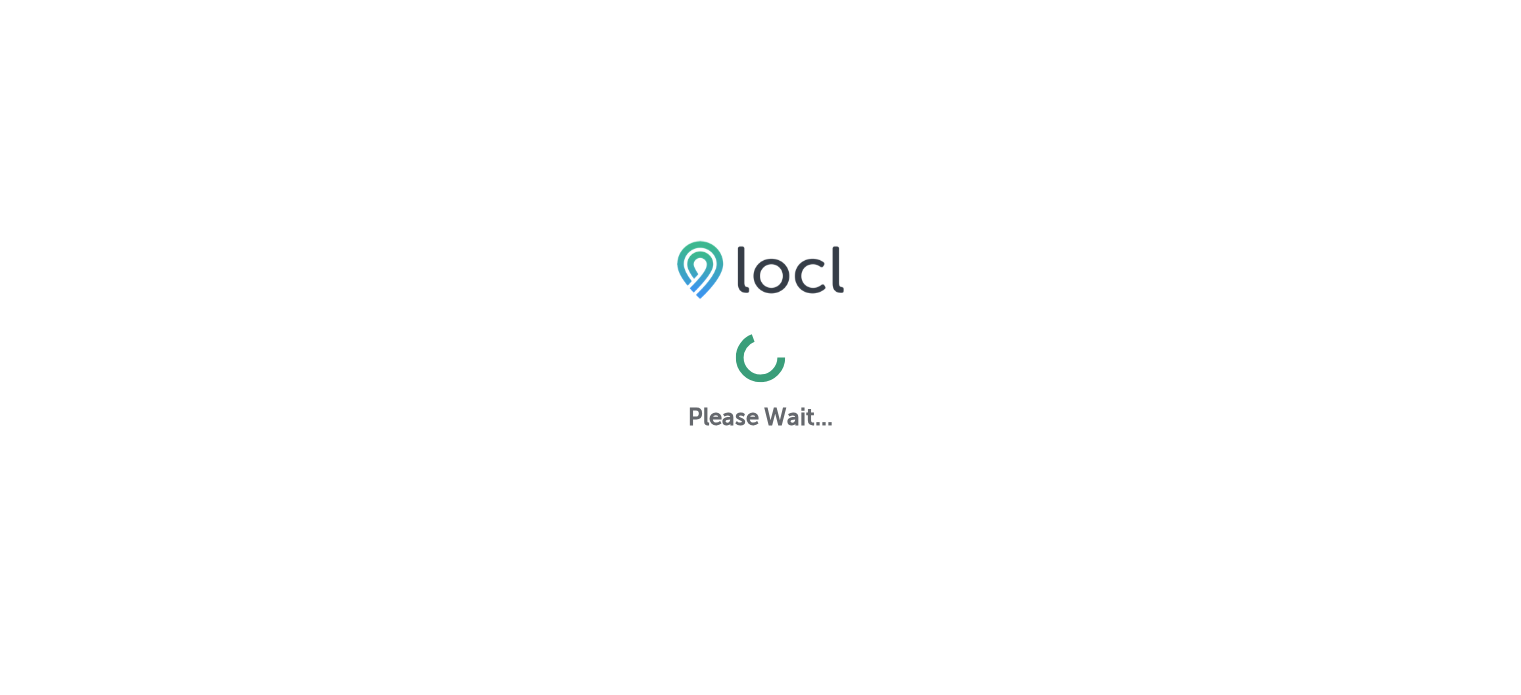 scroll, scrollTop: 0, scrollLeft: 0, axis: both 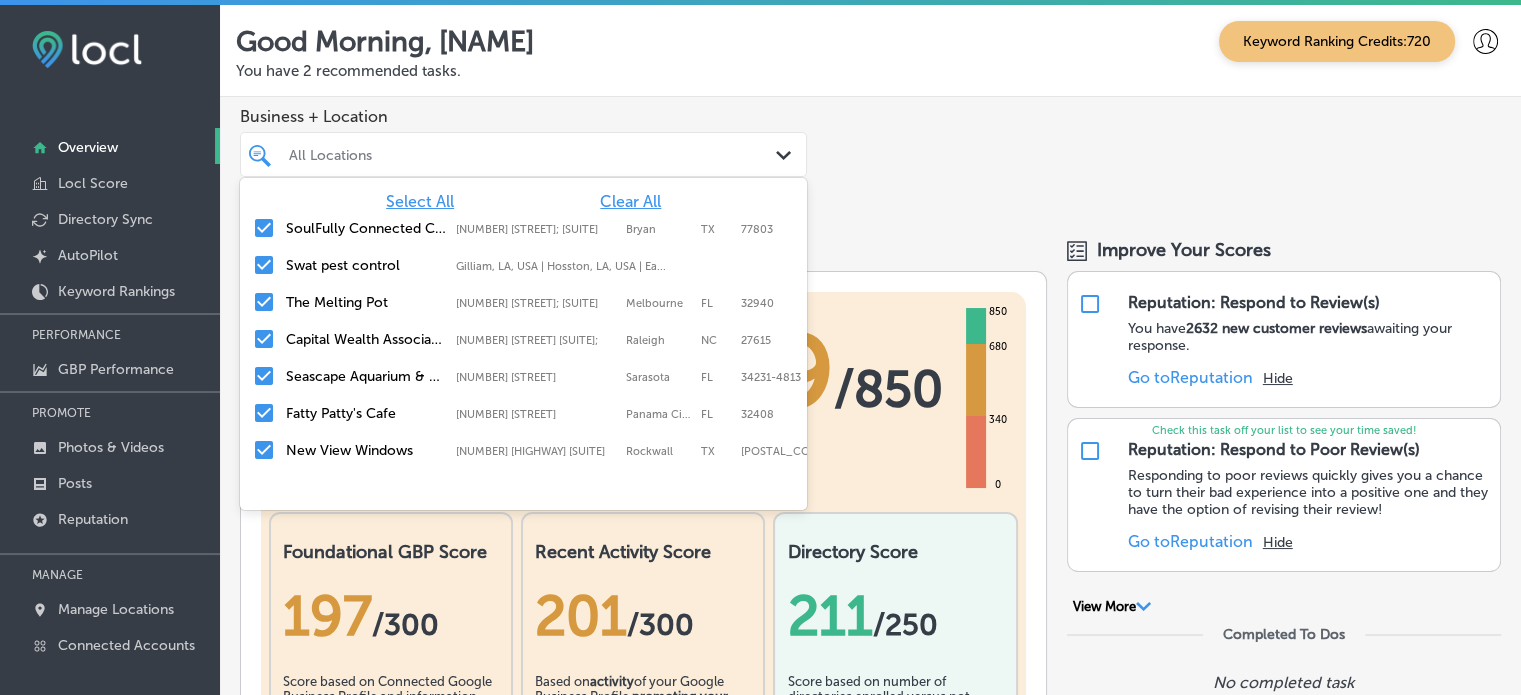 click on "All Locations
Path
Created with Sketch." at bounding box center (523, 154) 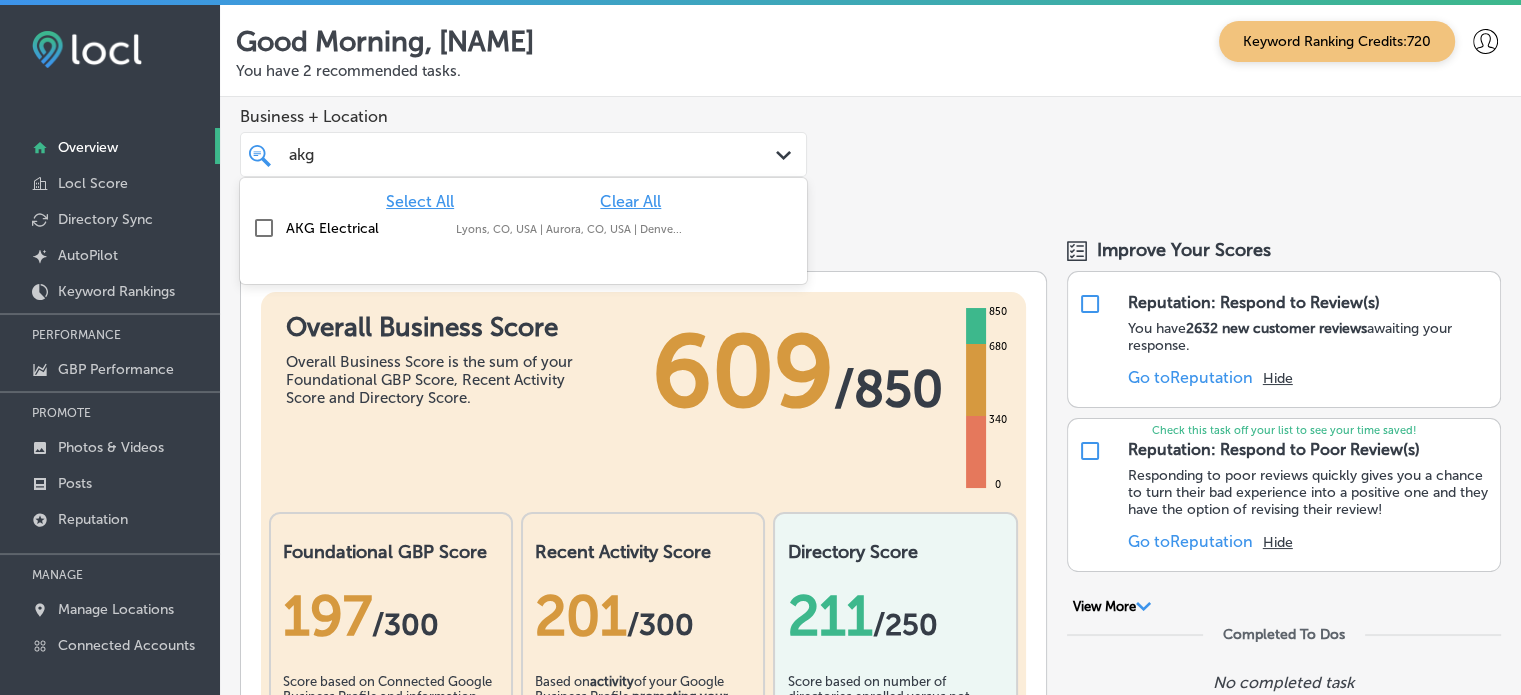 click on "AKG Electrical" at bounding box center (366, 228) 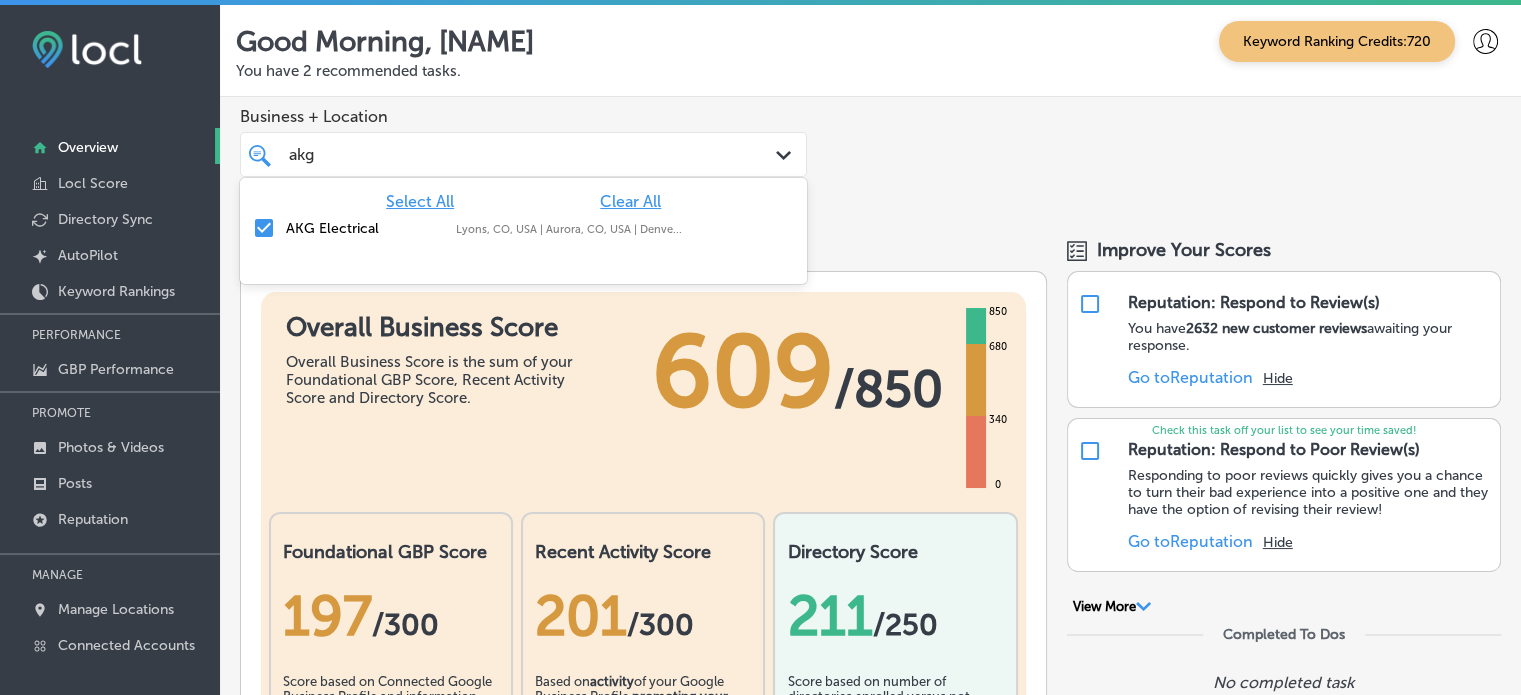 type on "akg" 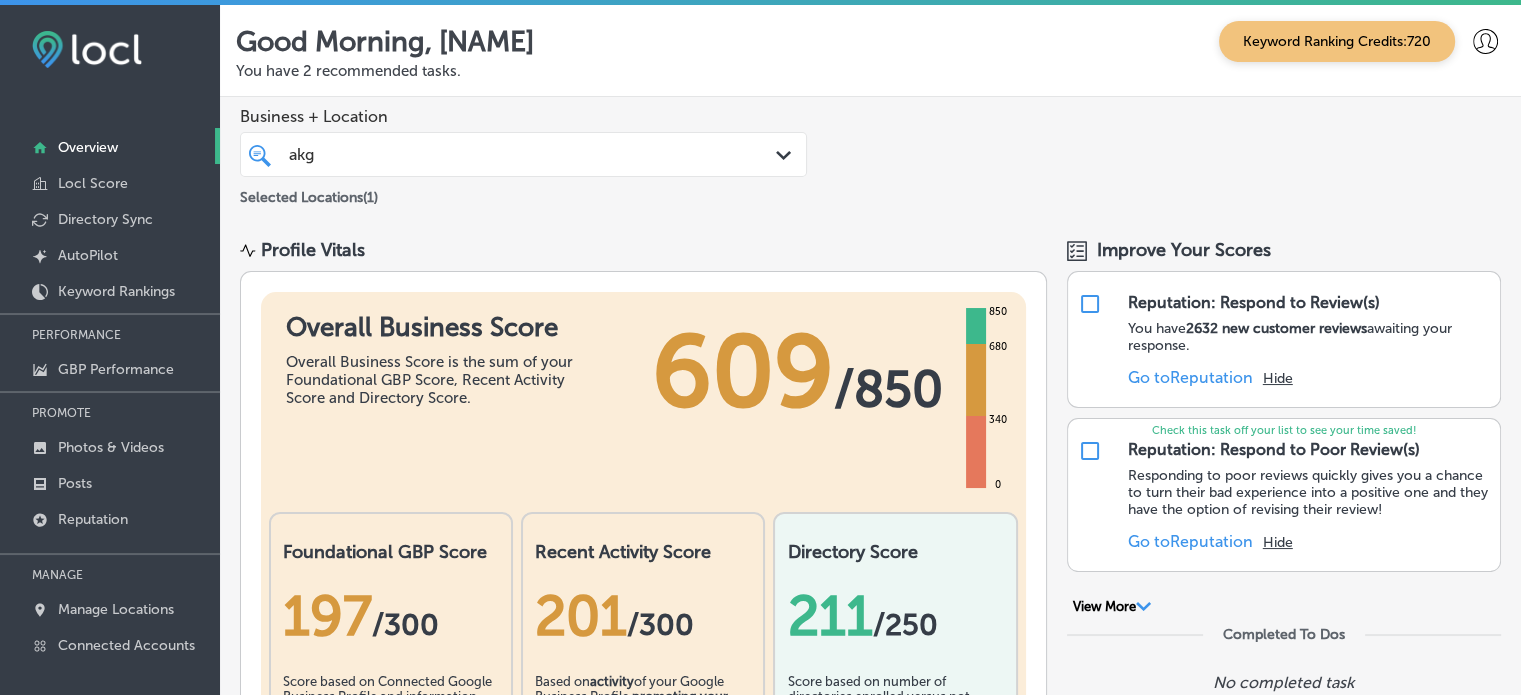 click on "Good Morning, [NAME] Keyword Ranking Credits:  [NUMBER]
You have [NUMBER] recommended tasks." at bounding box center [870, 51] 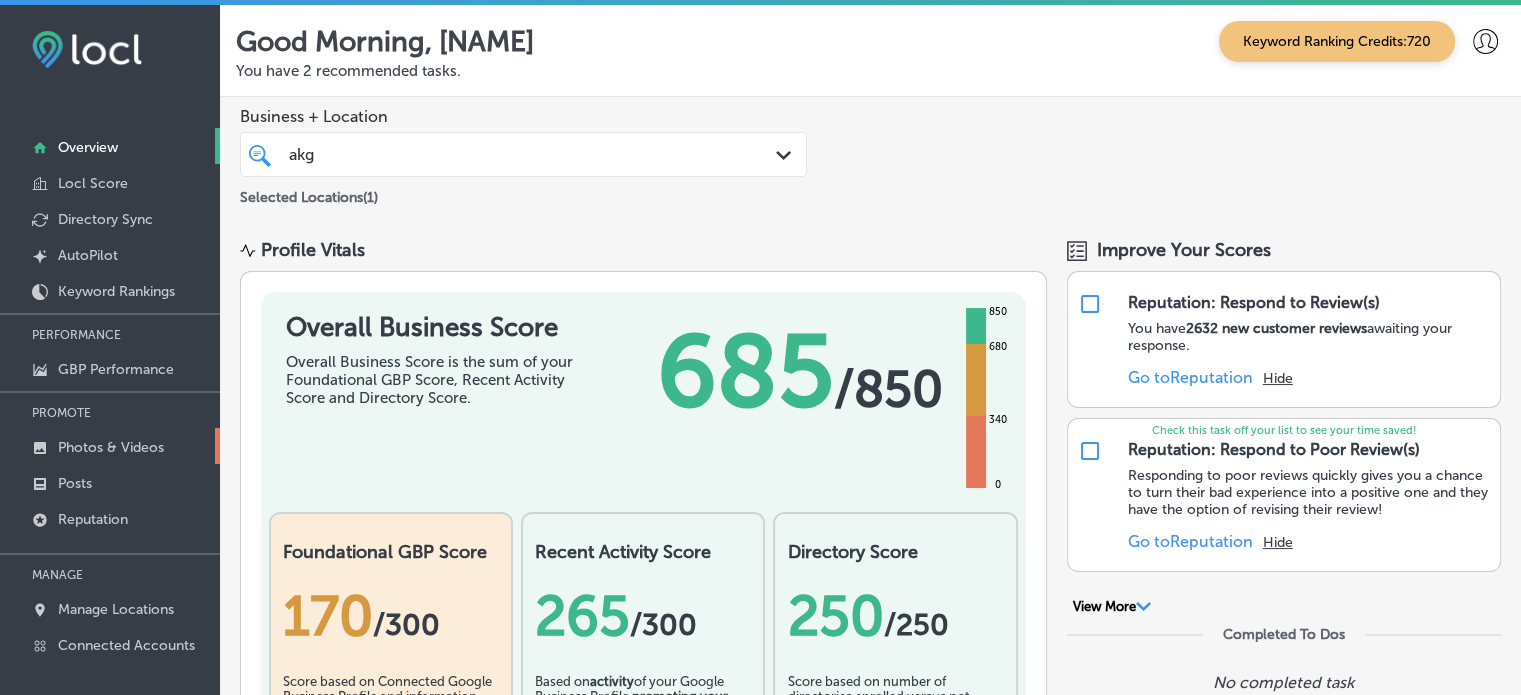 click on "Photos & Videos" at bounding box center [111, 447] 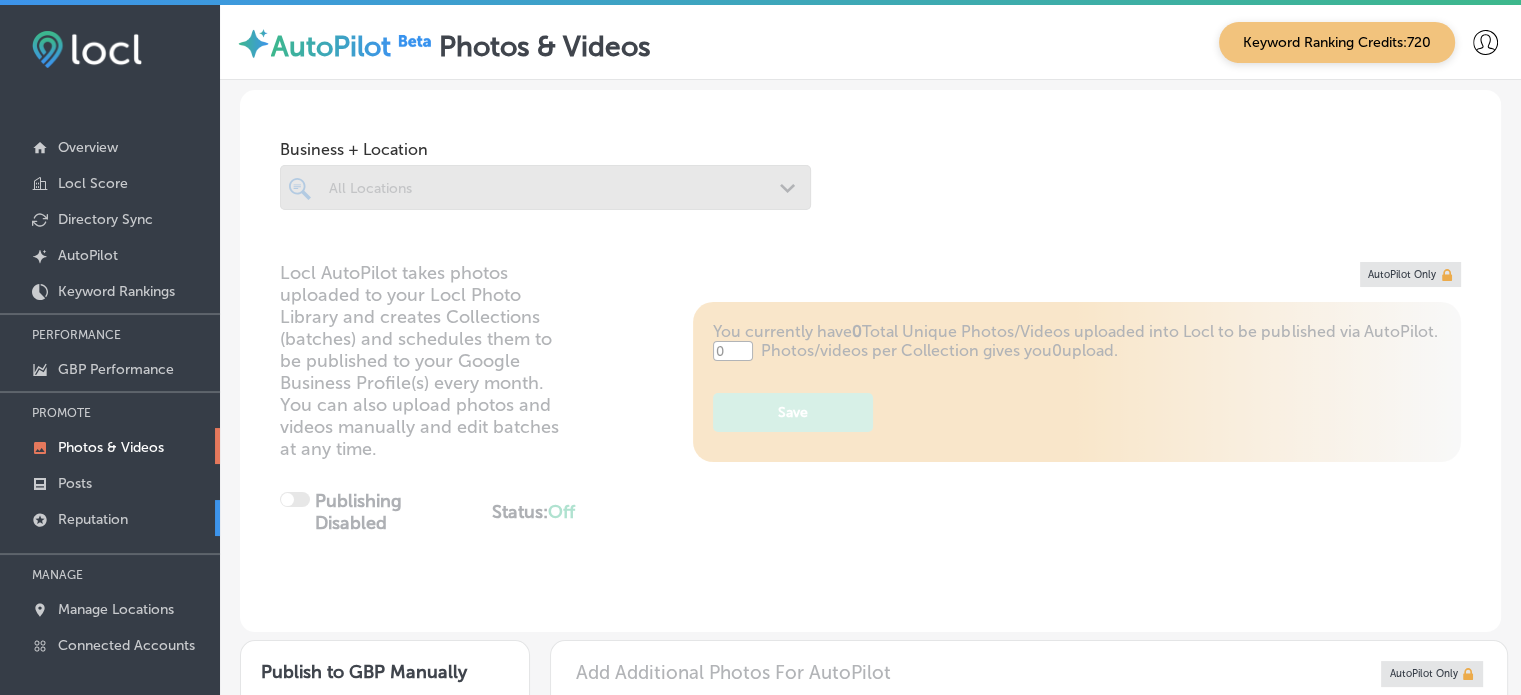 type on "5" 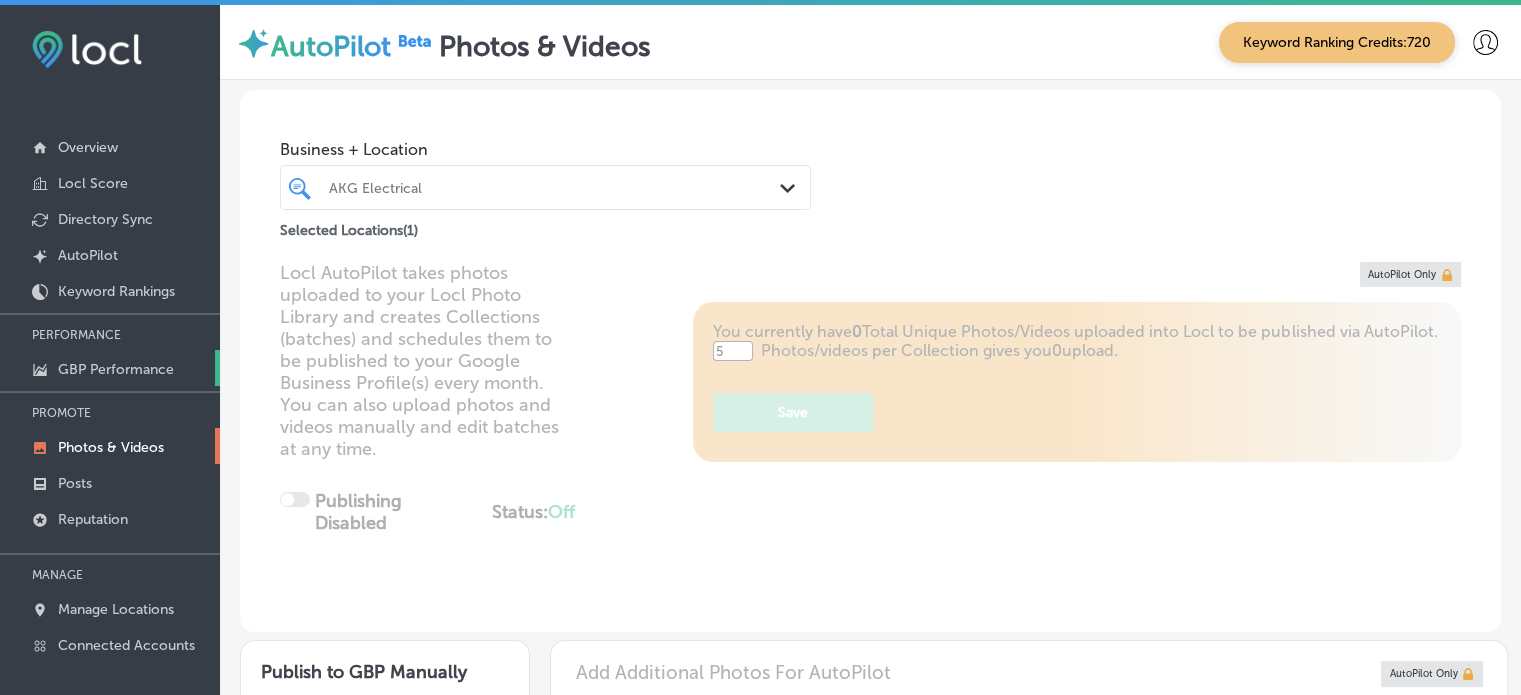 click on "GBP Performance" at bounding box center [110, 368] 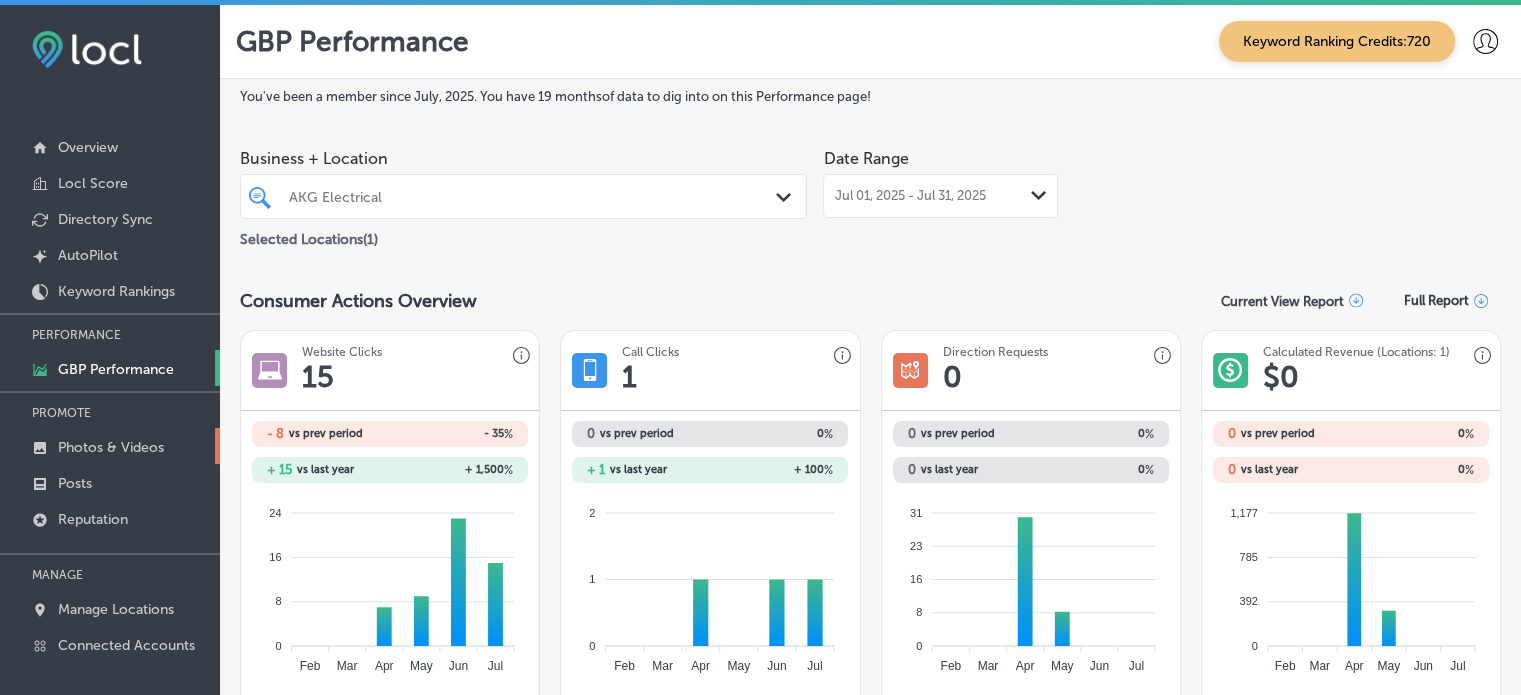 click on "Photos & Videos" at bounding box center [111, 447] 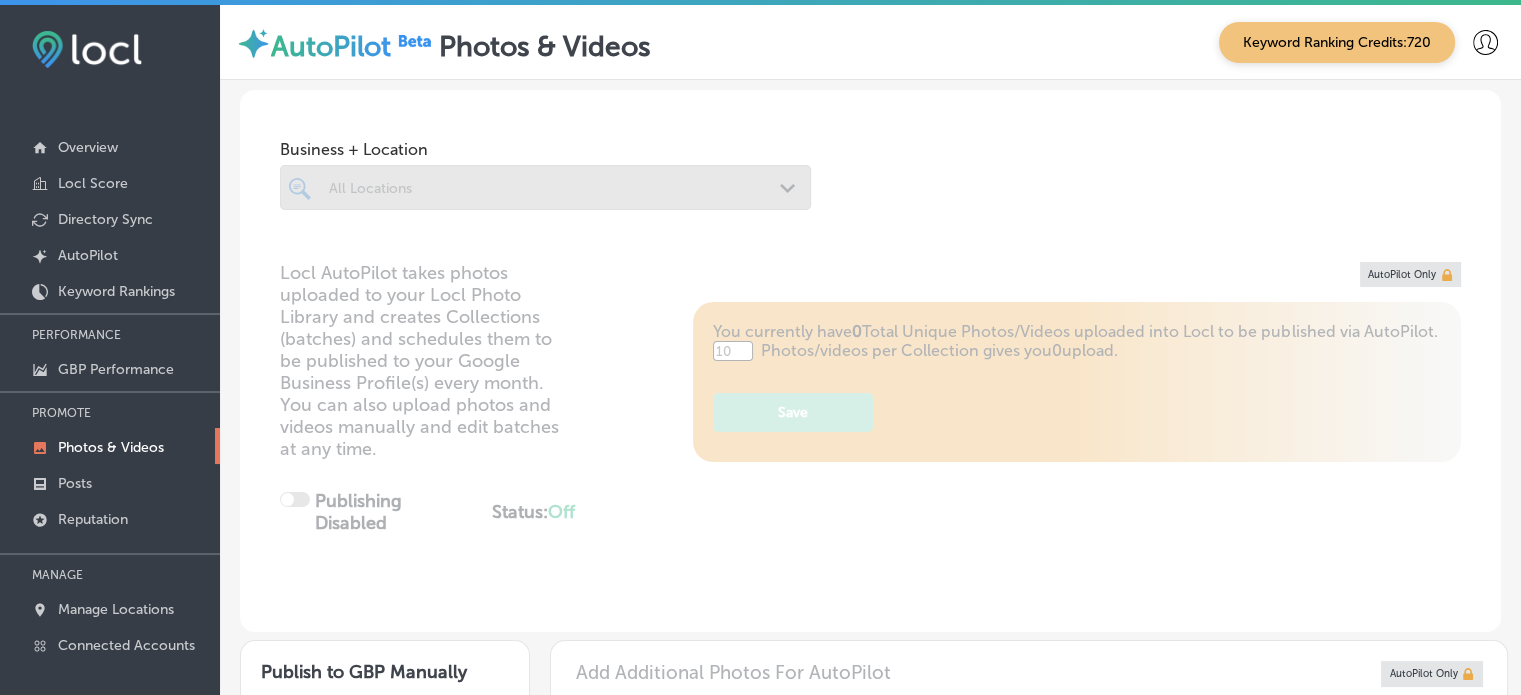 type on "5" 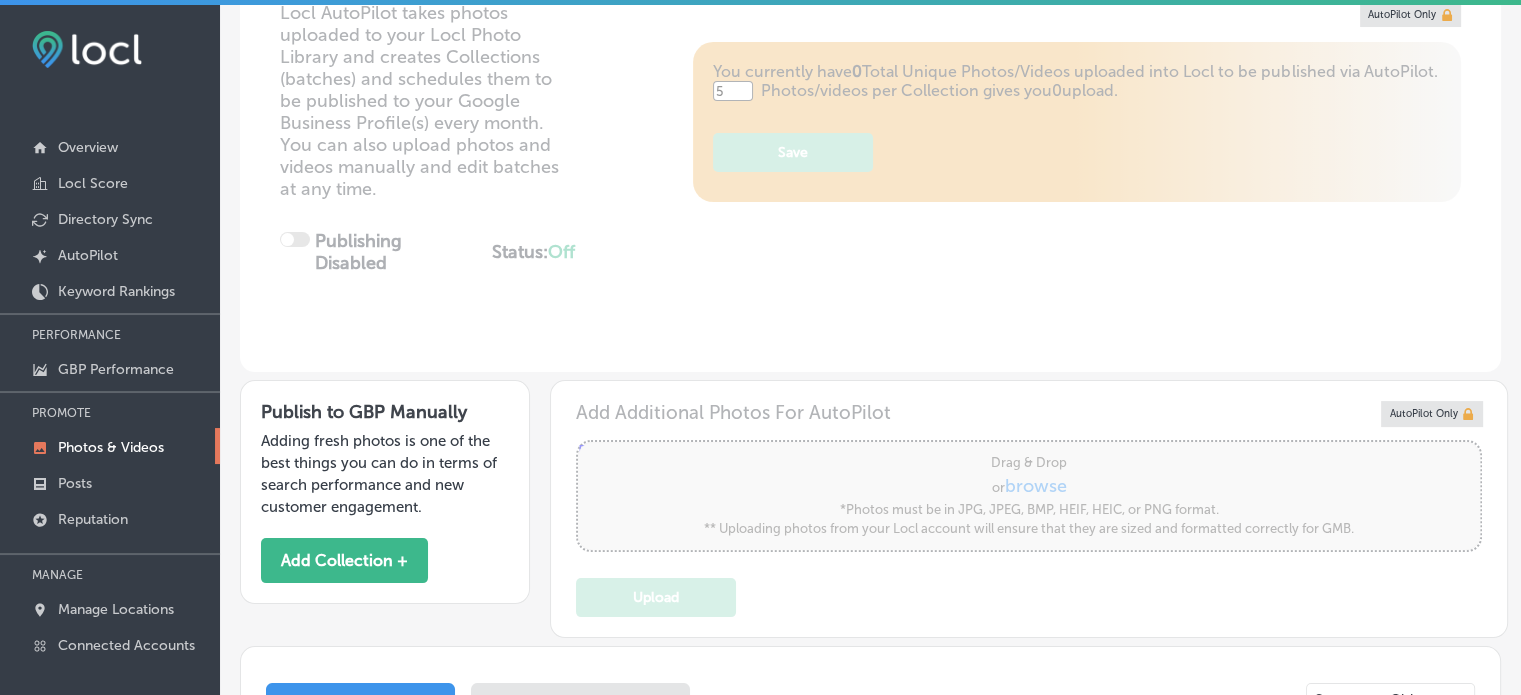 scroll, scrollTop: 264, scrollLeft: 0, axis: vertical 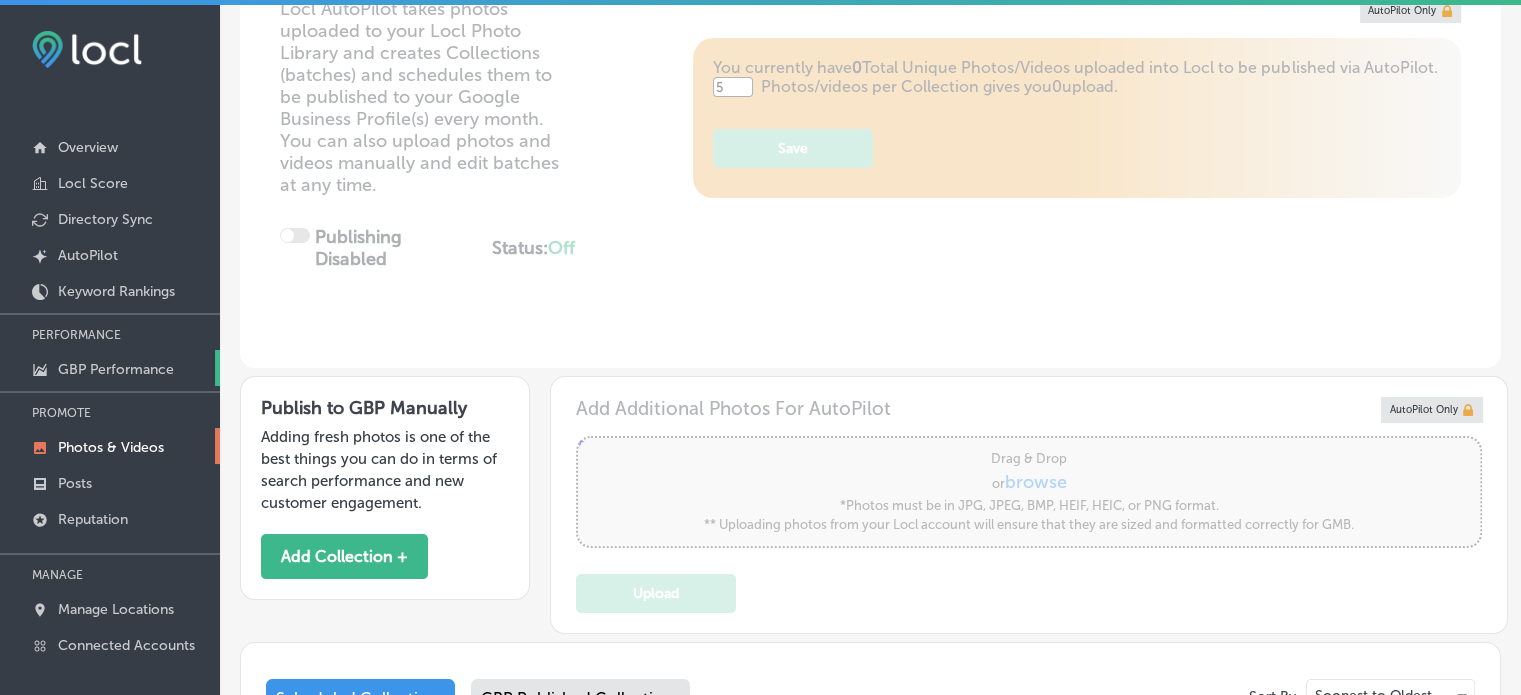 click on "GBP Performance" at bounding box center (116, 369) 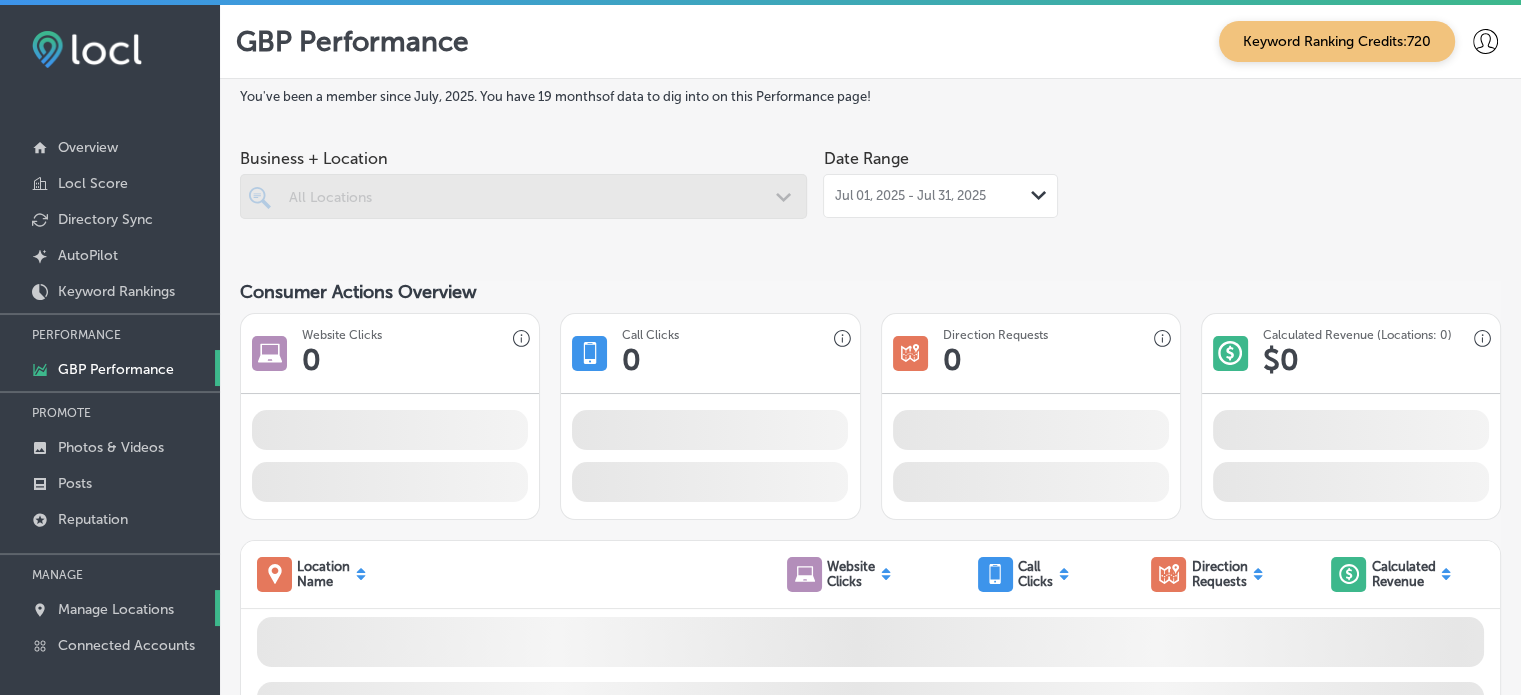 click on "Manage Locations" at bounding box center (110, 608) 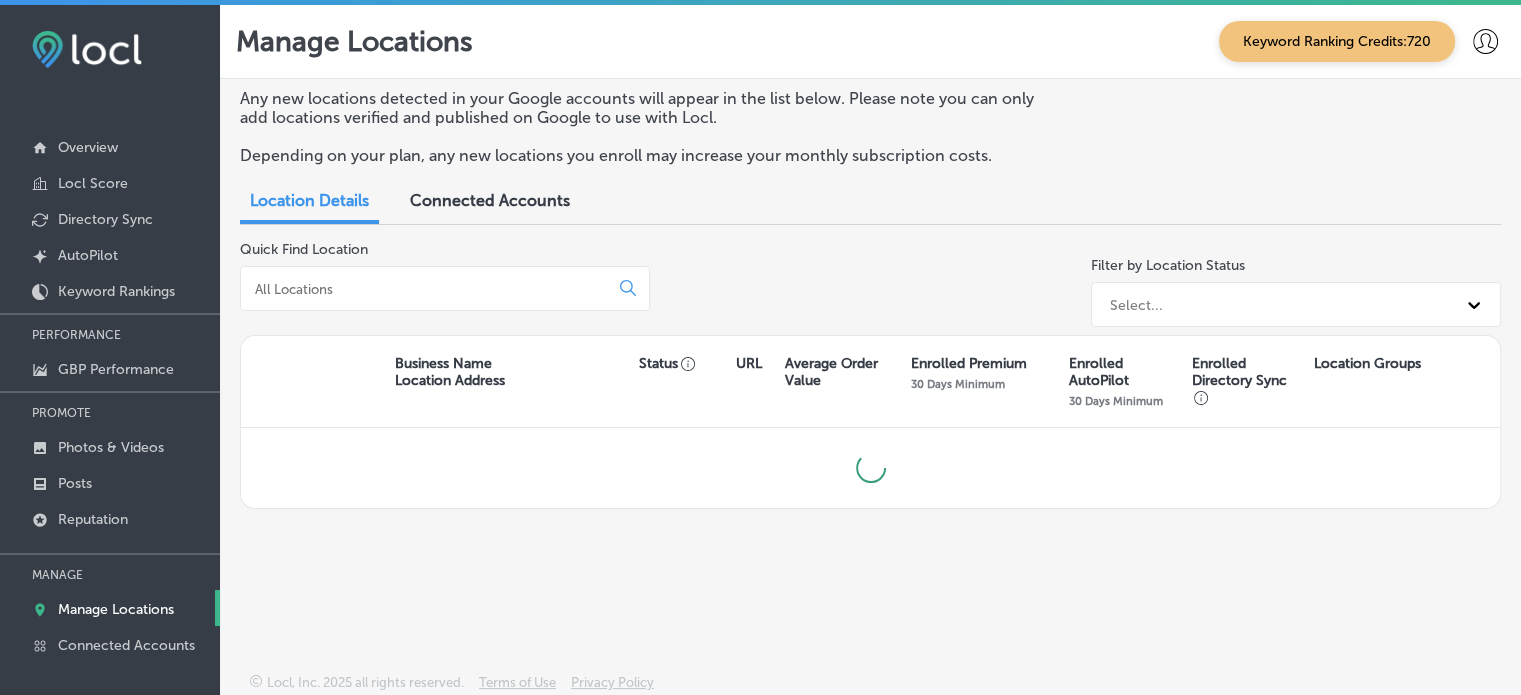 click on "Manage Locations" at bounding box center (116, 609) 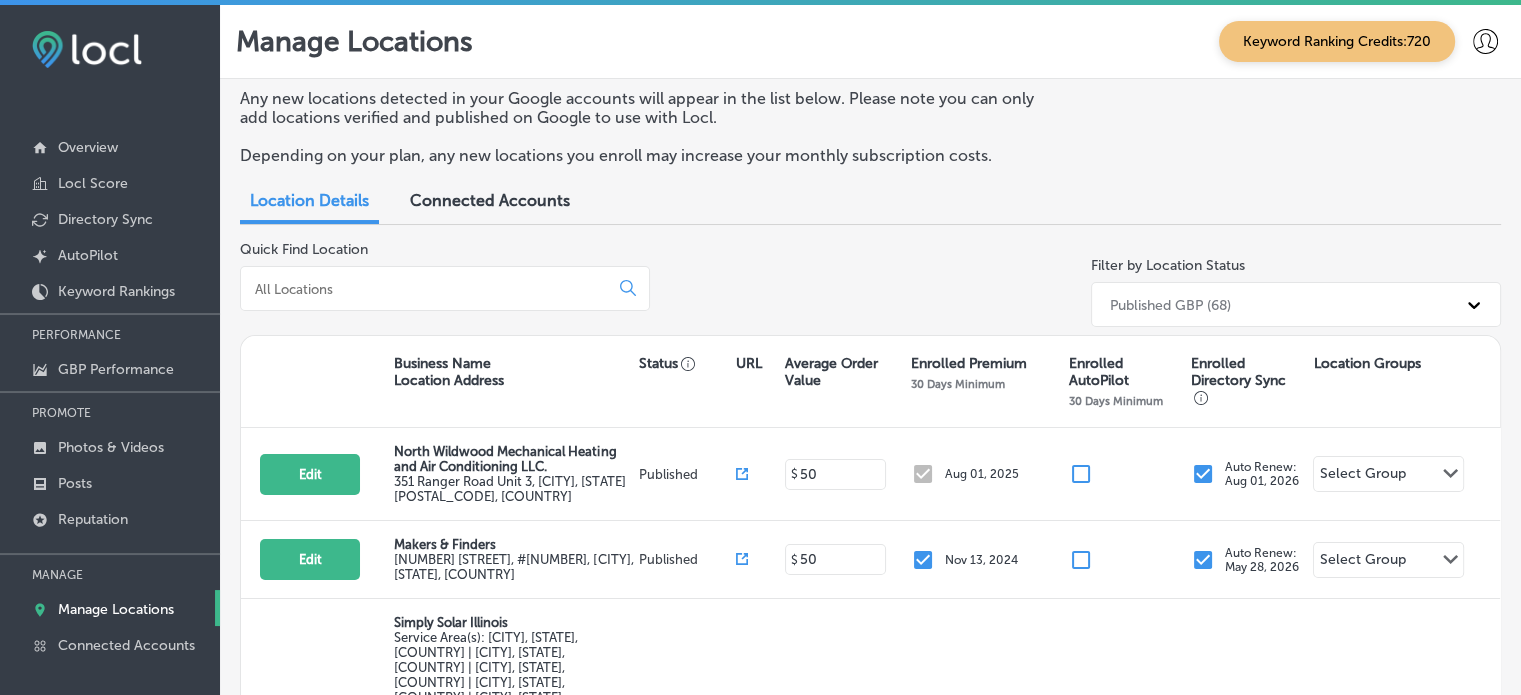 click at bounding box center (428, 289) 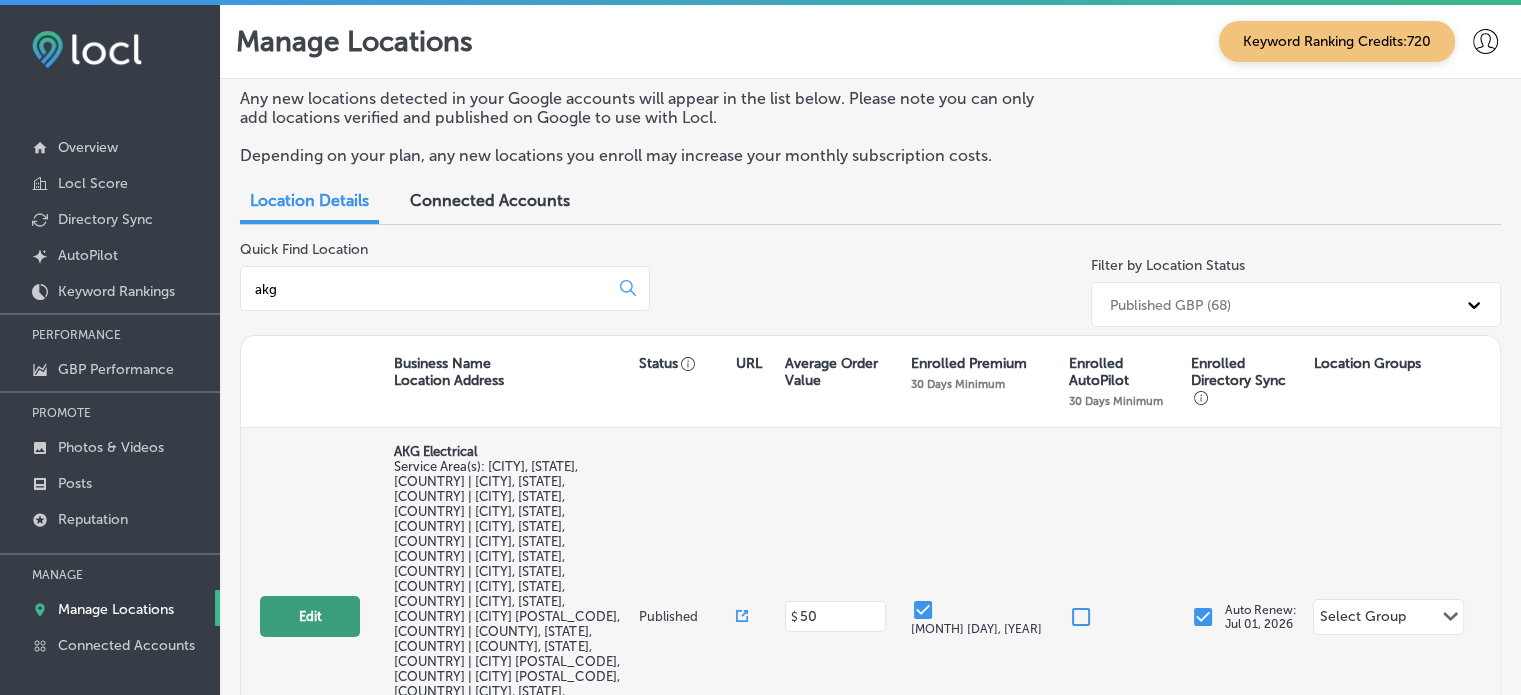type on "akg" 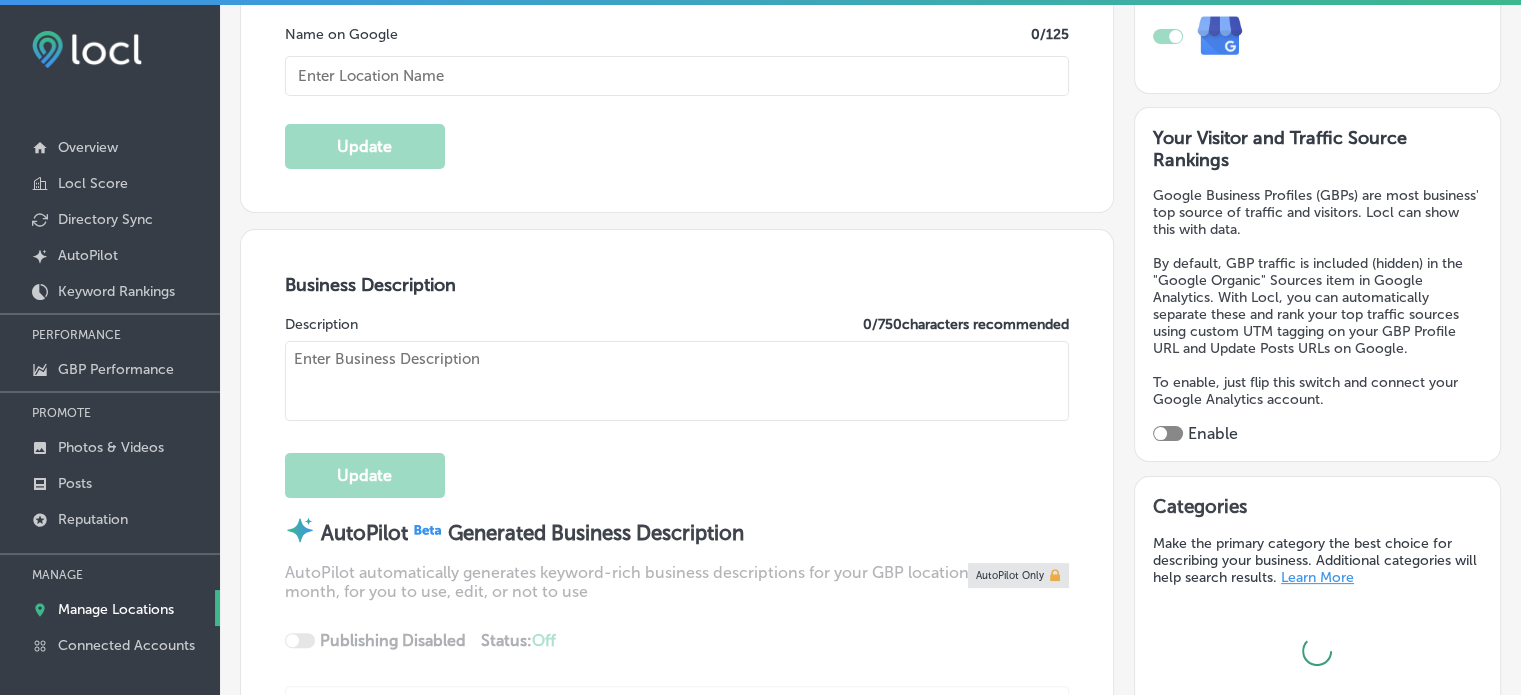 scroll, scrollTop: 420, scrollLeft: 0, axis: vertical 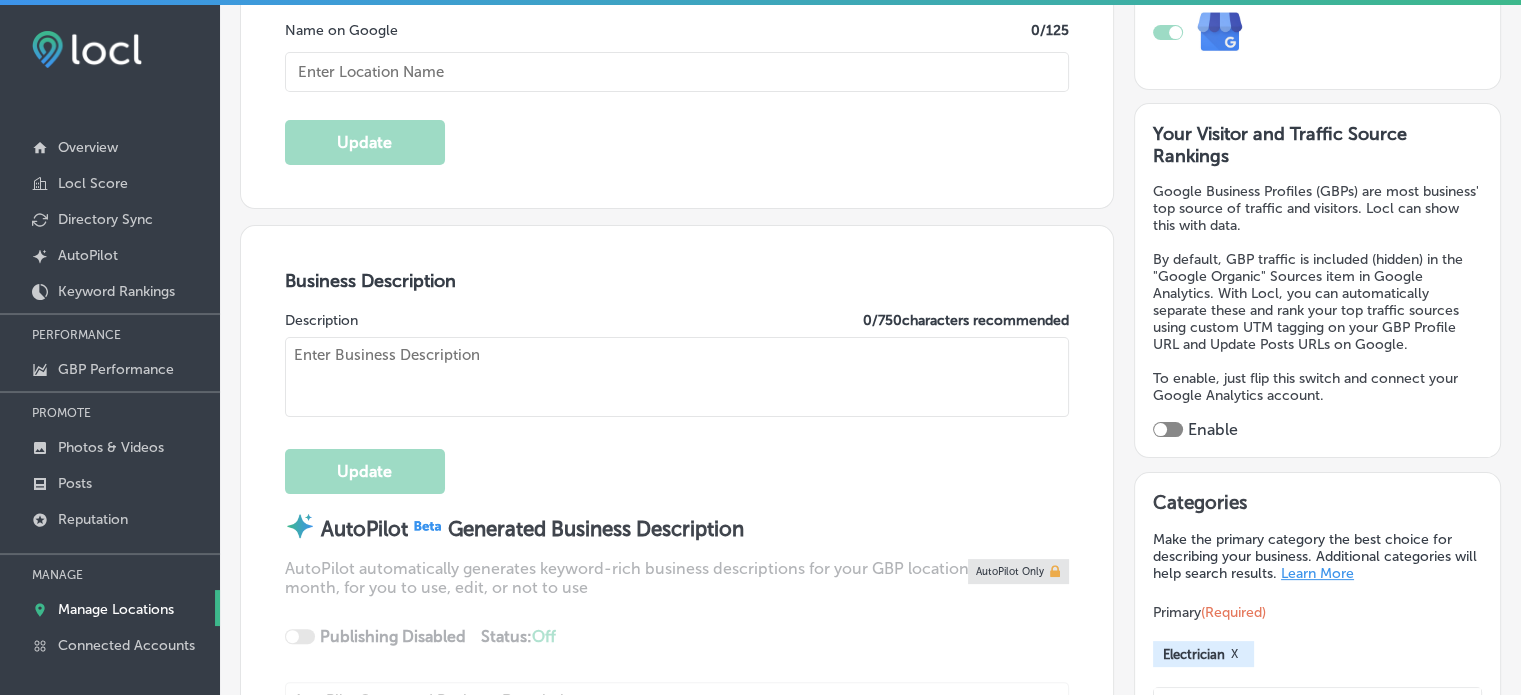 checkbox on "true" 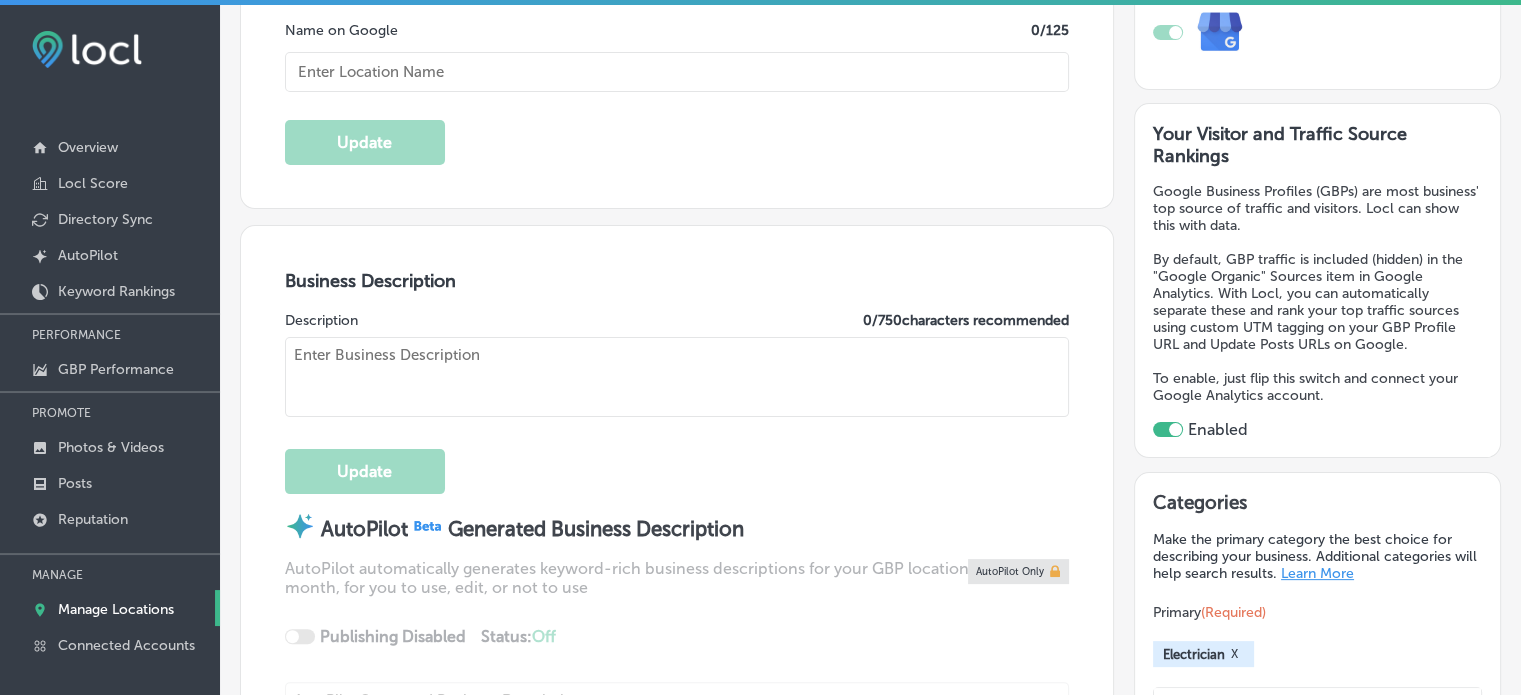 type on "AKG Electrical" 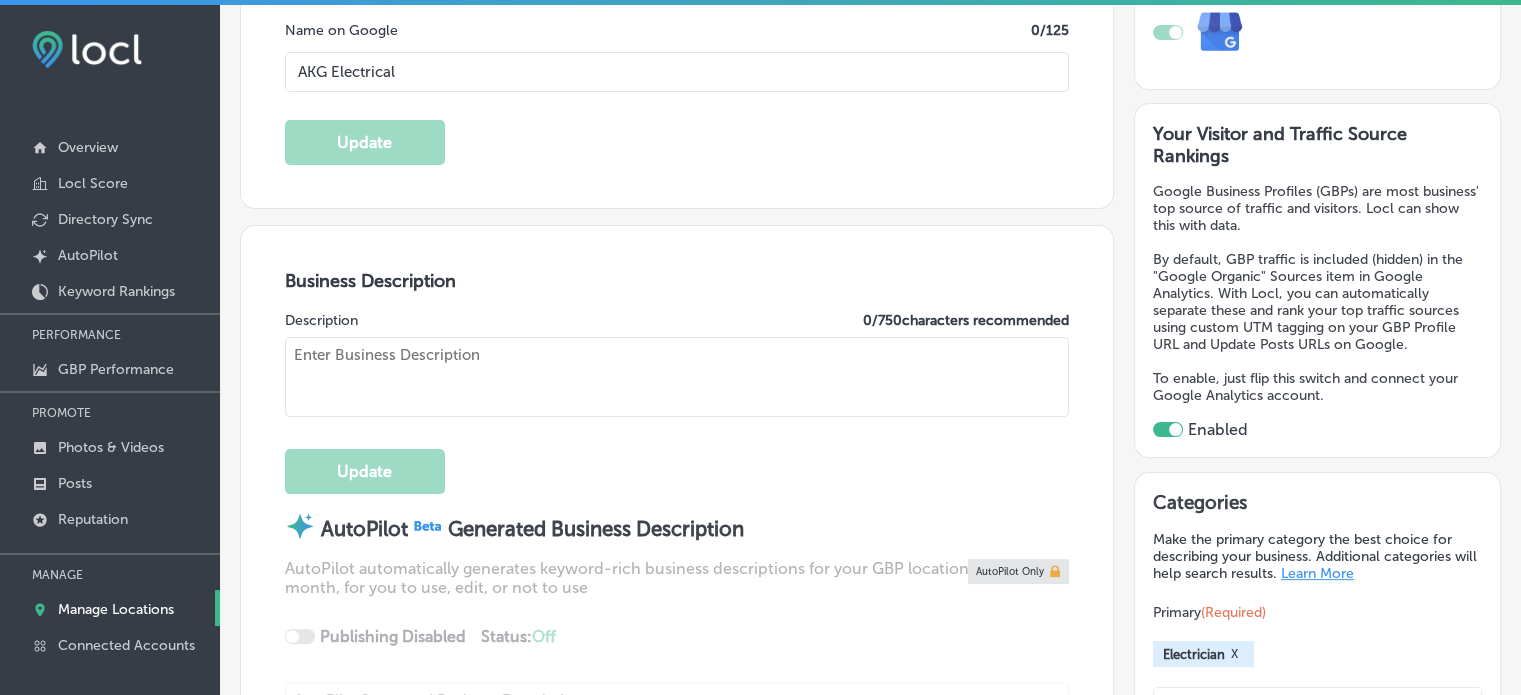 type on "5635 carr" 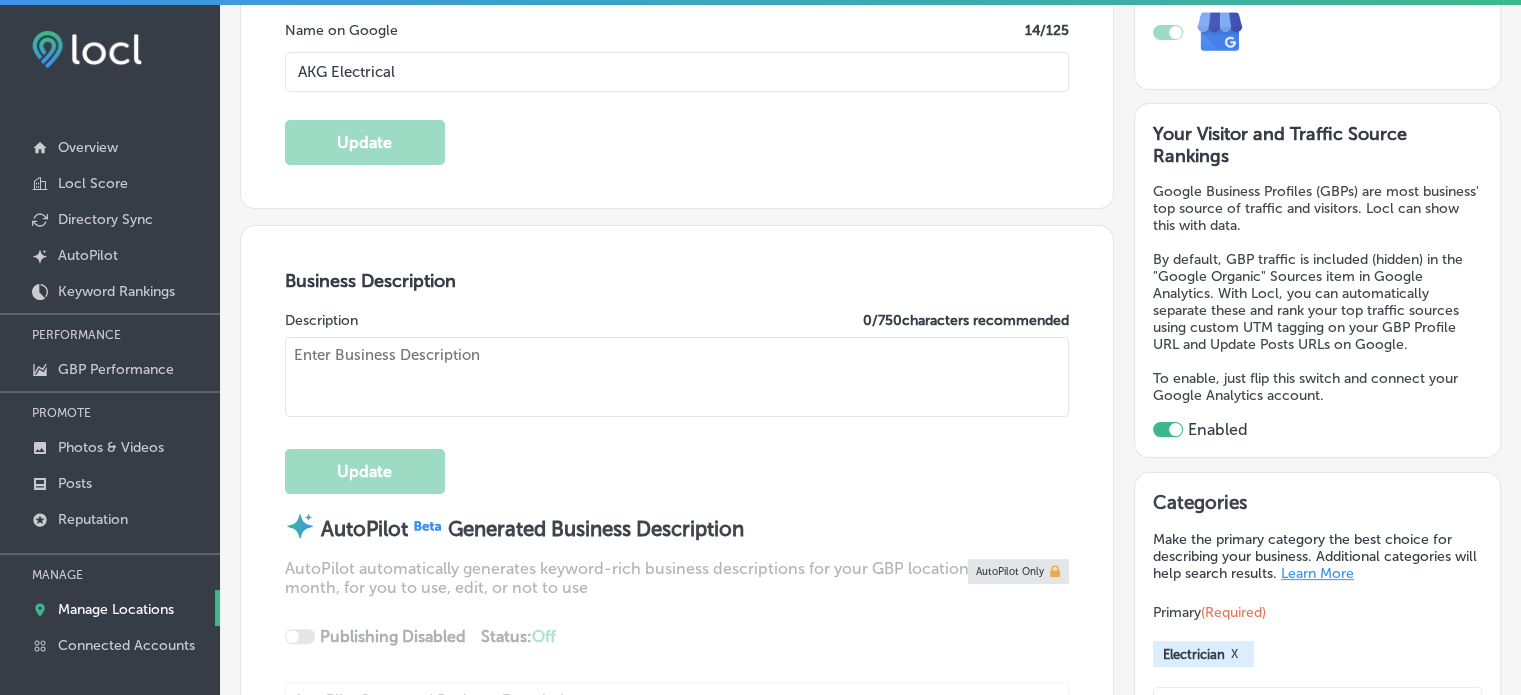 type on "AKG Electrical is a trusted electrical company serving Winter Park, Breckenridge, Estes Park, and surrounding areas. Specializing in both residential and commercial electrical services, we offer expert solutions for electrical repairs, lighting installation, panel upgrades, EV charging station installation, and smart home integration. Our team is committed to providing safe, reliable, and energy-efficient services, including rewiring, electrical inspections, and backup power solutions. Whether you need emergency electrical services or a complete electrical system design, AKG Electrical ensures high-quality results tailored to your needs." 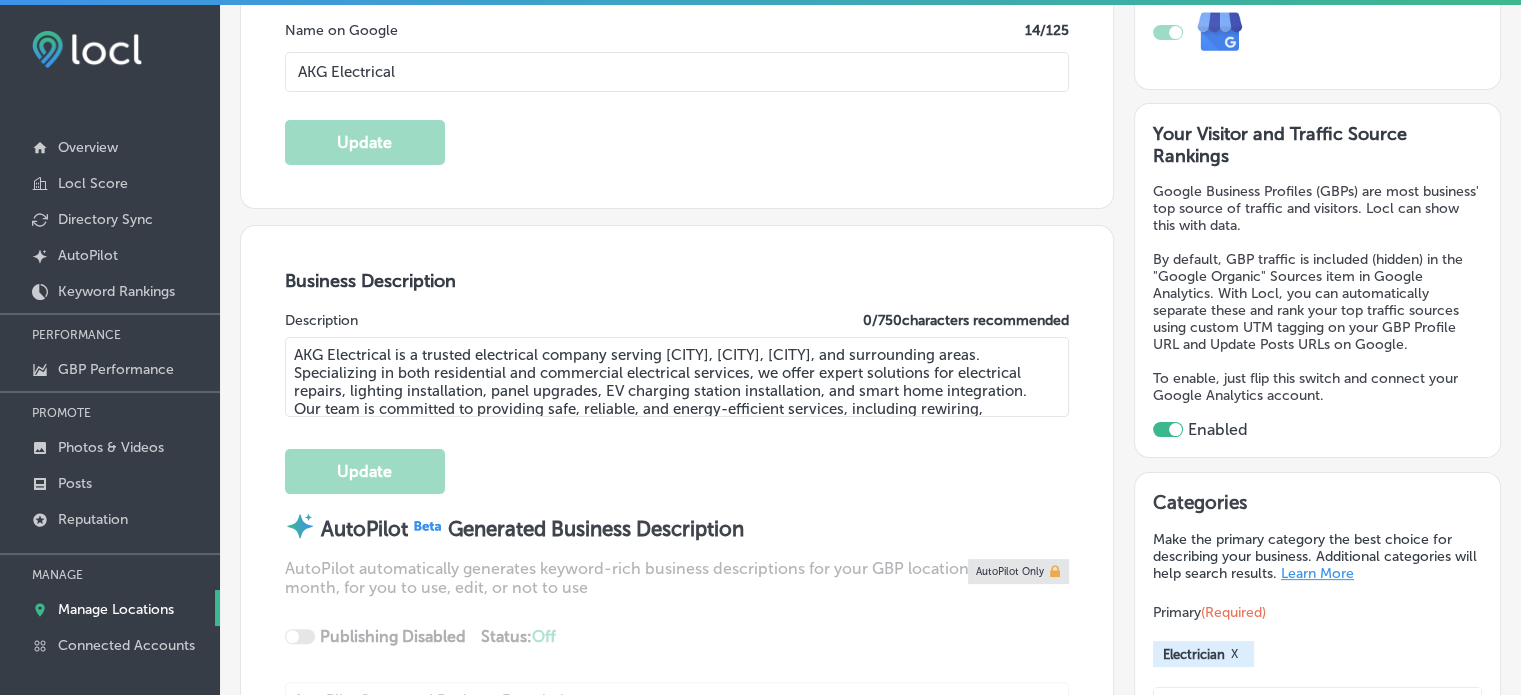type on "+1 720 760 4922" 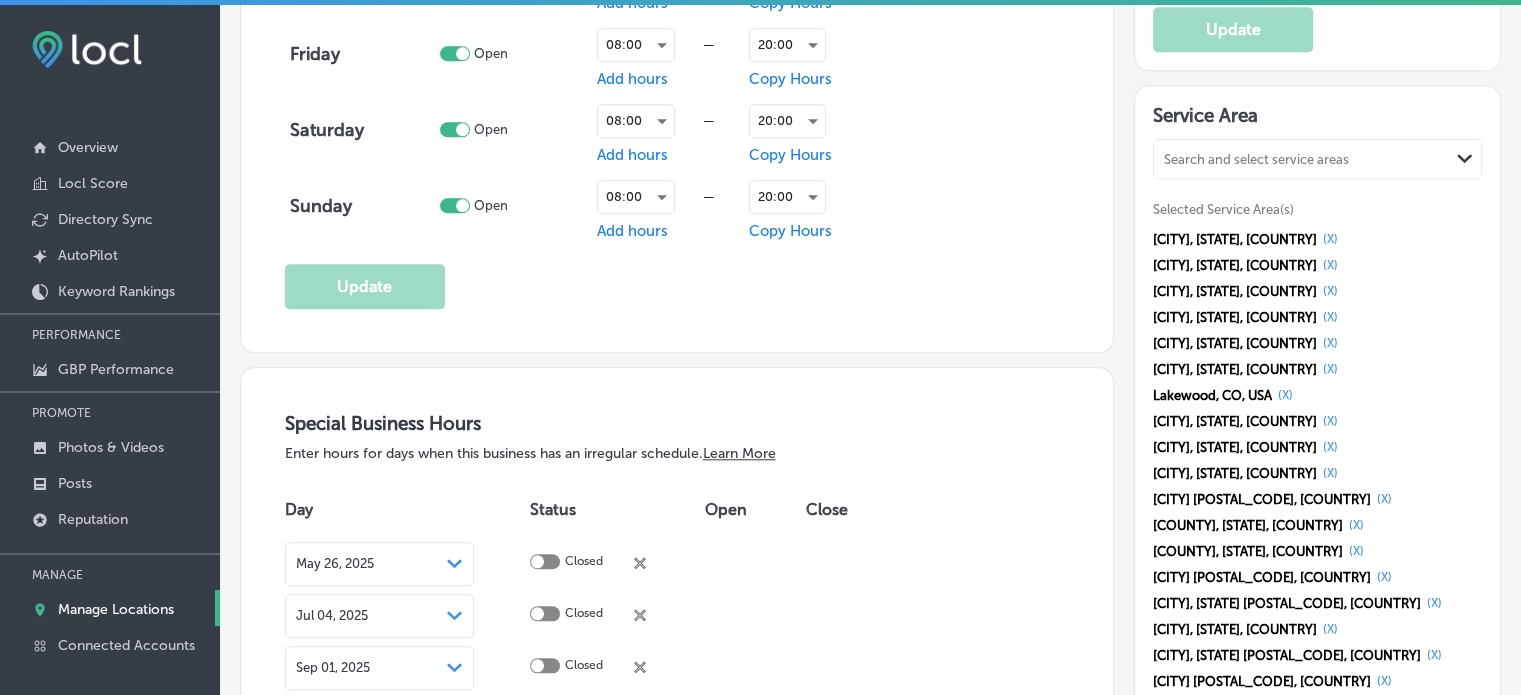 scroll, scrollTop: 1847, scrollLeft: 0, axis: vertical 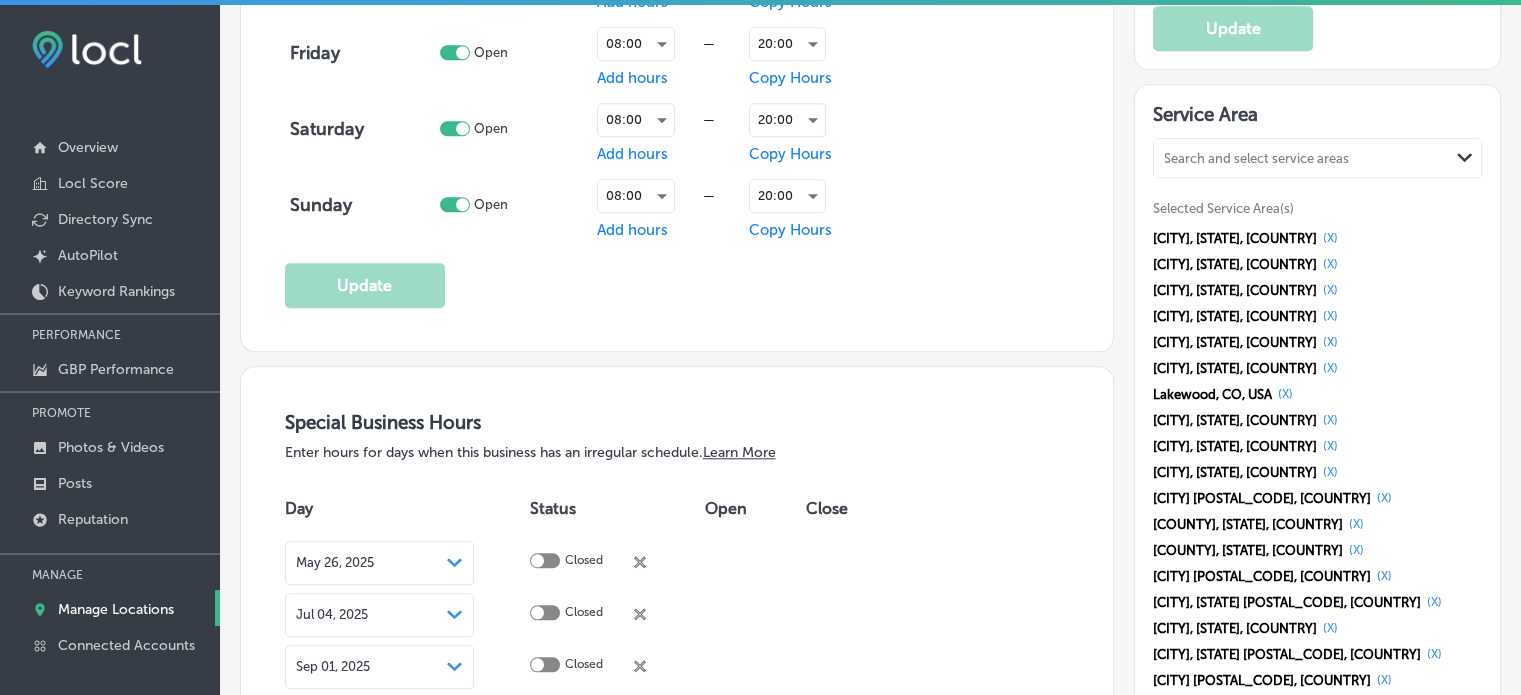 click on "Lyons, CO, USA (X) Aurora, CO, USA (X) Denver, CO, USA (X) Golden, CO, USA (X) Parker, CO, USA (X) Boulder, CO, USA (X) Lakewood, CO, USA (X) Longmont, CO, USA (X) Littleton, CO, USA (X) Louisville, CO, USA (X) Niwot, CO 80503, USA (X) Summit County, CO, USA (X) Boulder County, CO, USA (X) Evergreen, CO 80439, USA (X) Estes Park, CO 80517, USA (X) Greenwood Village, CO, USA (X) Winter Park, CO 80482, USA (X) Breckenridge, CO 80424, USA (X) Cherry Creek, Denver, CO, USA (X) Denver Tech Center, Greenwood Village, CO, USA (X)" at bounding box center [1317, 485] 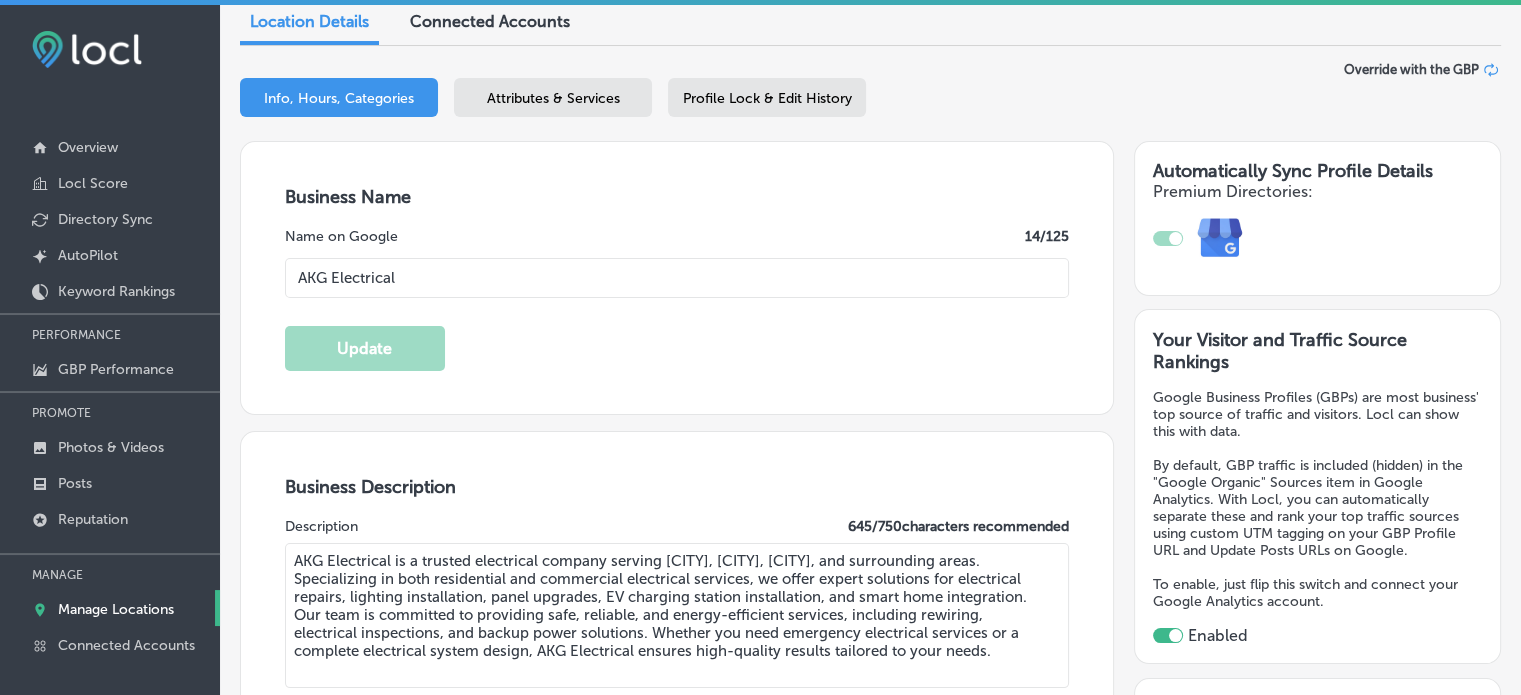 scroll, scrollTop: 0, scrollLeft: 0, axis: both 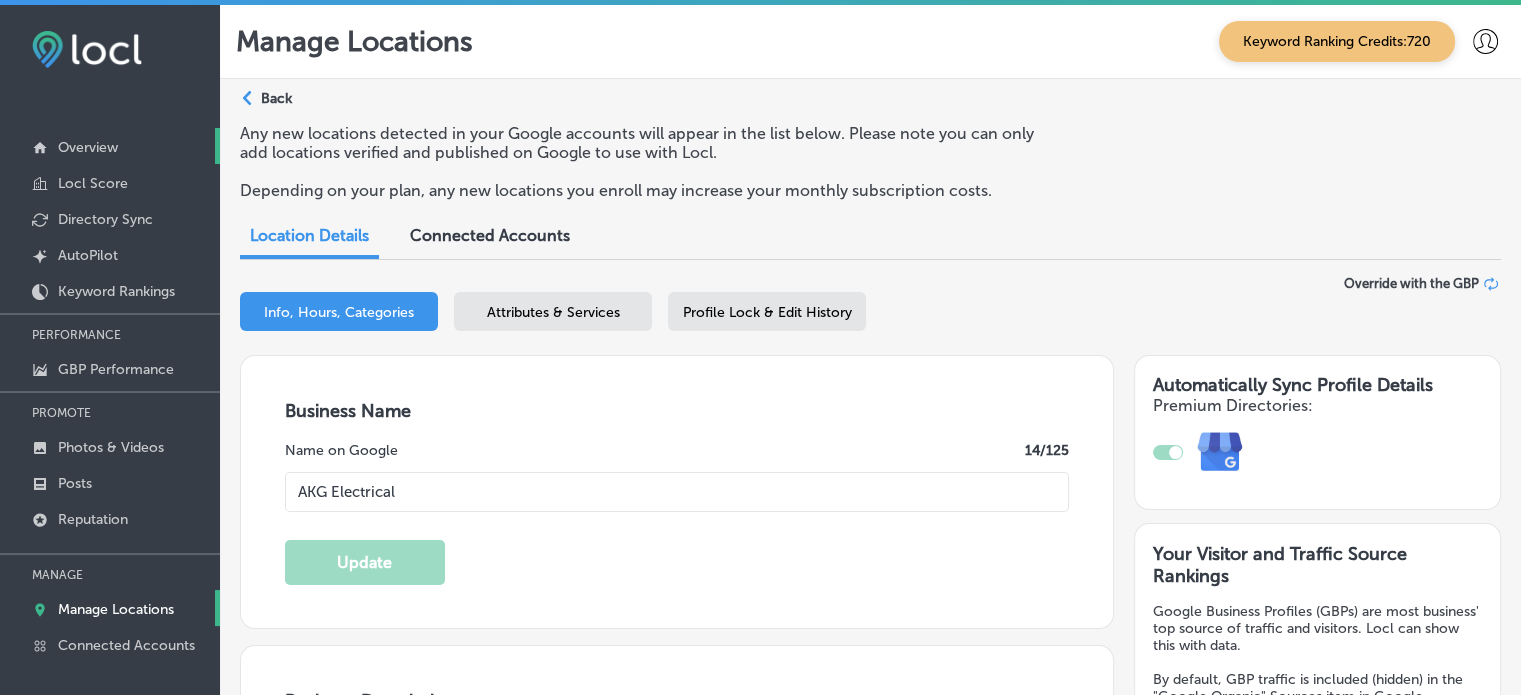 click on "Overview" at bounding box center (88, 147) 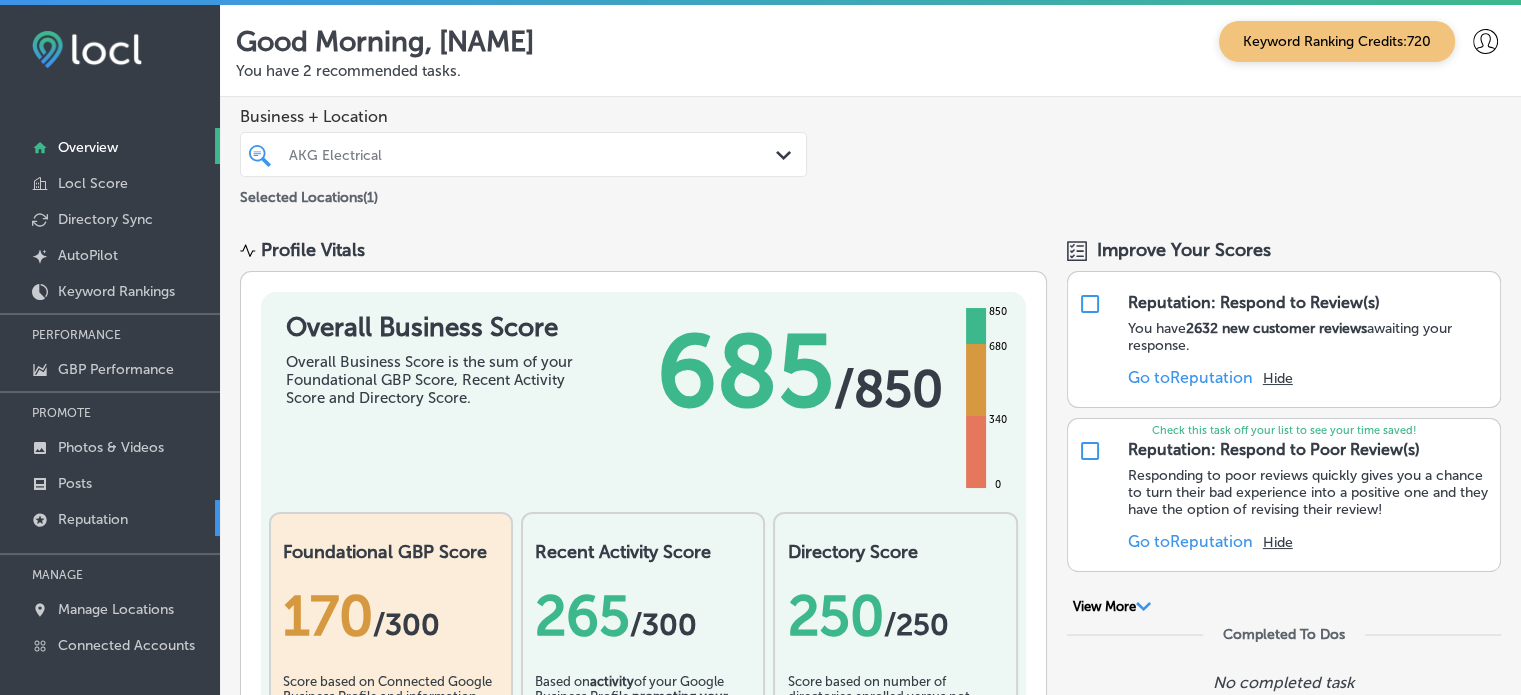 click on "Reputation" at bounding box center (93, 519) 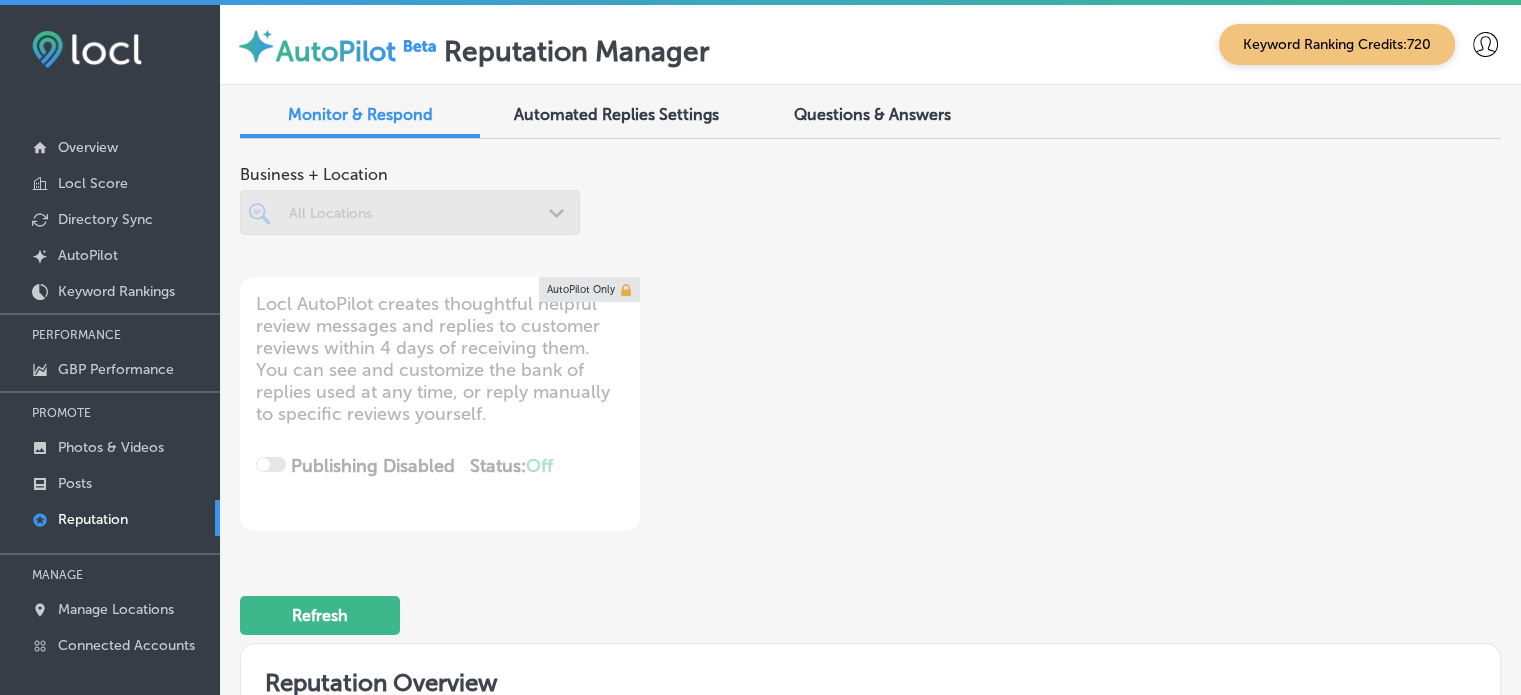 click on "Automated Replies Settings" at bounding box center (616, 116) 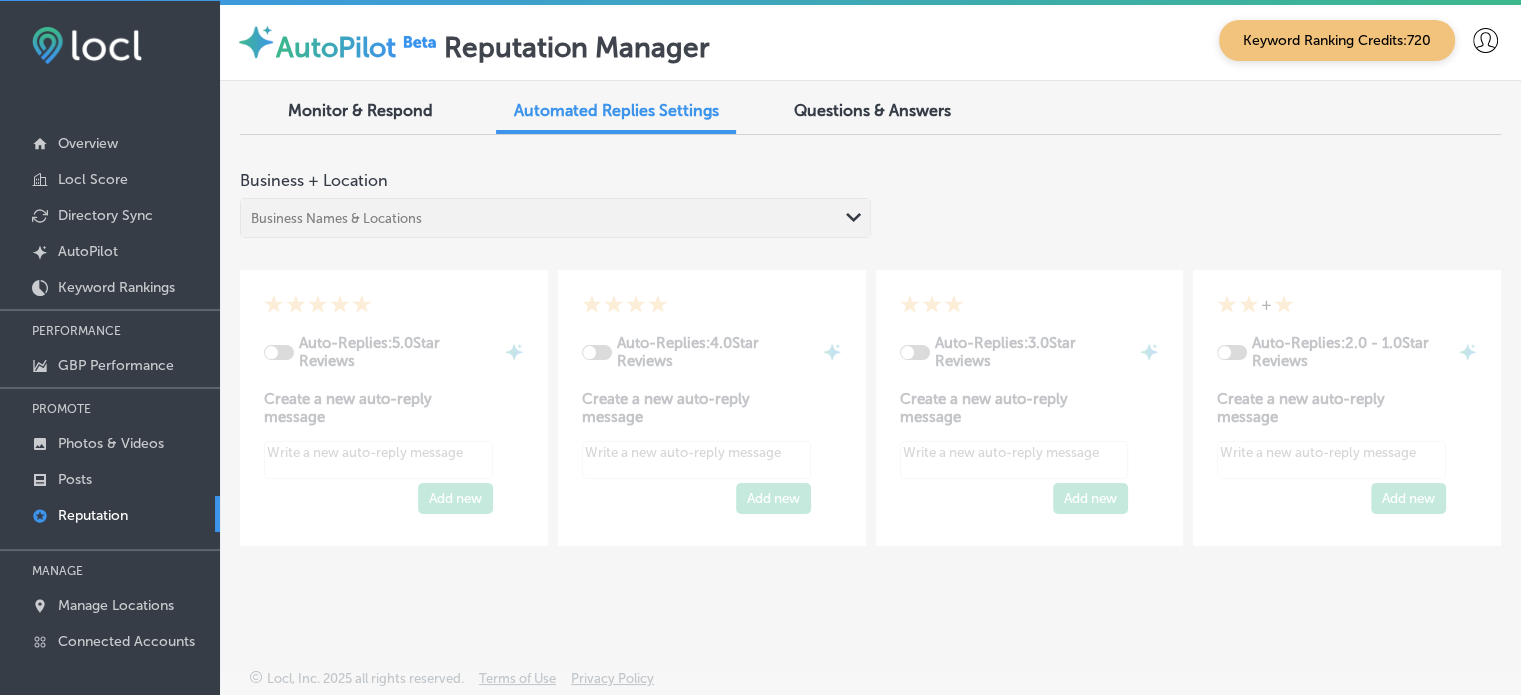 scroll, scrollTop: 0, scrollLeft: 0, axis: both 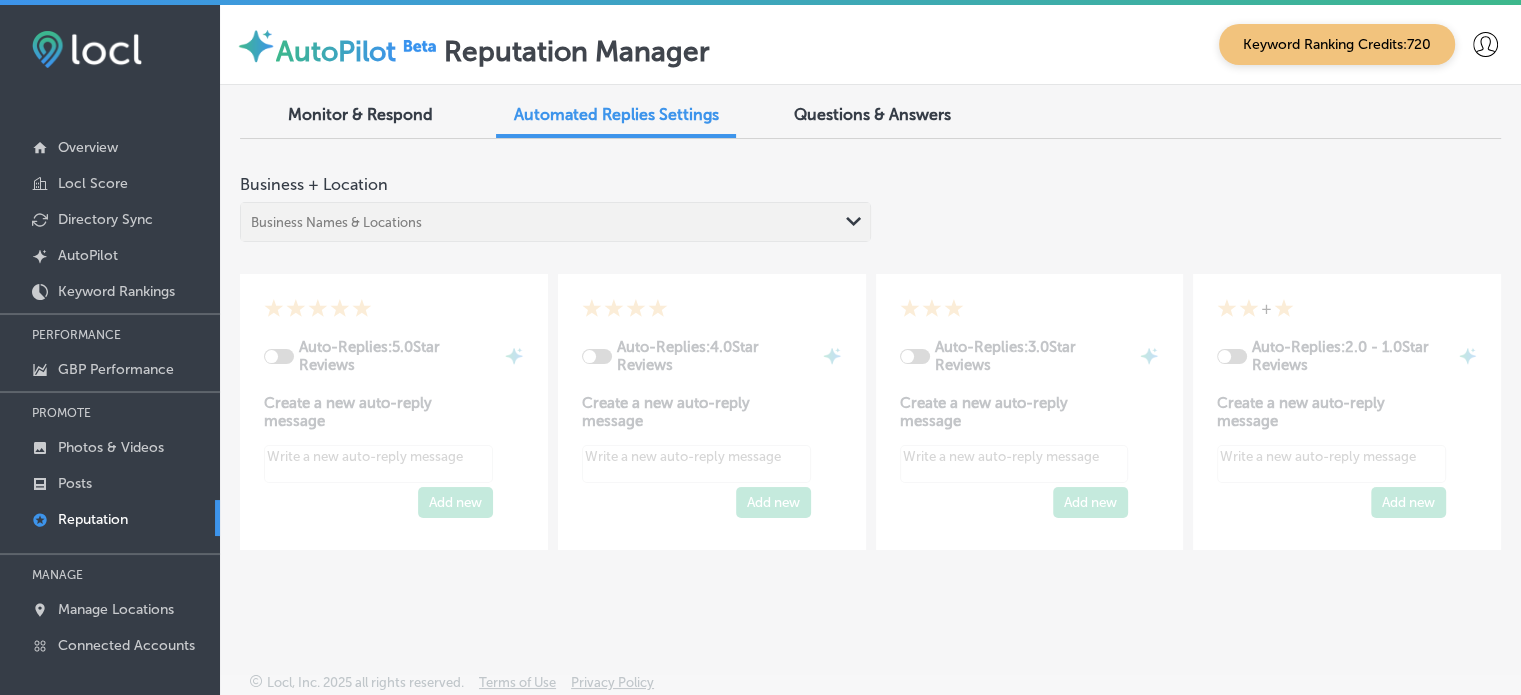 click on "Monitor & Respond" at bounding box center (360, 114) 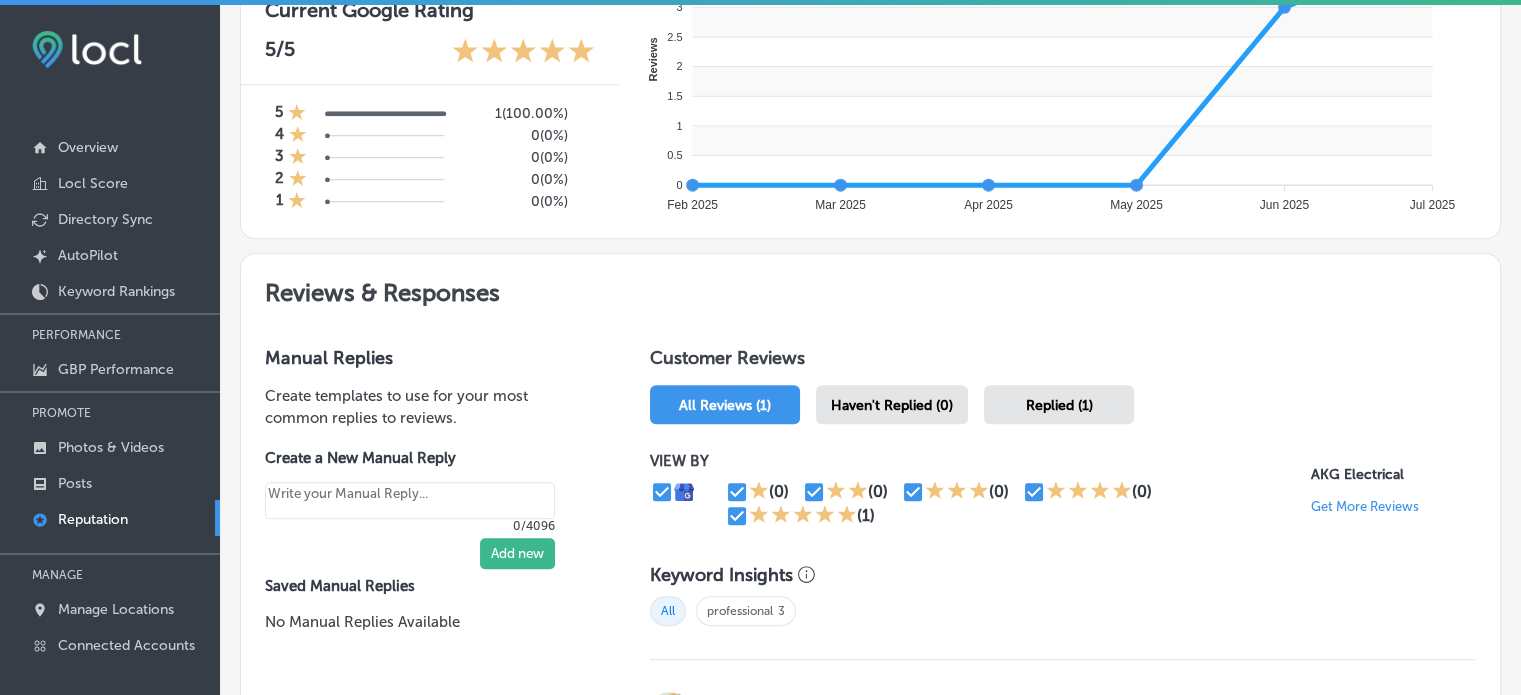 scroll, scrollTop: 864, scrollLeft: 0, axis: vertical 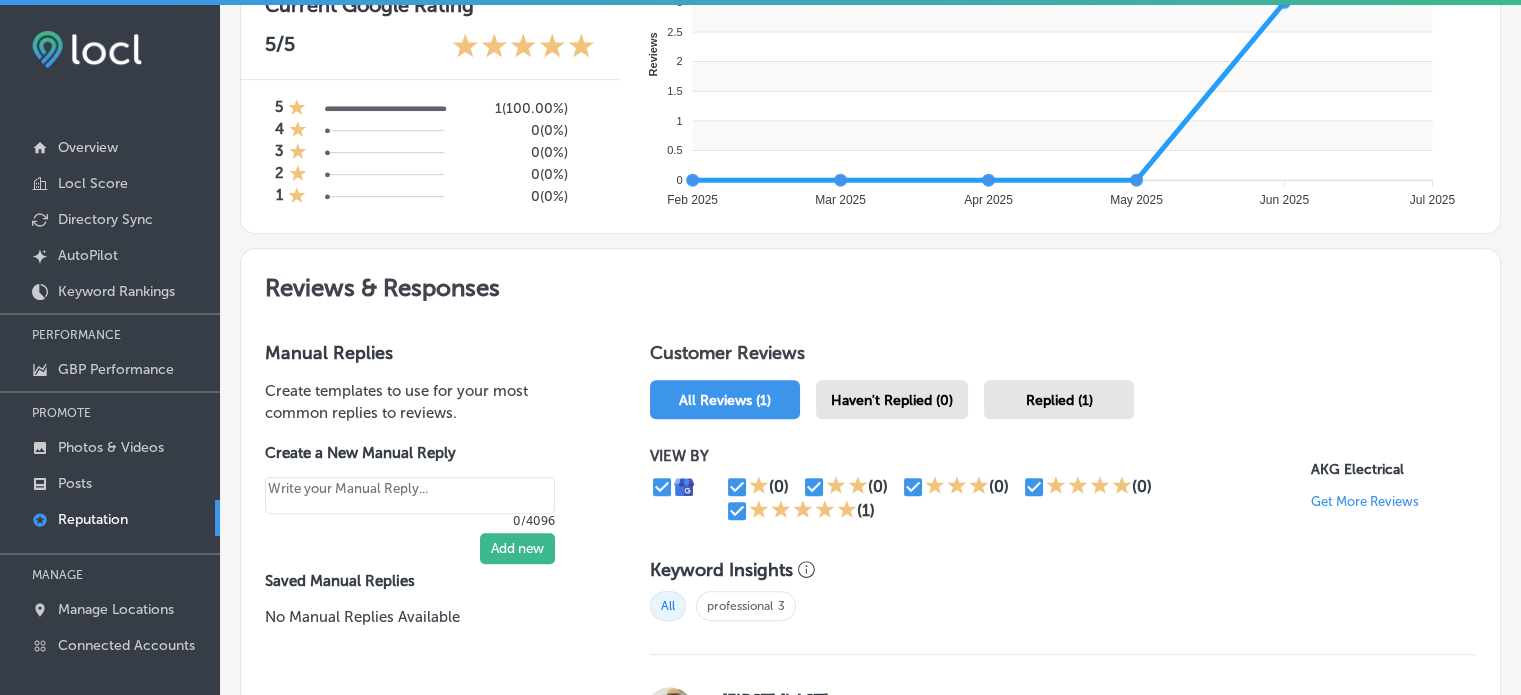 click on "Replied (1)" at bounding box center (1059, 399) 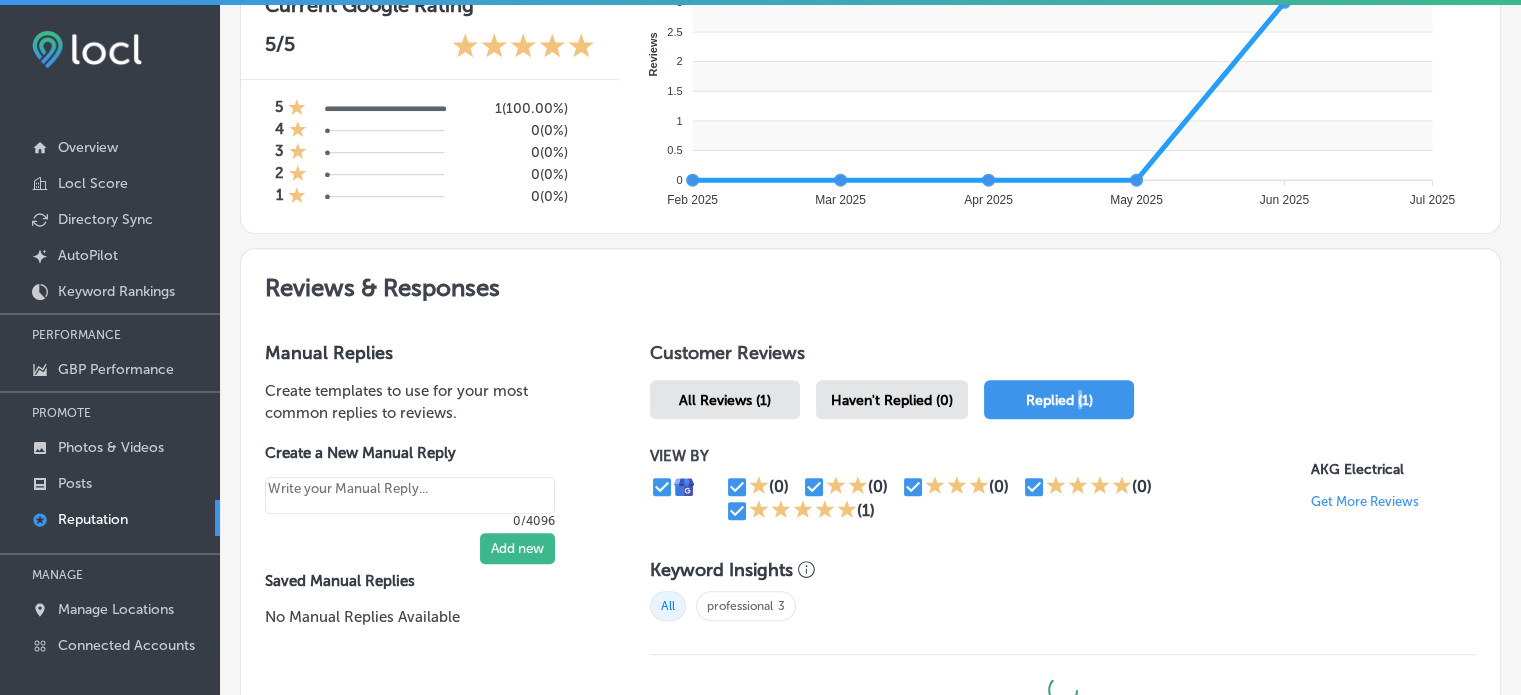 click on "Replied (1)" at bounding box center [1059, 399] 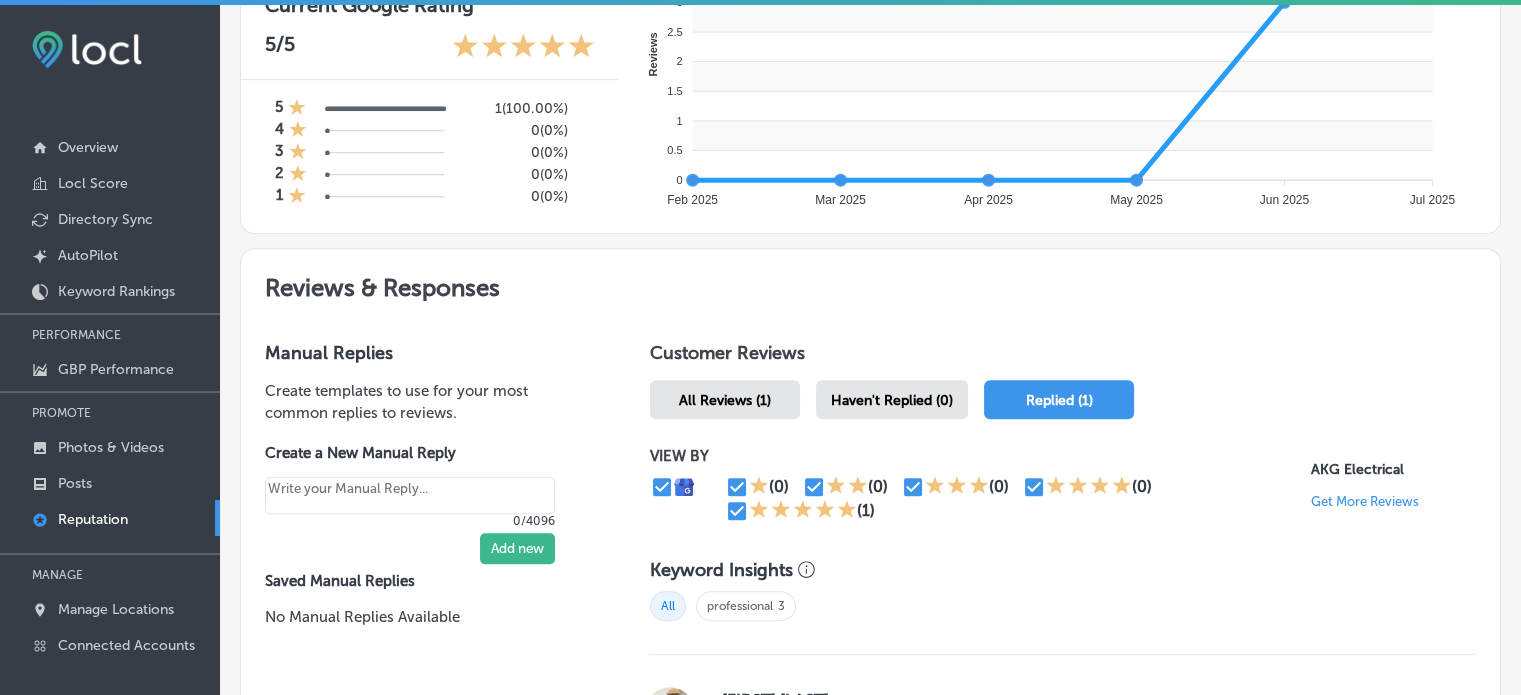 click on "All Reviews (1)" at bounding box center [725, 400] 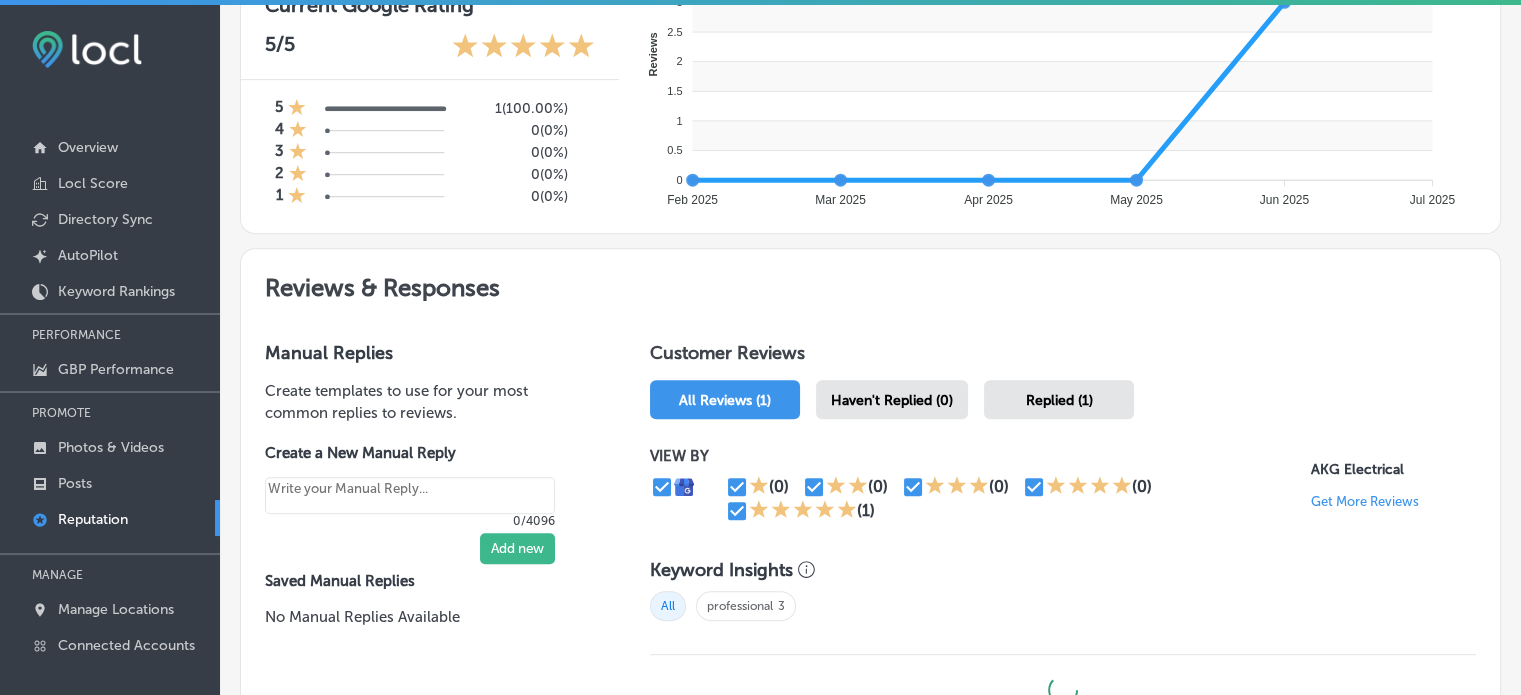 type on "x" 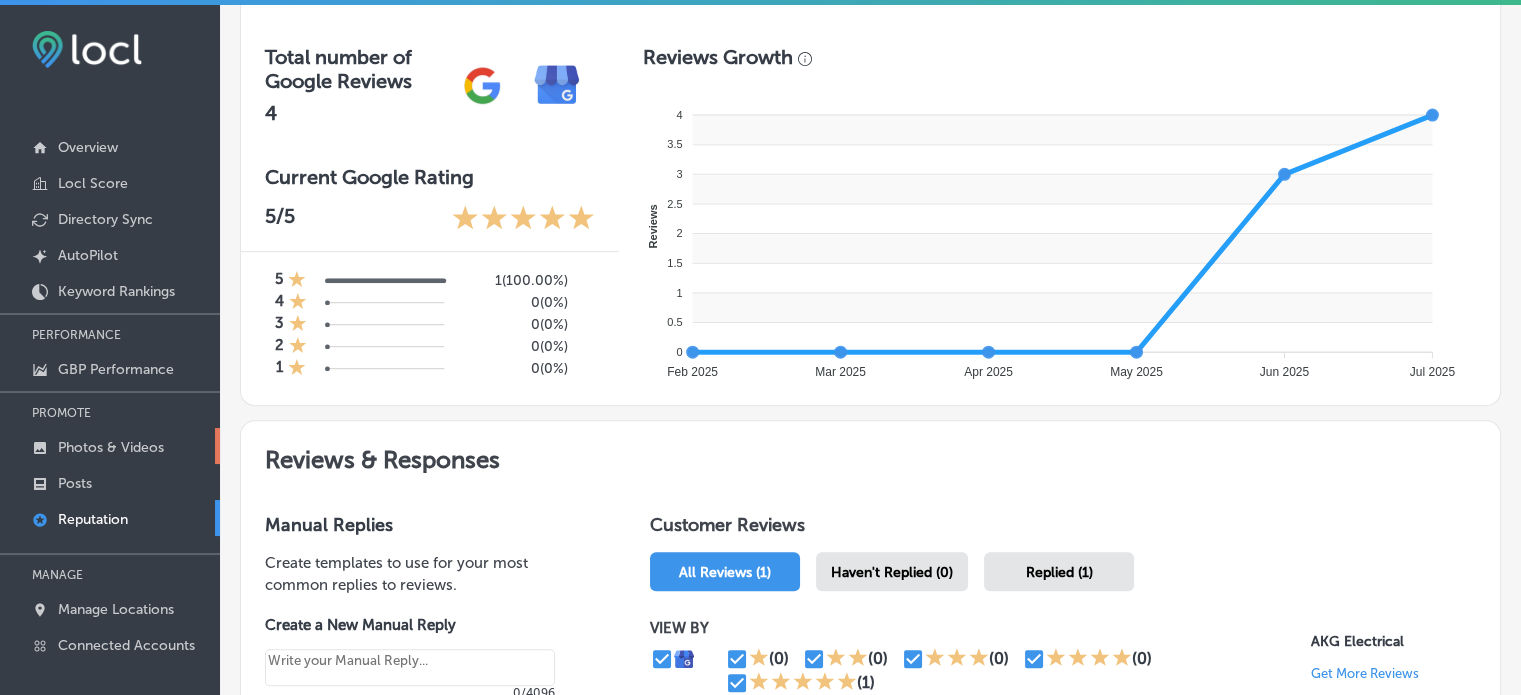 scroll, scrollTop: 612, scrollLeft: 0, axis: vertical 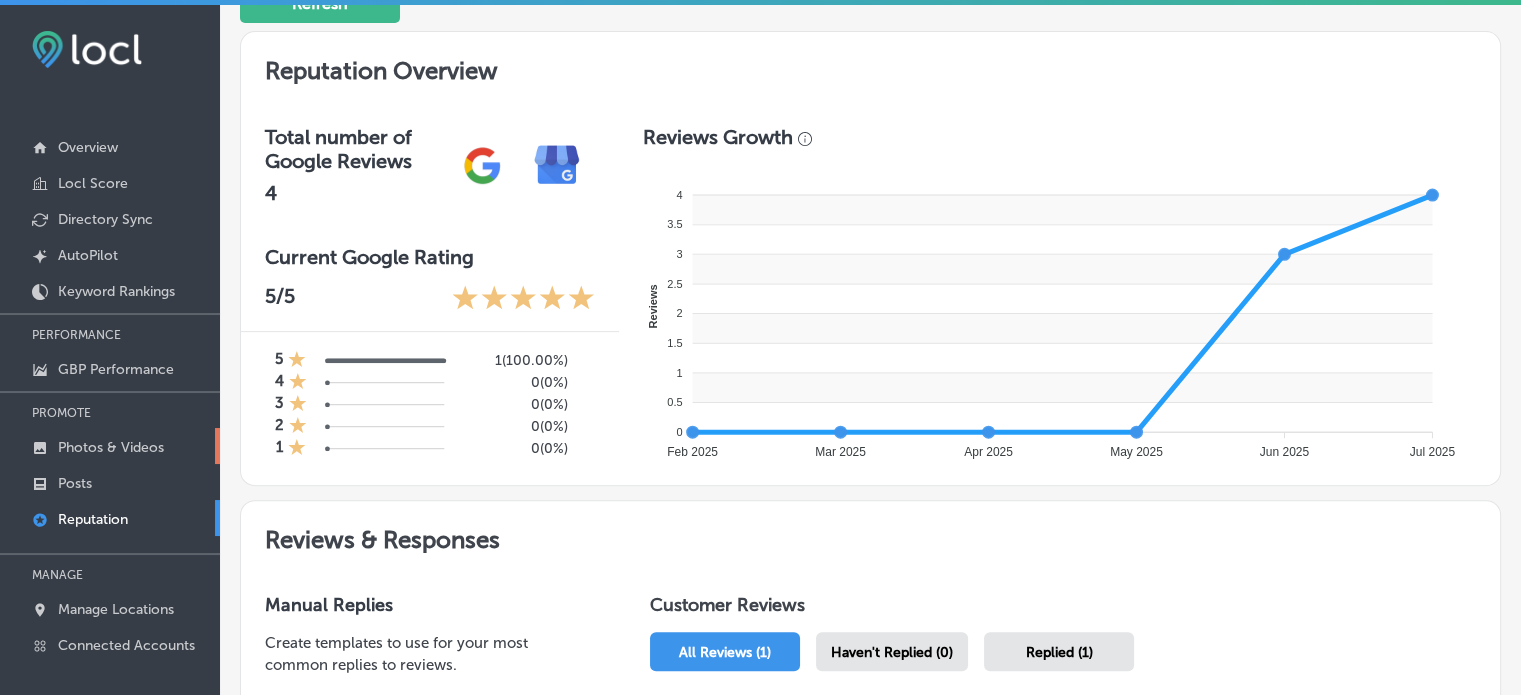 click on "Photos & Videos" at bounding box center (111, 447) 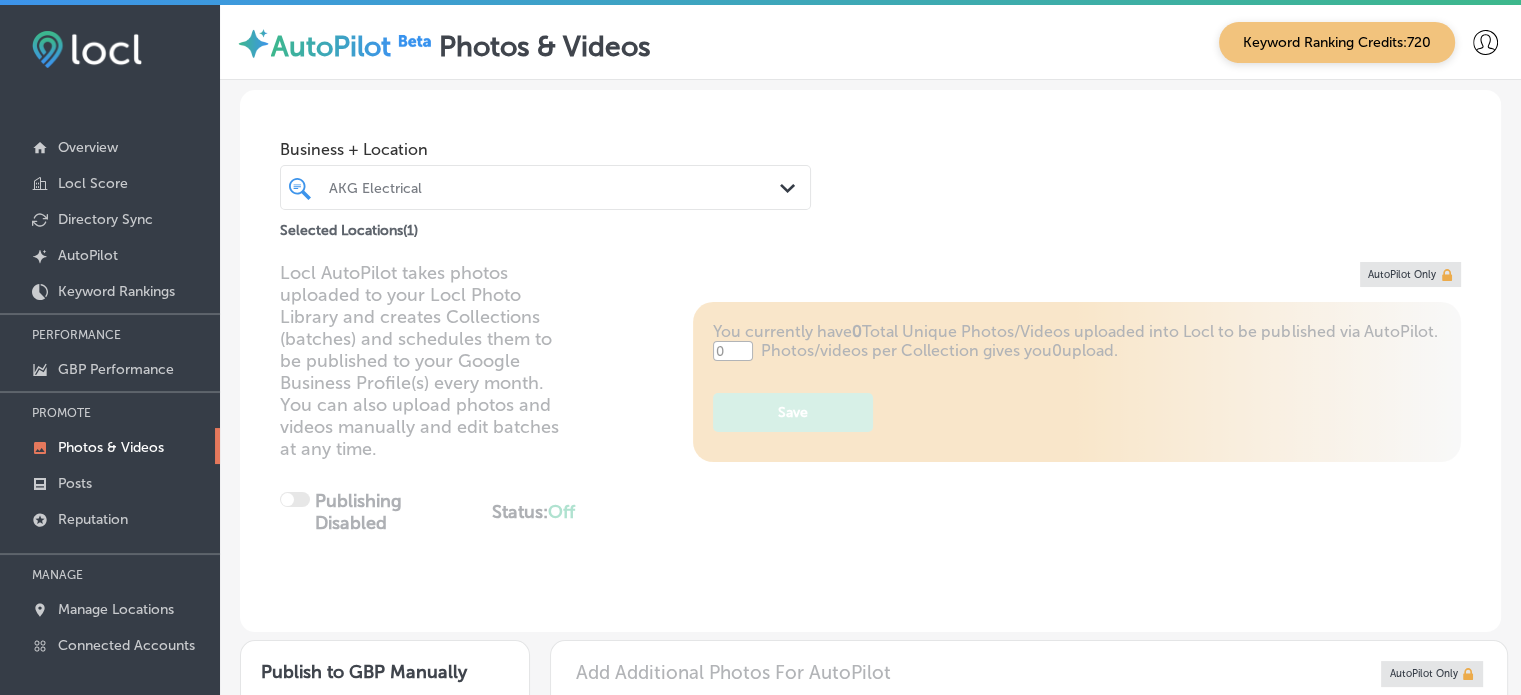 type on "5" 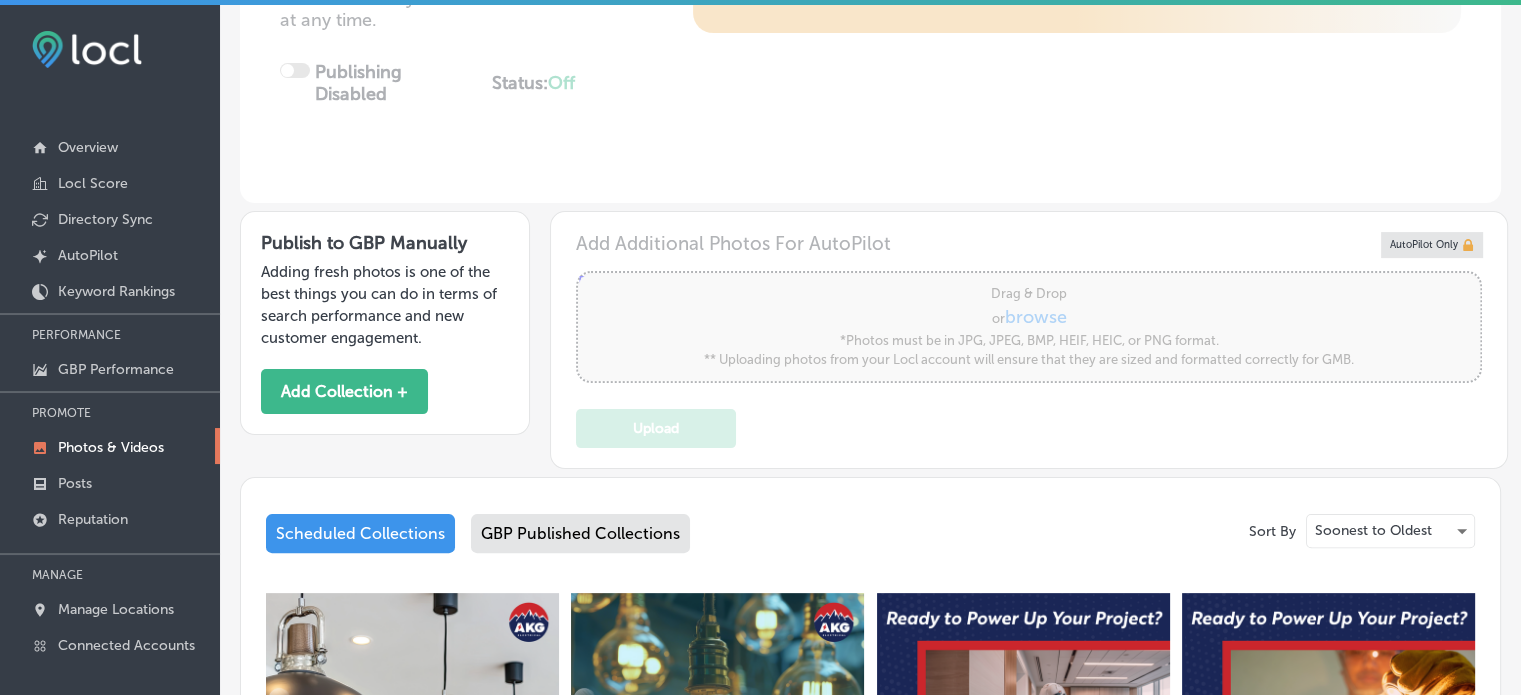 scroll, scrollTop: 601, scrollLeft: 0, axis: vertical 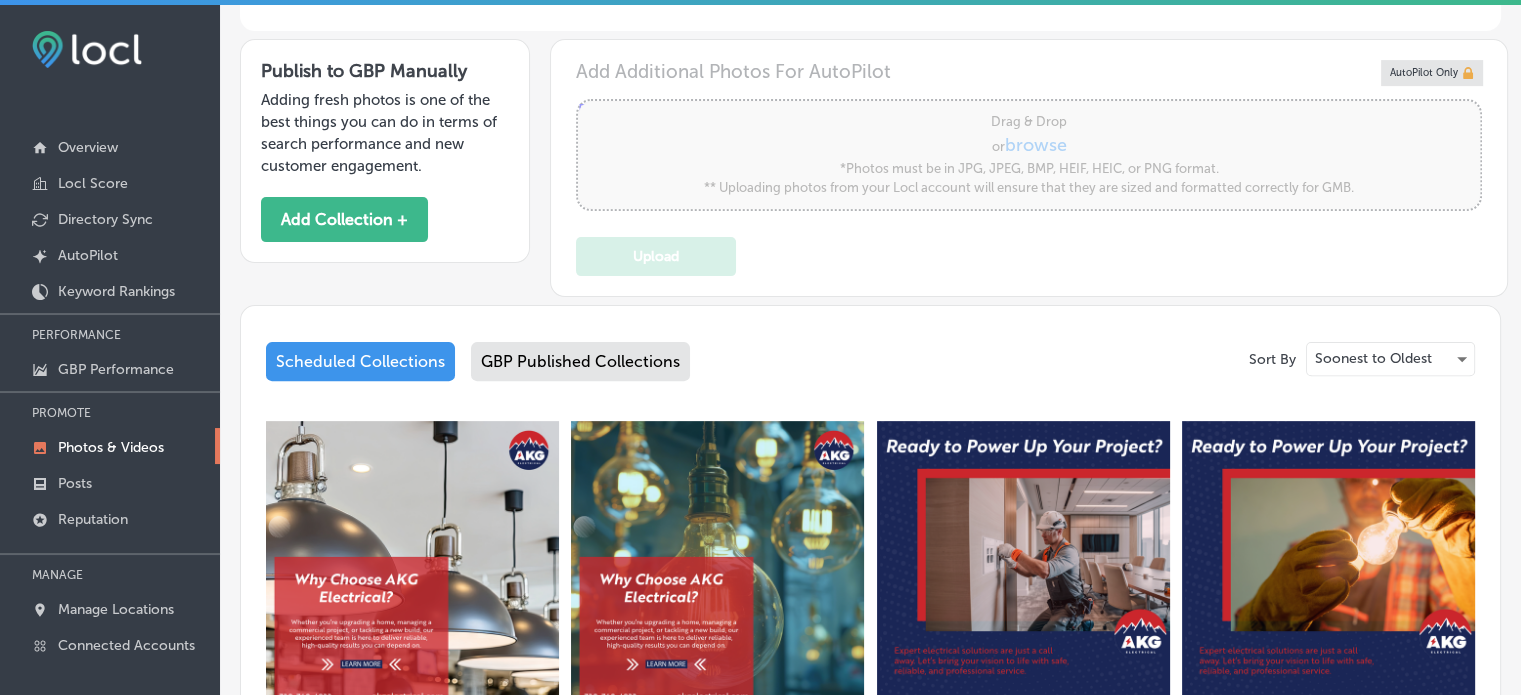 click on "GBP Published Collections" at bounding box center (580, 361) 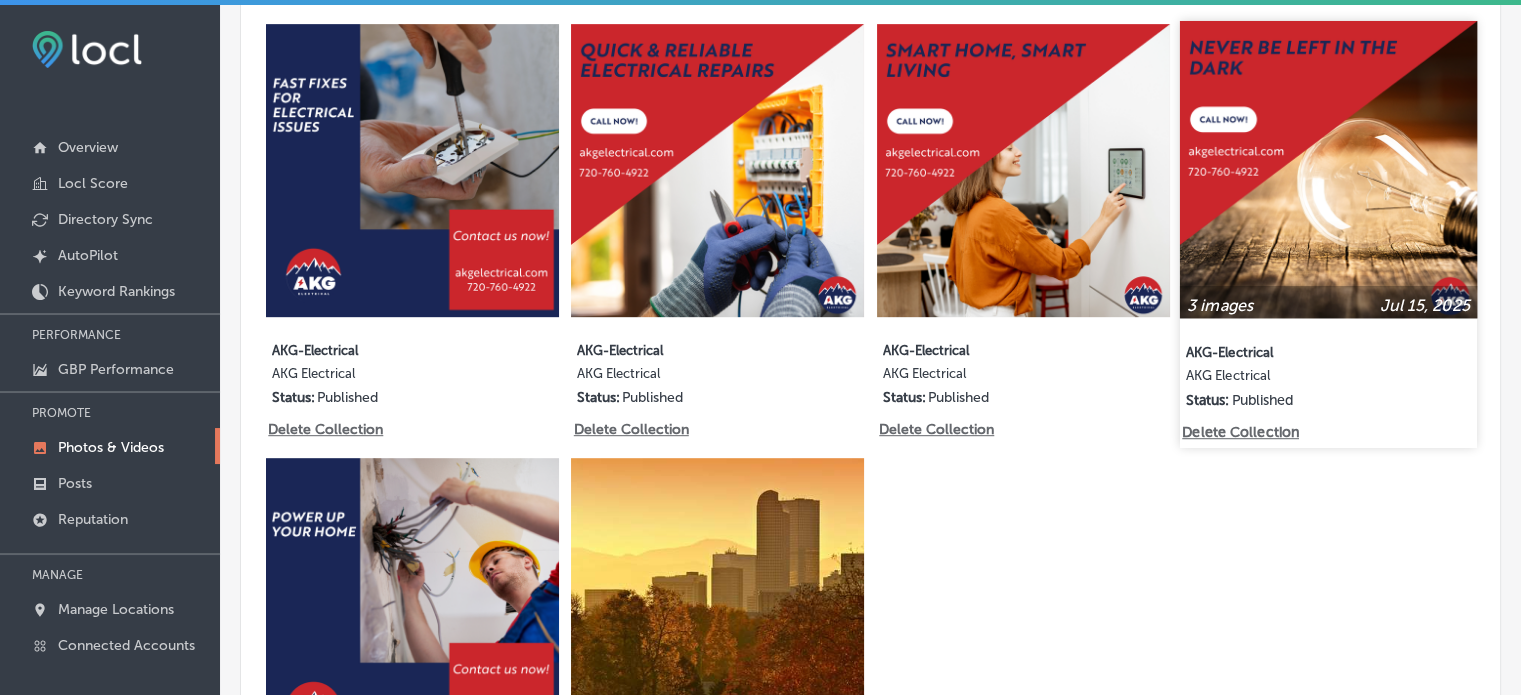 scroll, scrollTop: 1000, scrollLeft: 0, axis: vertical 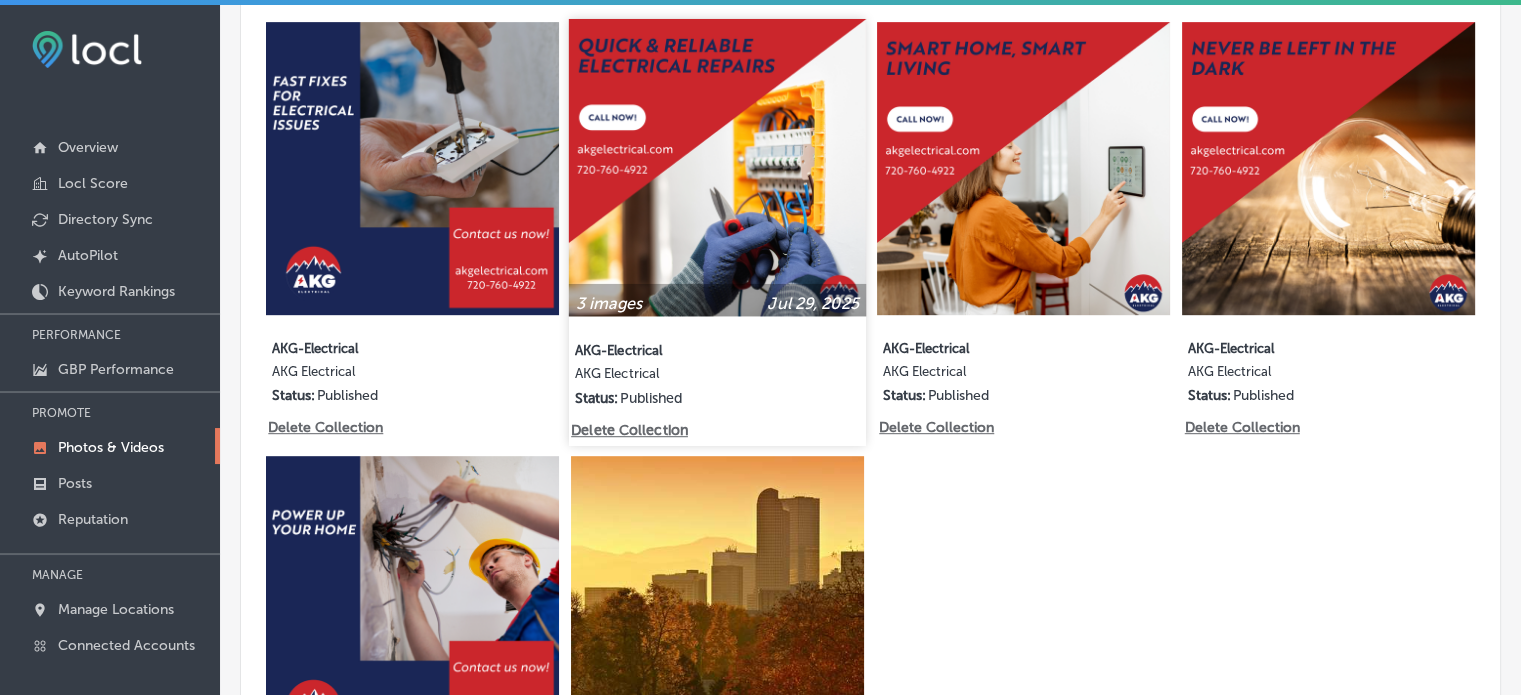 click at bounding box center [717, 167] 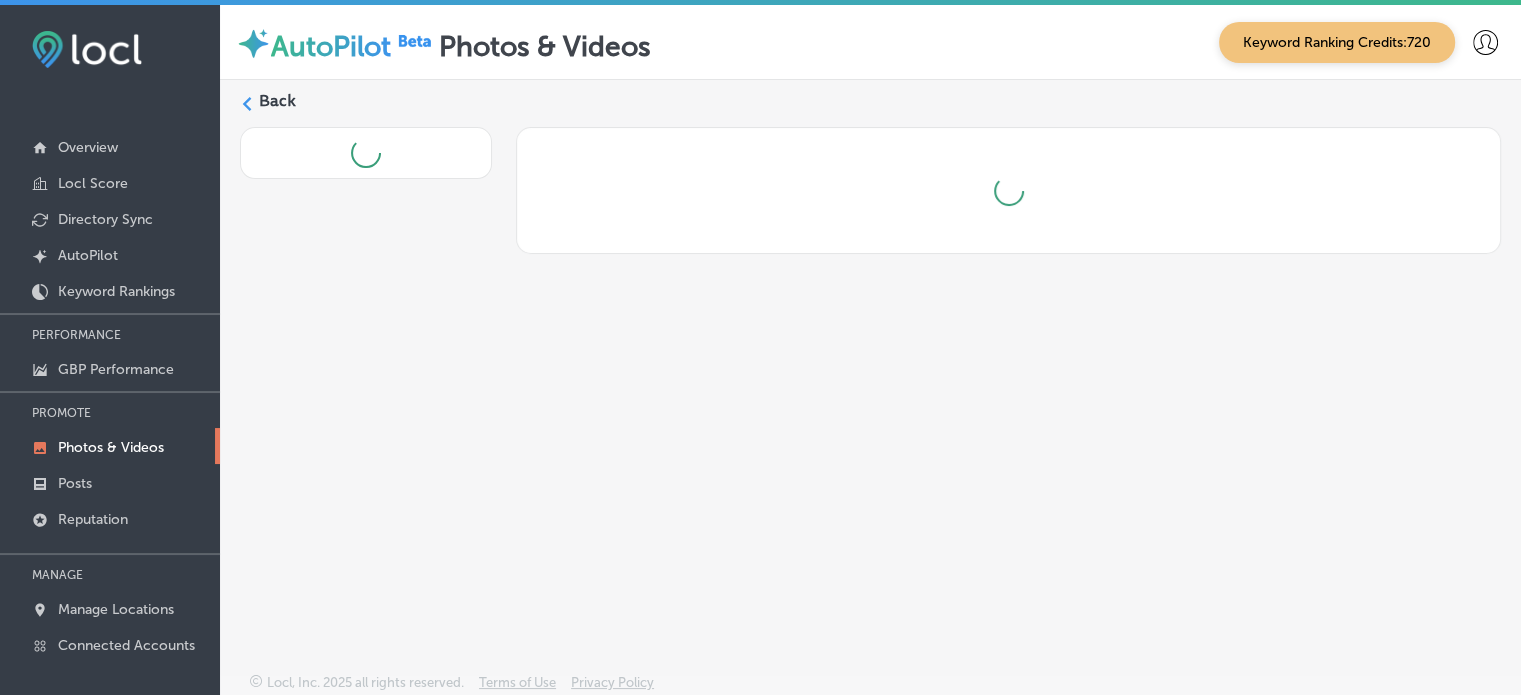 scroll, scrollTop: 0, scrollLeft: 0, axis: both 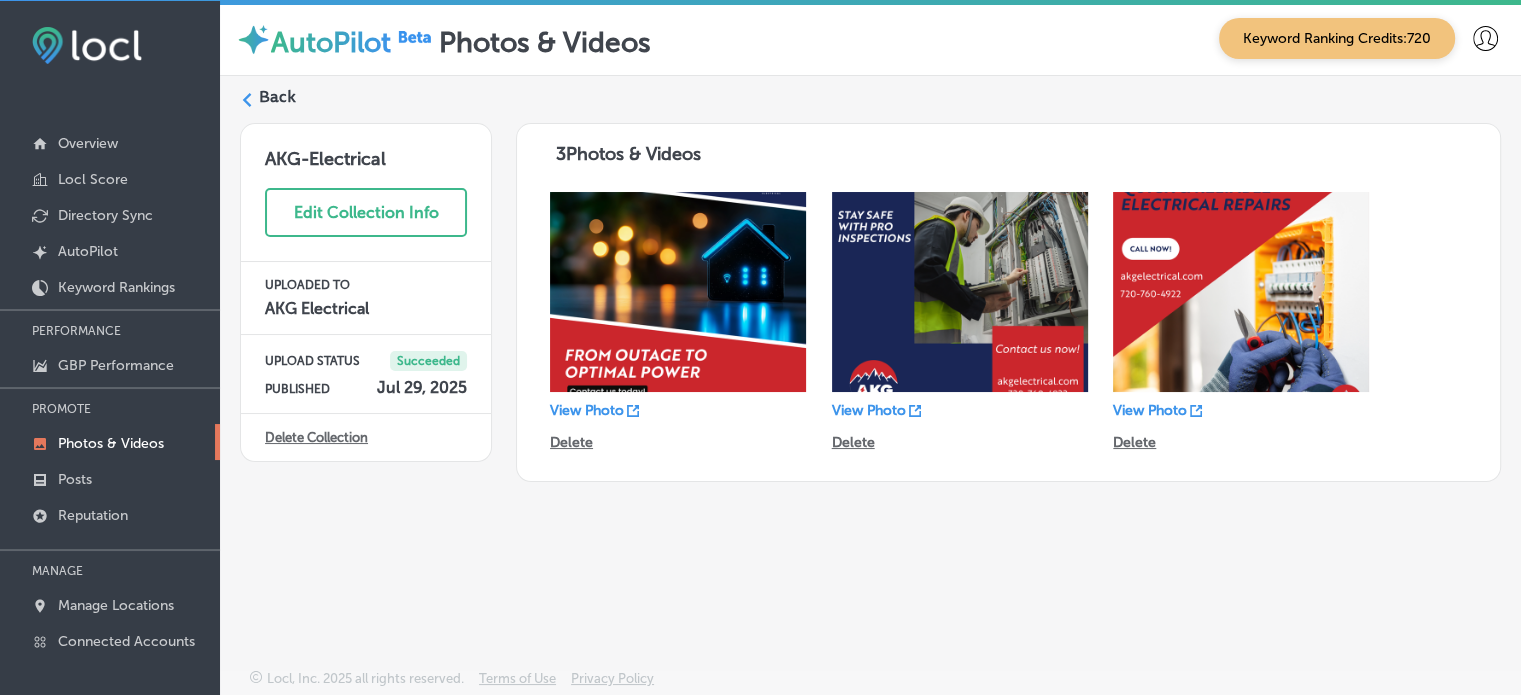 click on "Back" at bounding box center [277, 97] 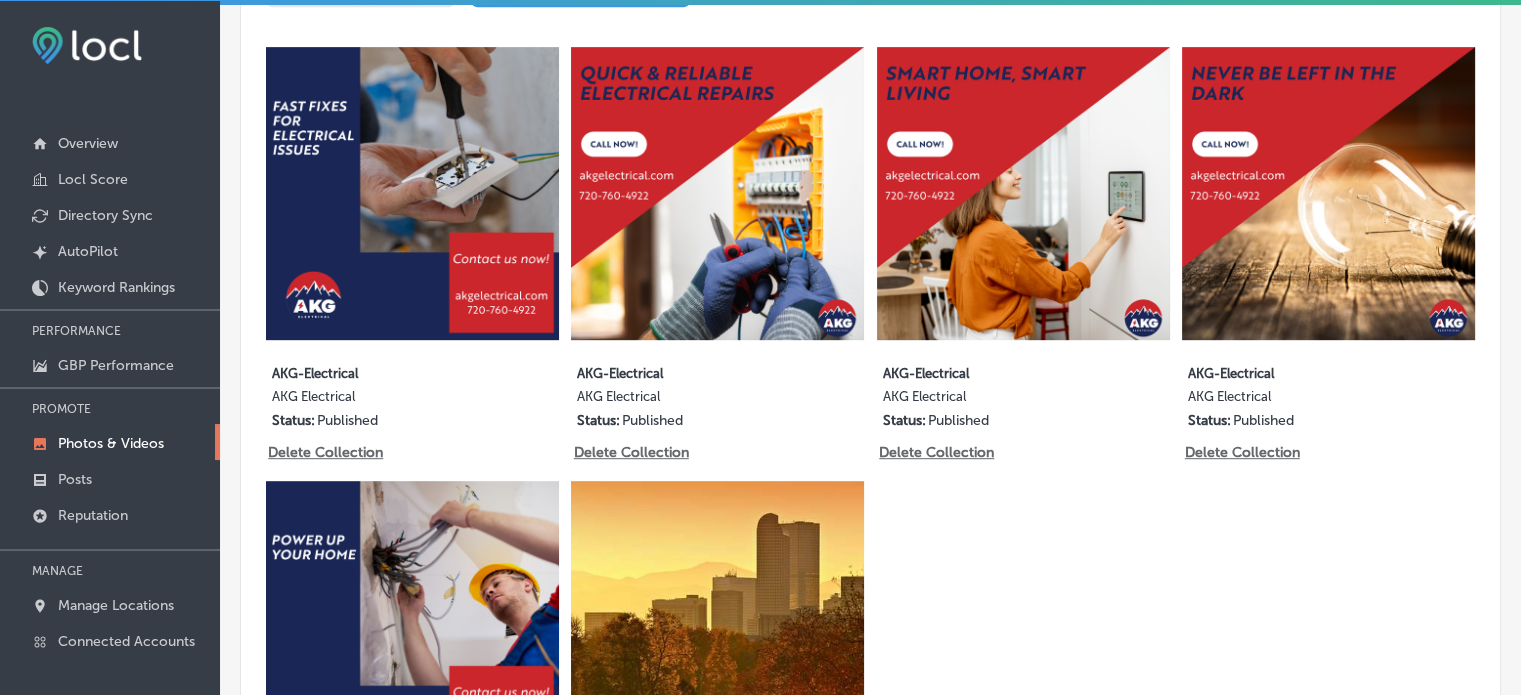 type on "5" 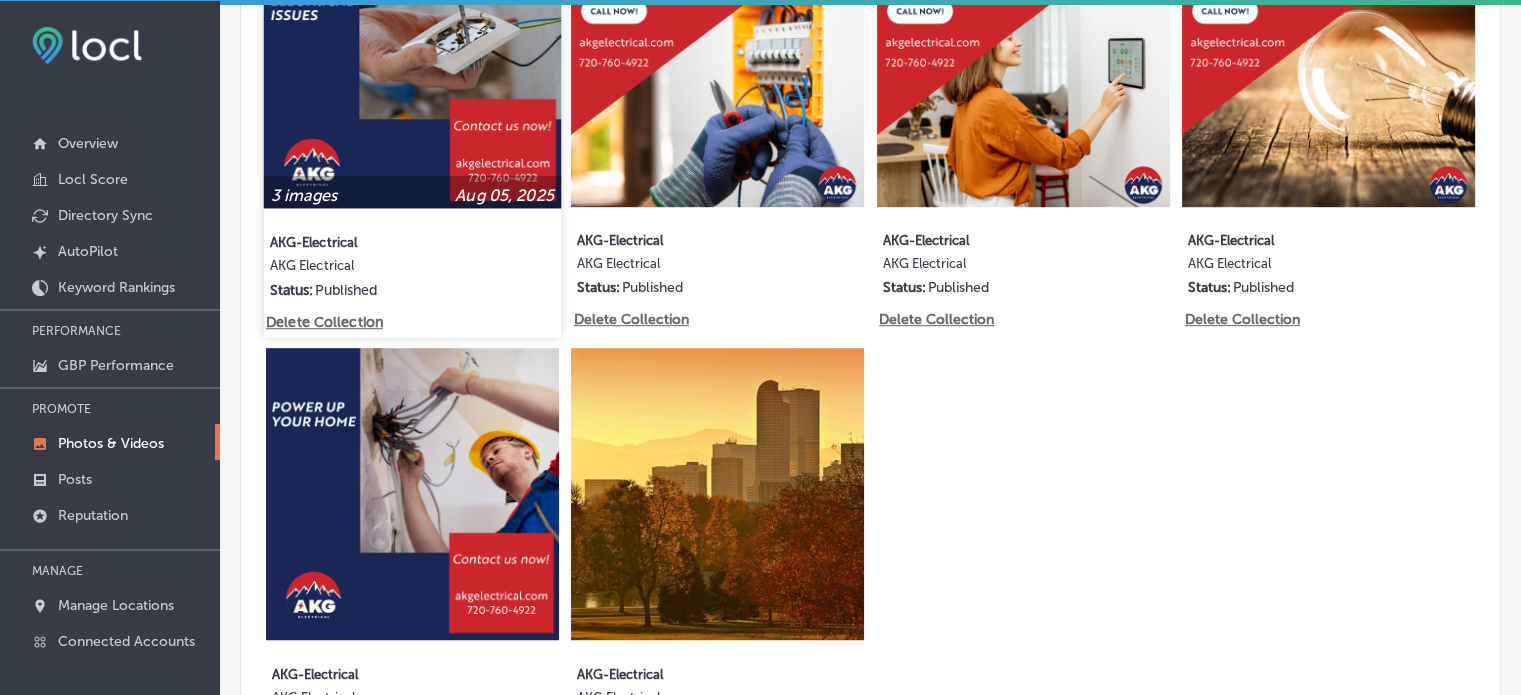 scroll, scrollTop: 1110, scrollLeft: 0, axis: vertical 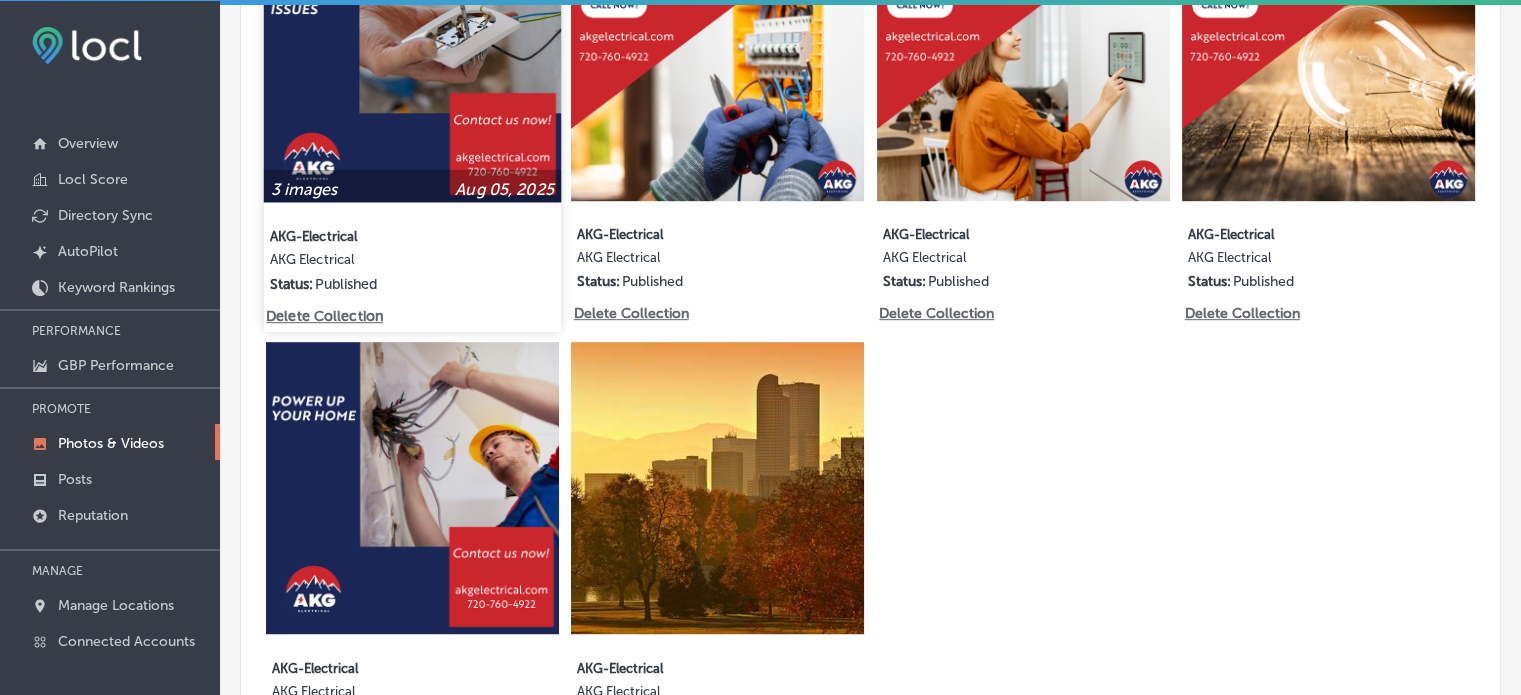 click at bounding box center [412, 53] 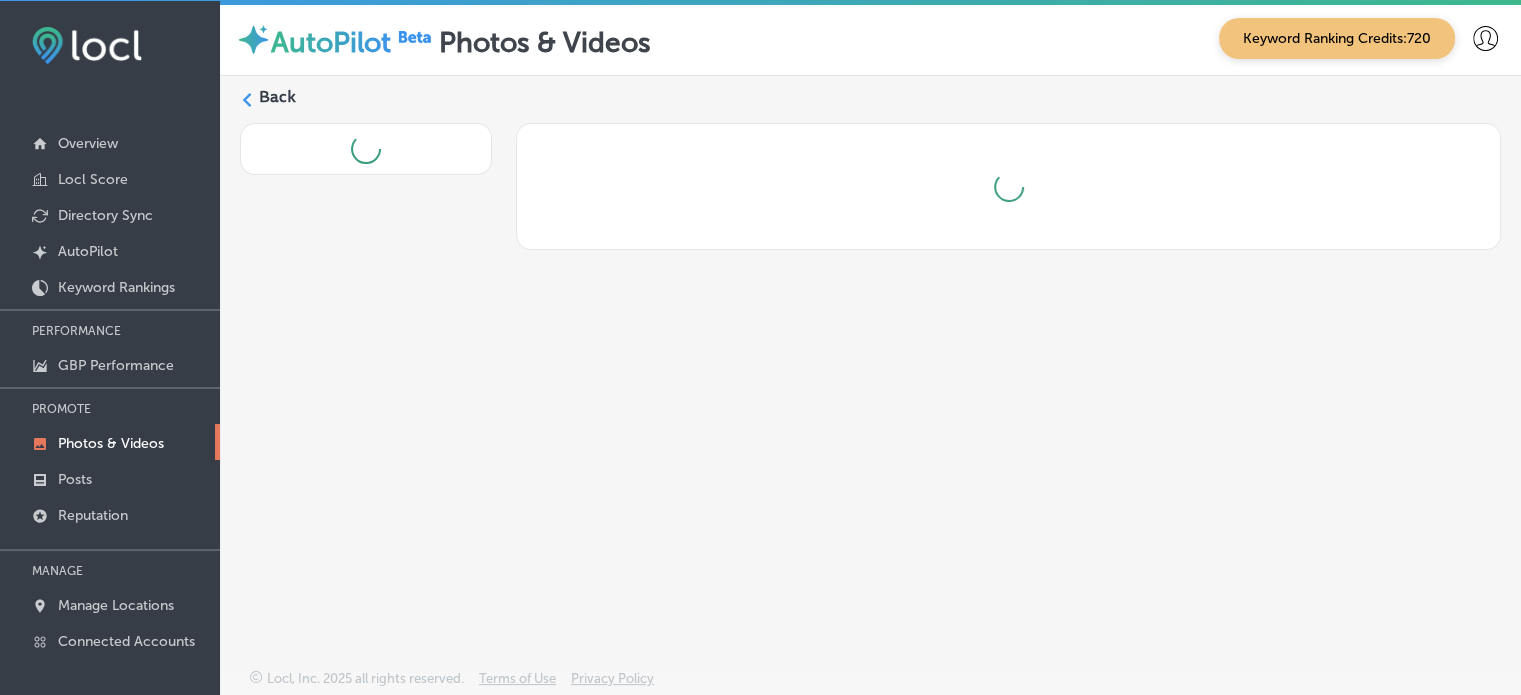 scroll, scrollTop: 0, scrollLeft: 0, axis: both 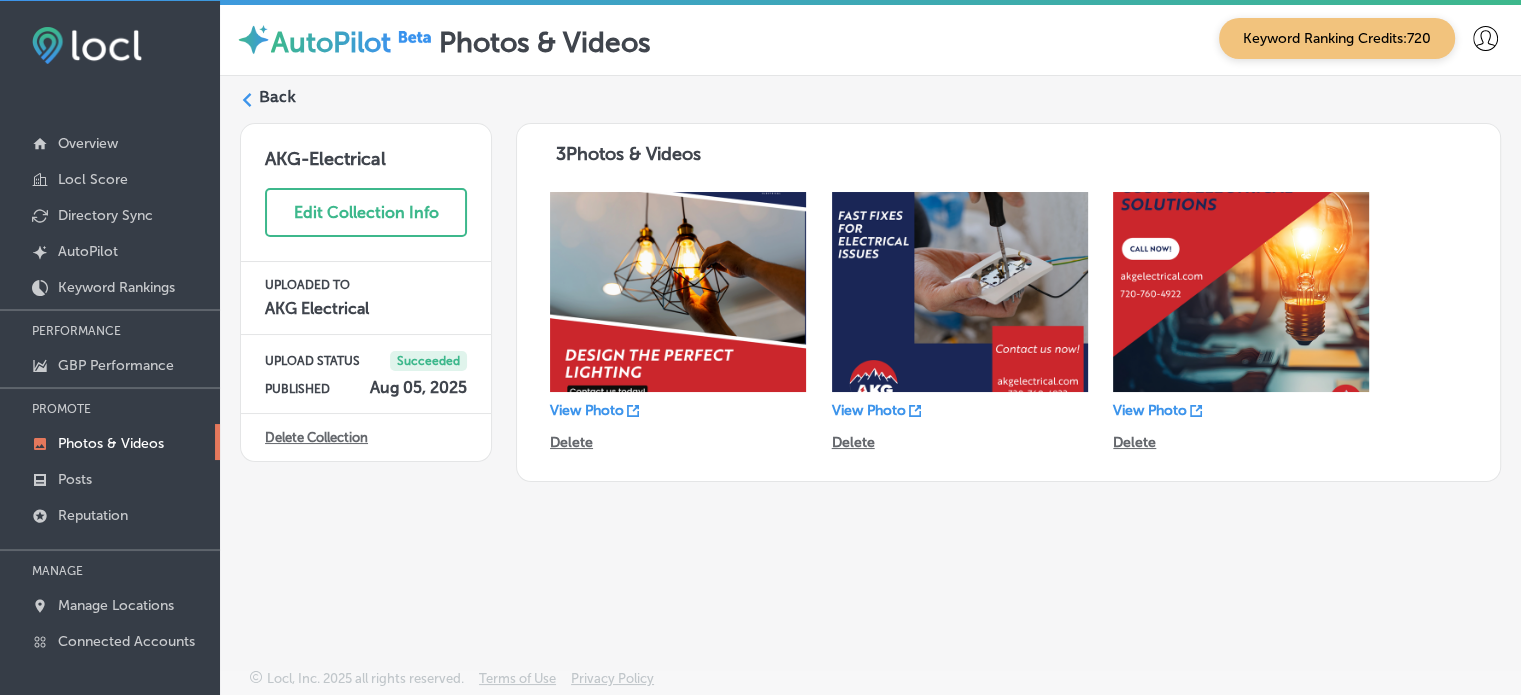 click on "Back" at bounding box center [277, 97] 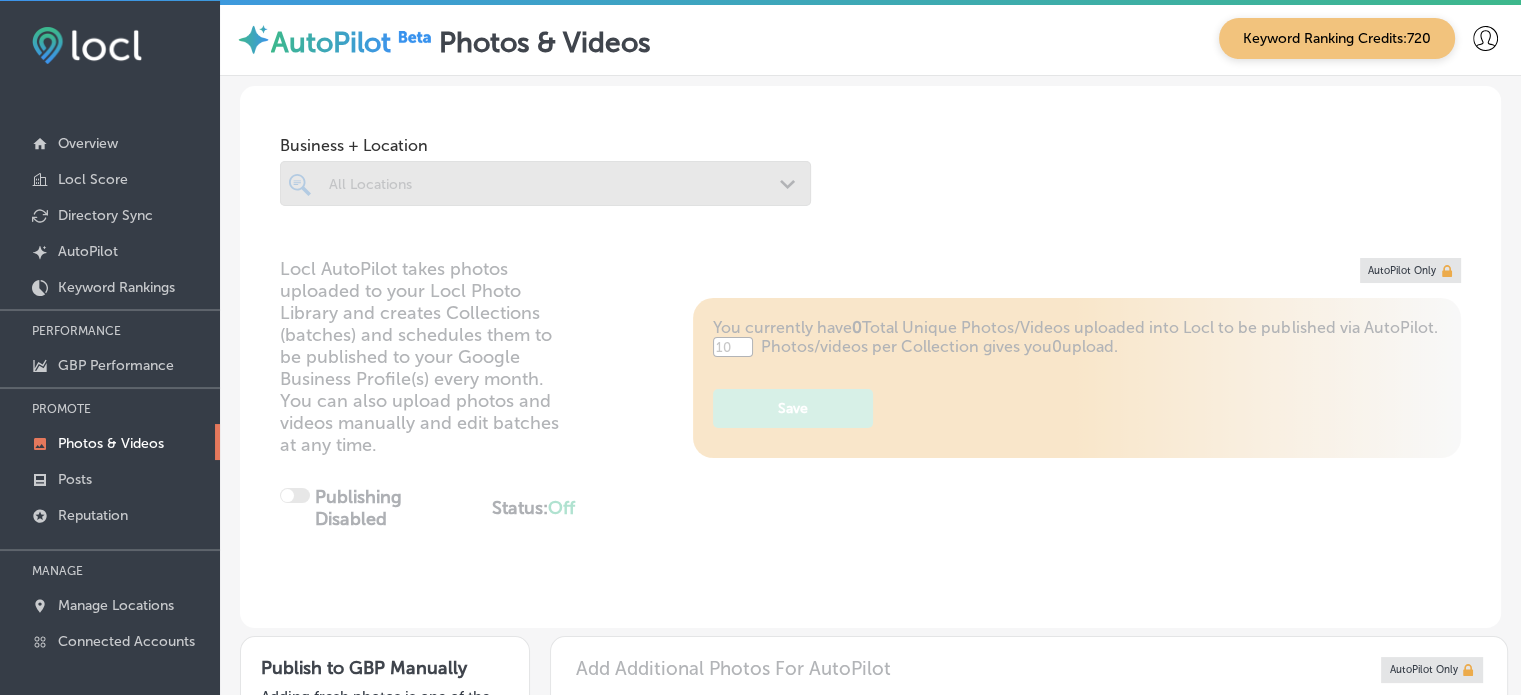 type on "5" 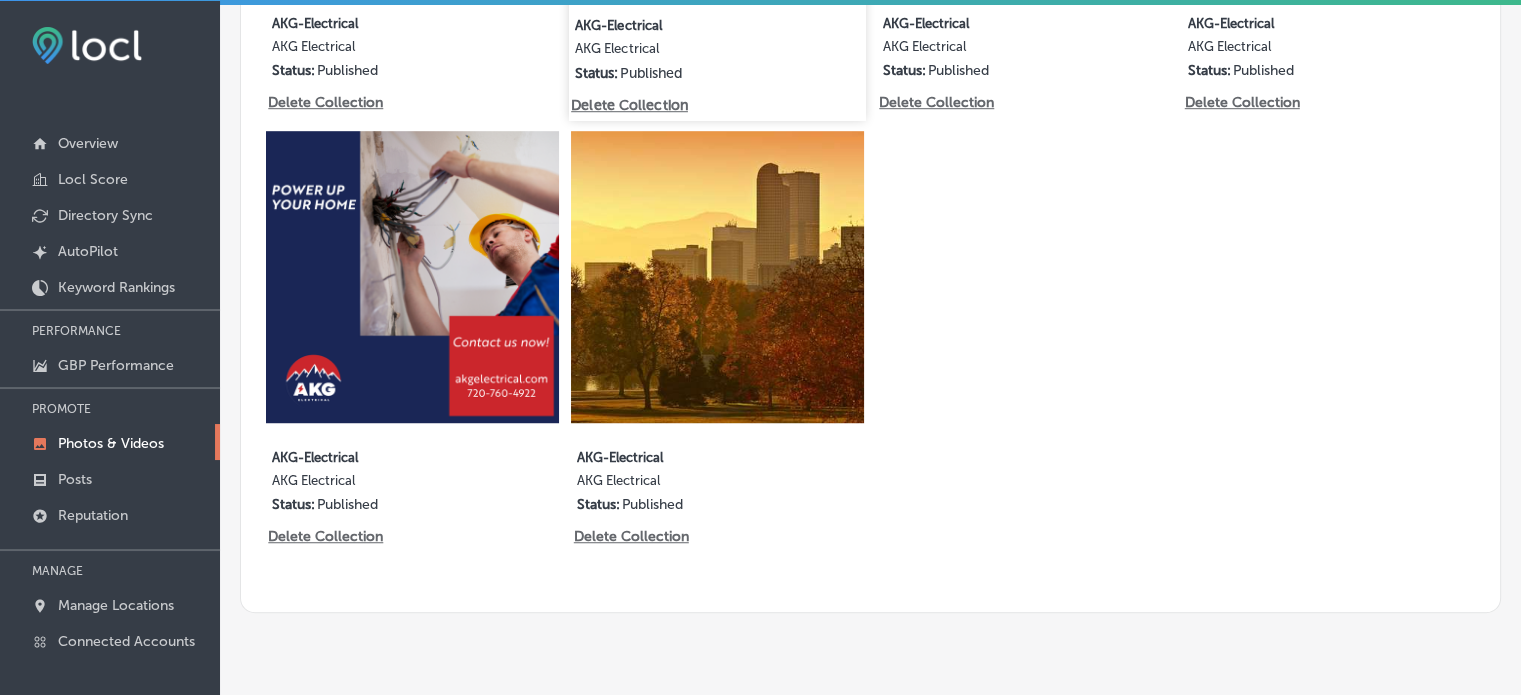 scroll, scrollTop: 1348, scrollLeft: 0, axis: vertical 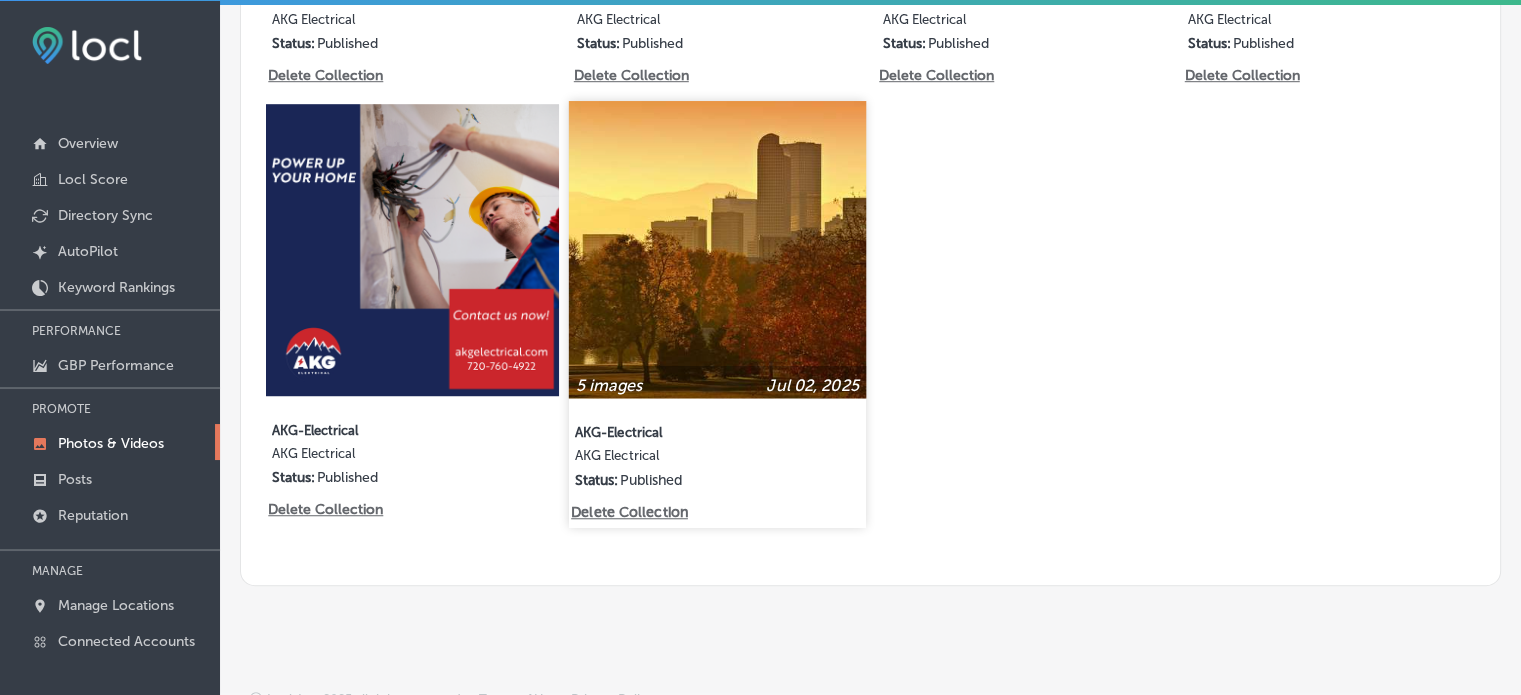 click at bounding box center (717, 249) 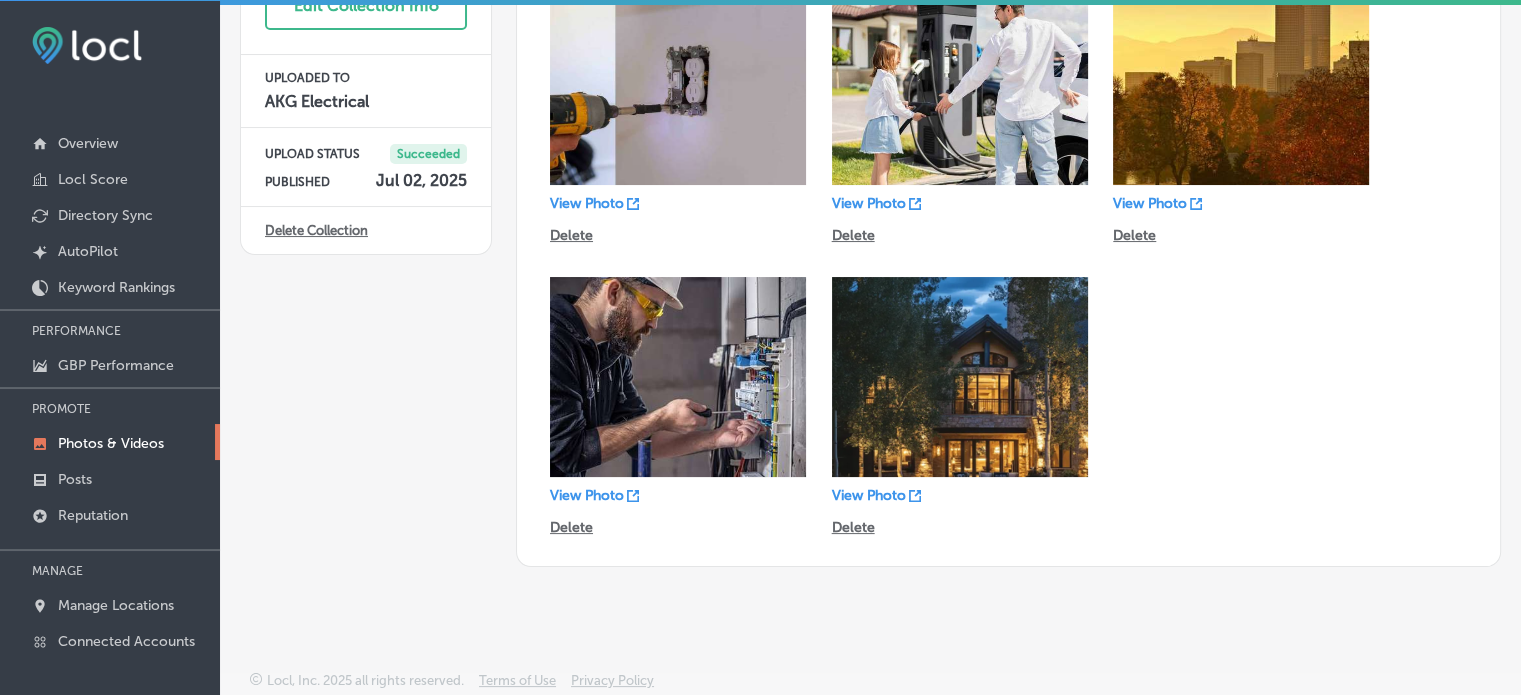 scroll, scrollTop: 0, scrollLeft: 0, axis: both 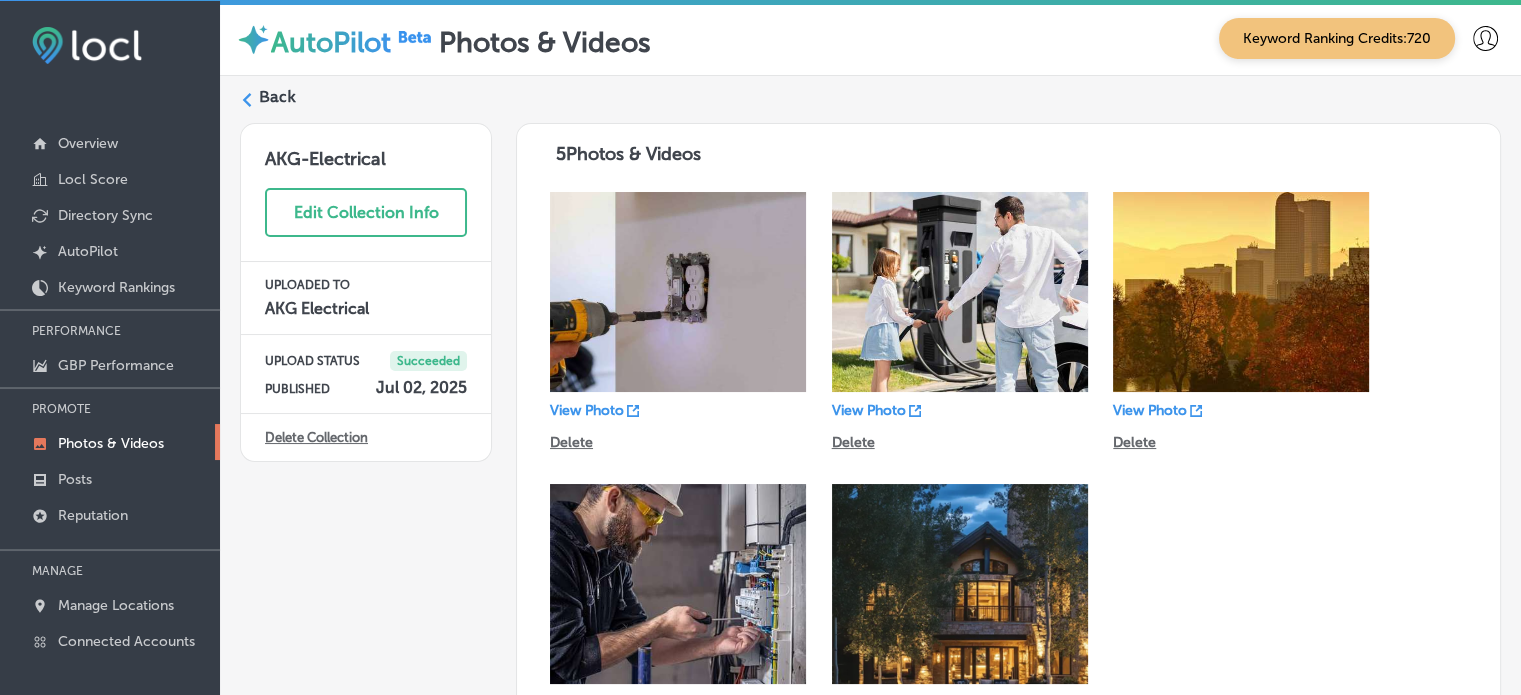 click on "Back" at bounding box center [277, 97] 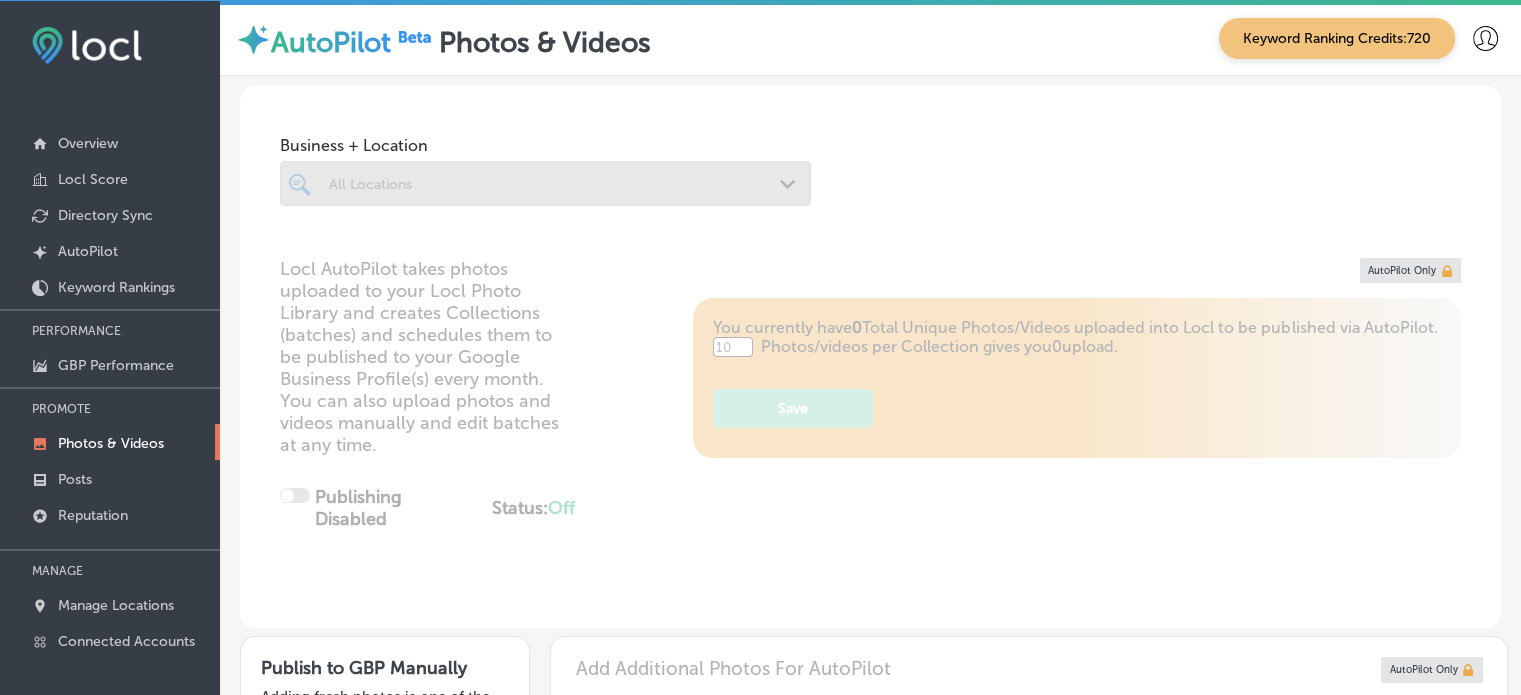 type on "5" 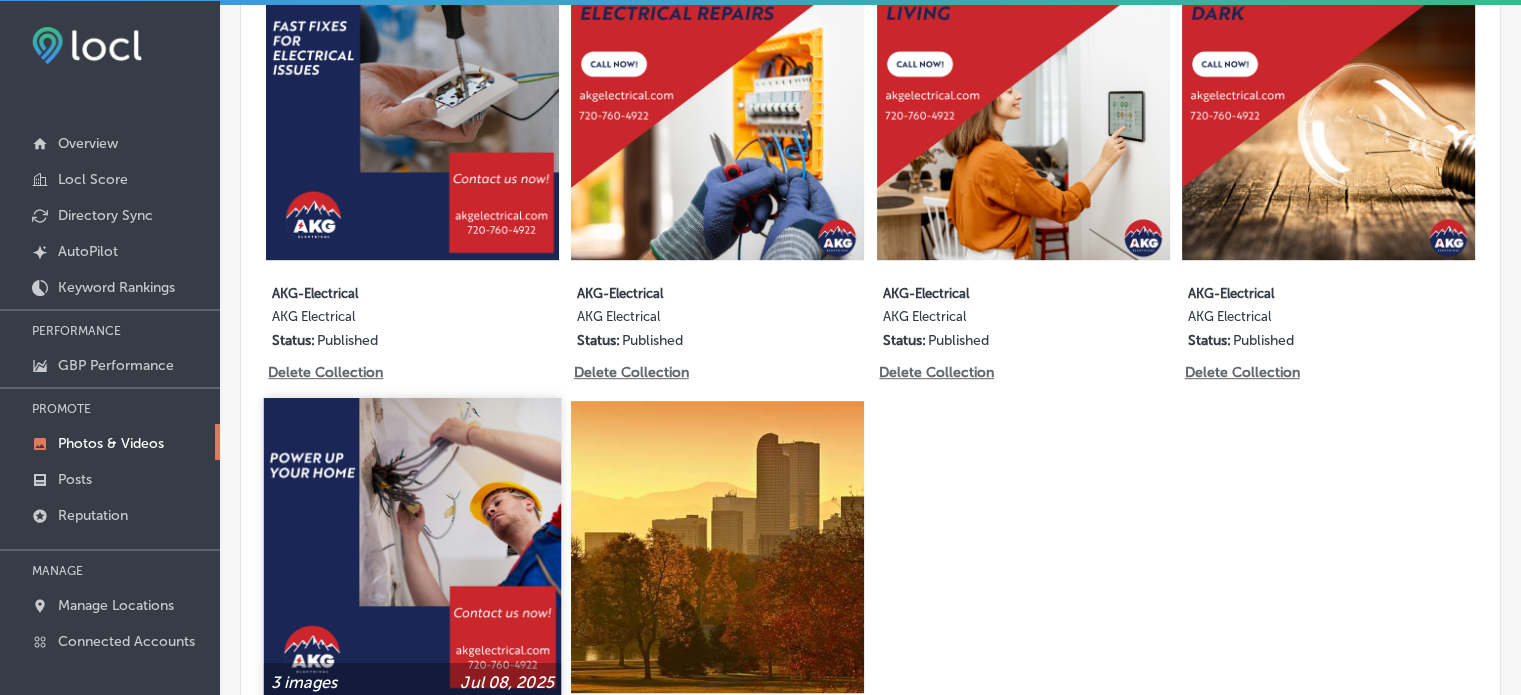 scroll, scrollTop: 1052, scrollLeft: 0, axis: vertical 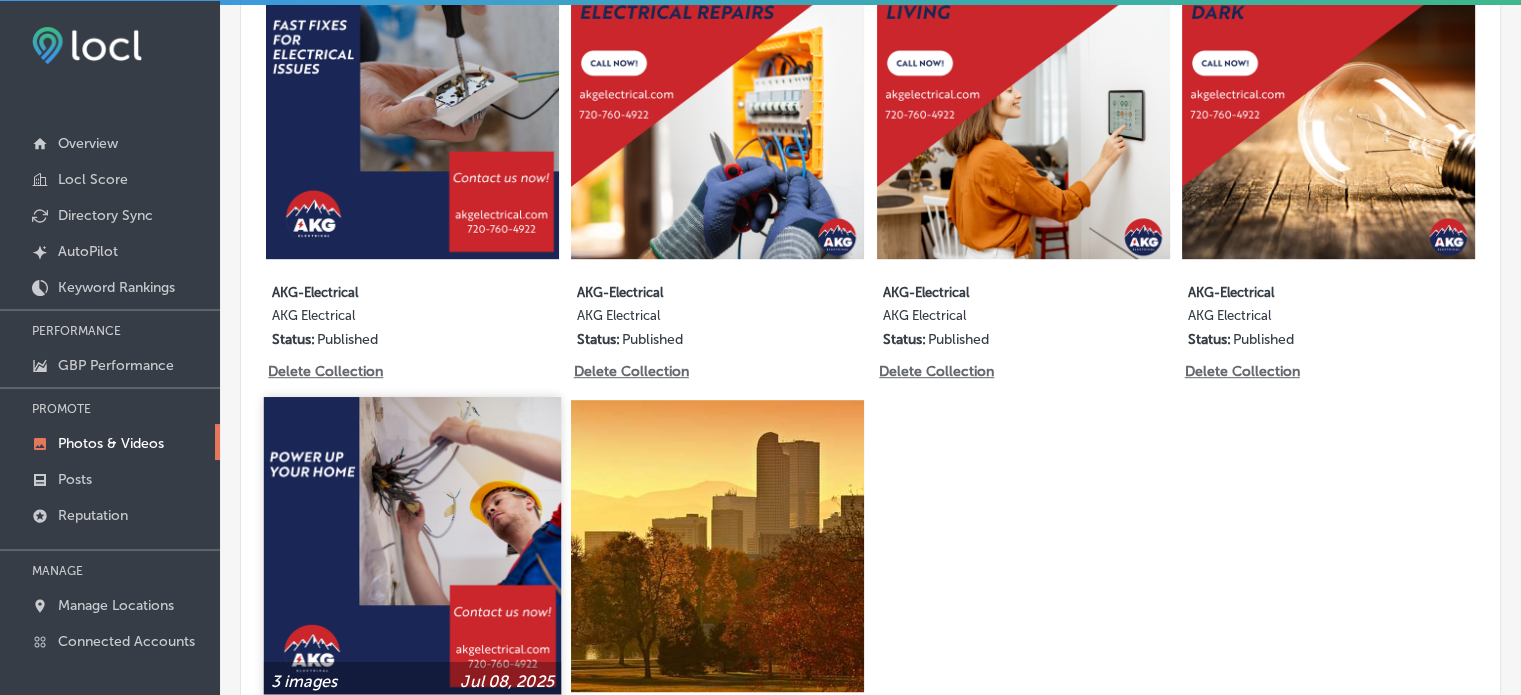 click at bounding box center [412, 545] 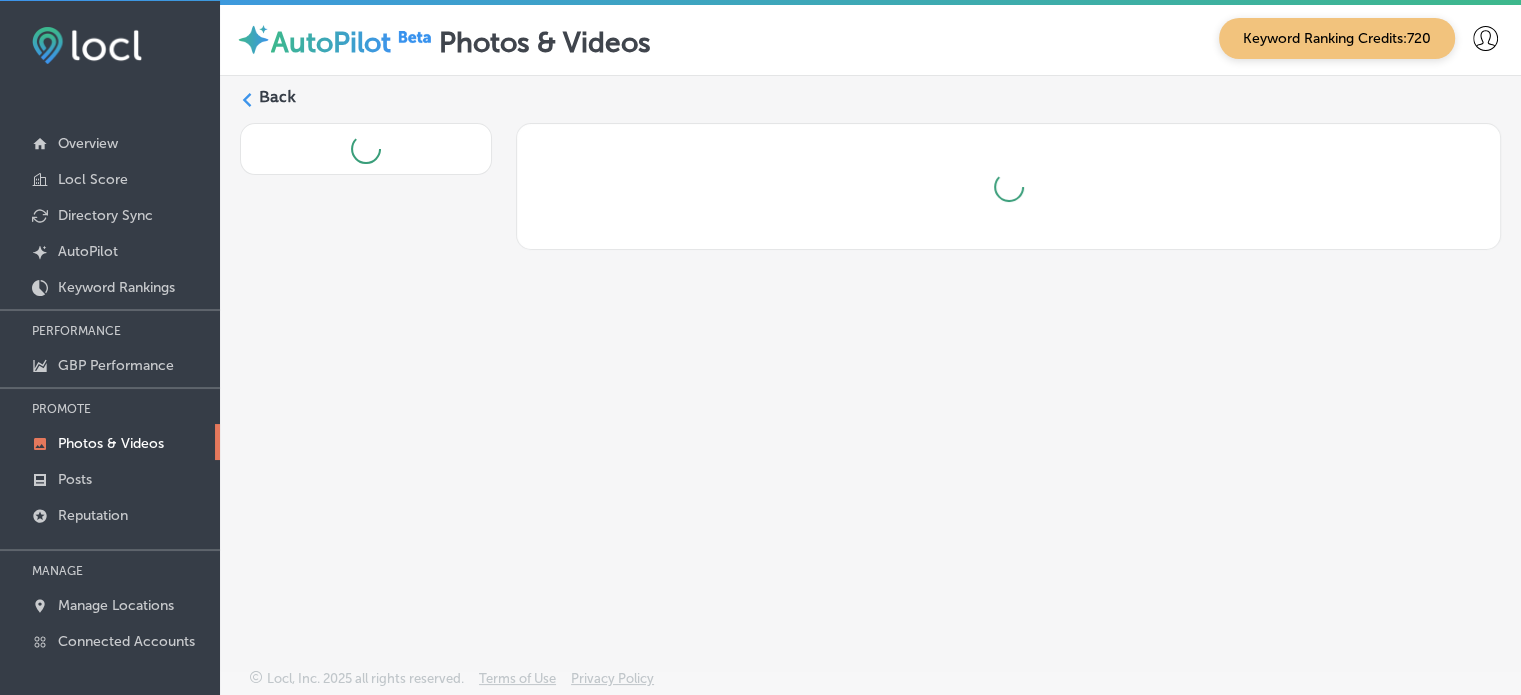 scroll, scrollTop: 0, scrollLeft: 0, axis: both 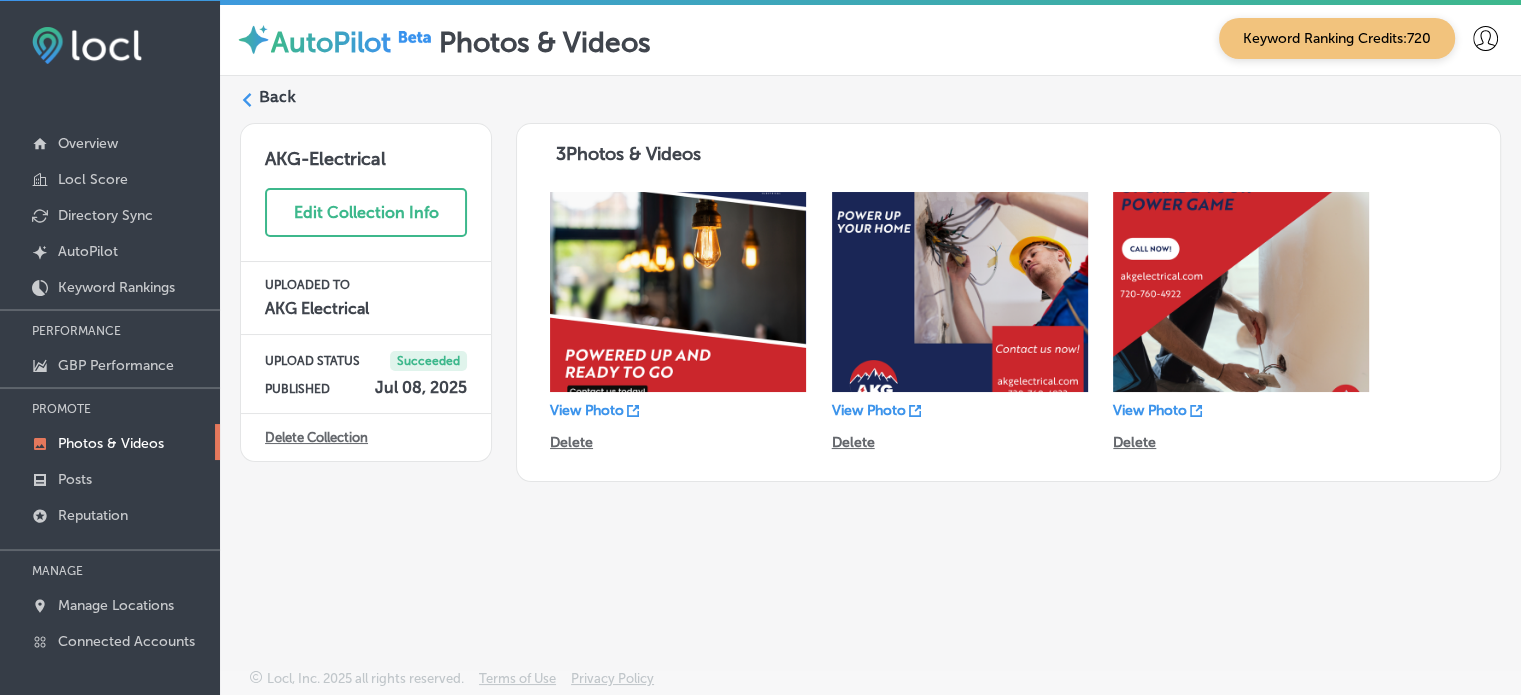 click on "Back" at bounding box center [870, 104] 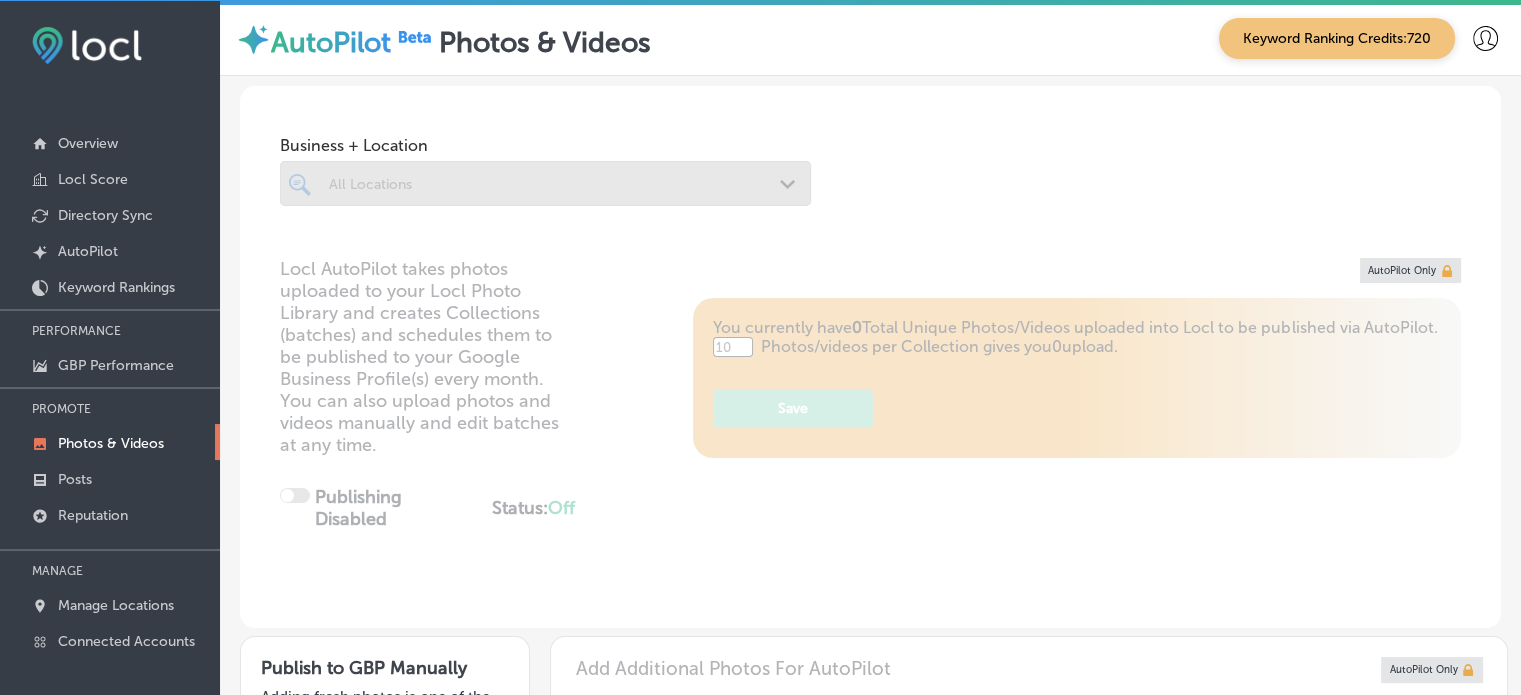 type on "5" 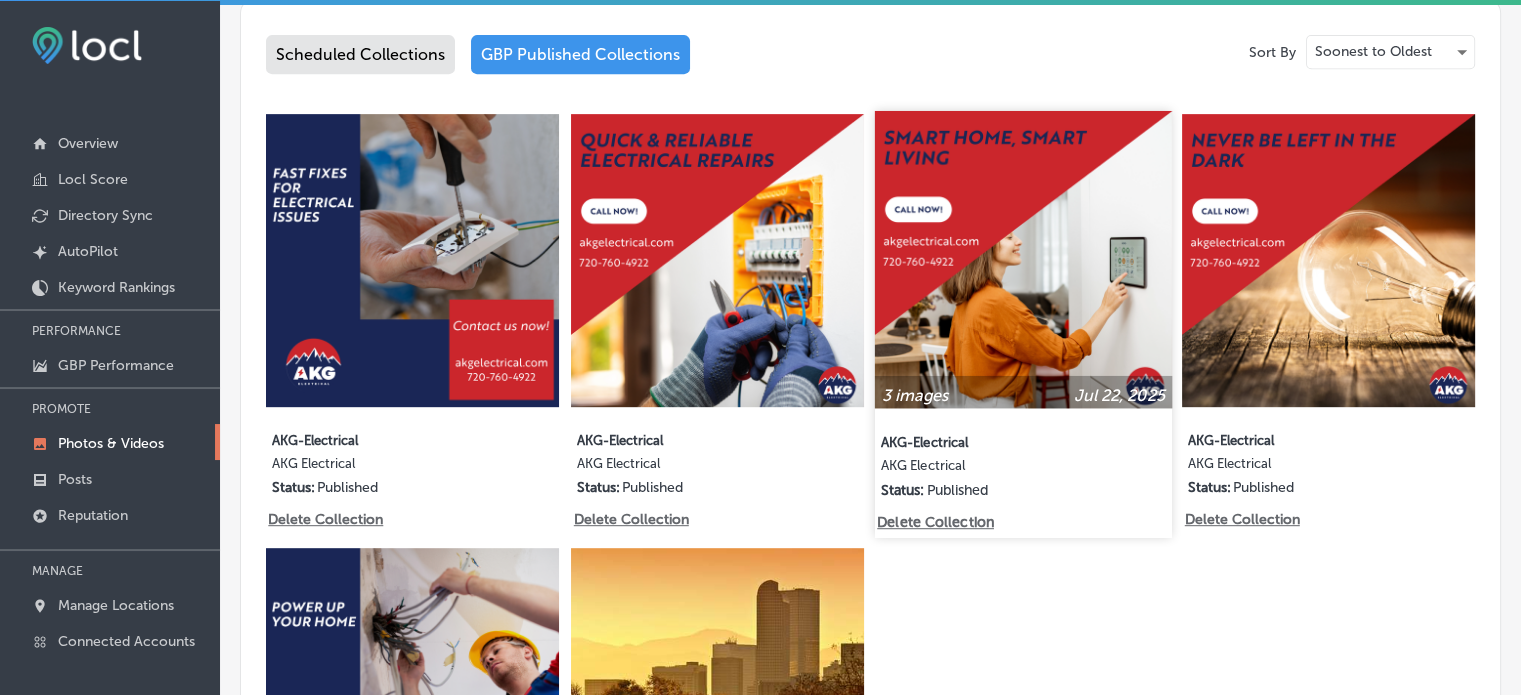 scroll, scrollTop: 905, scrollLeft: 0, axis: vertical 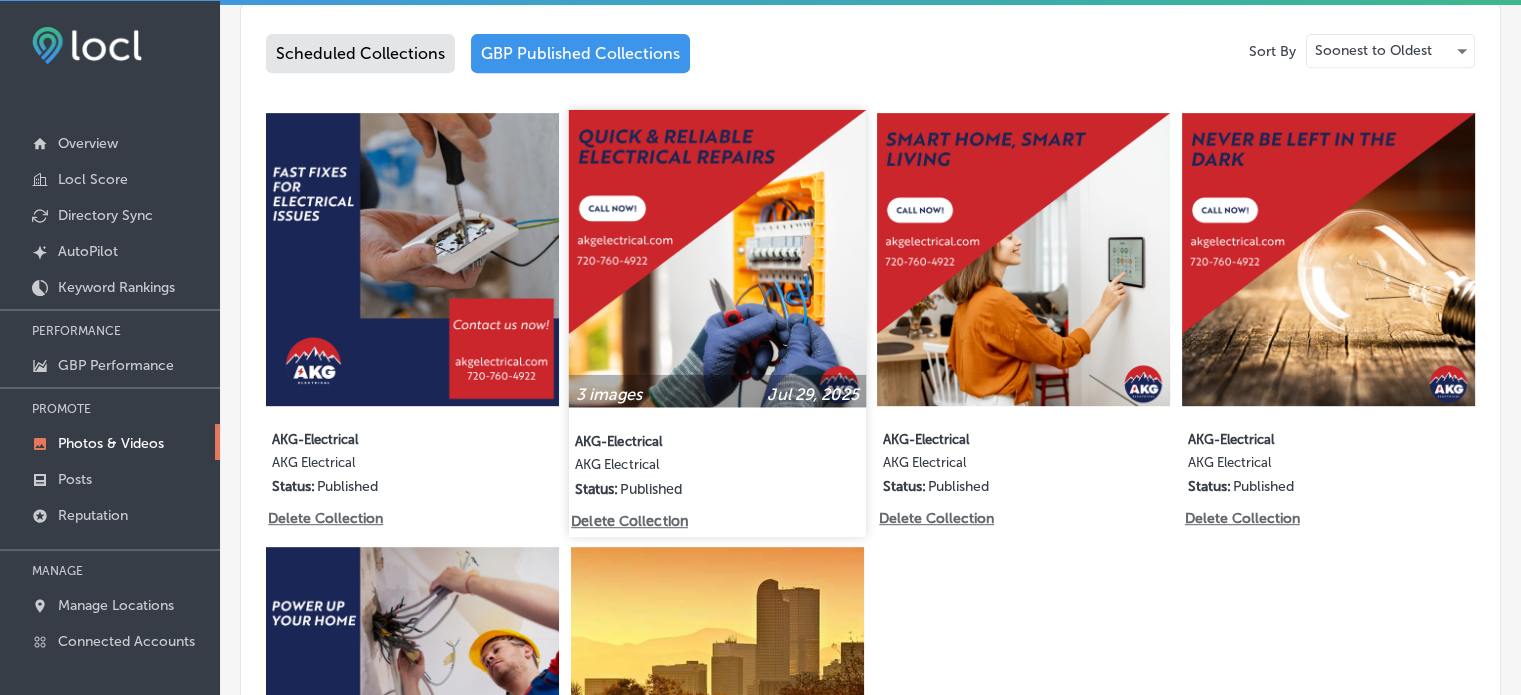 click at bounding box center (717, 258) 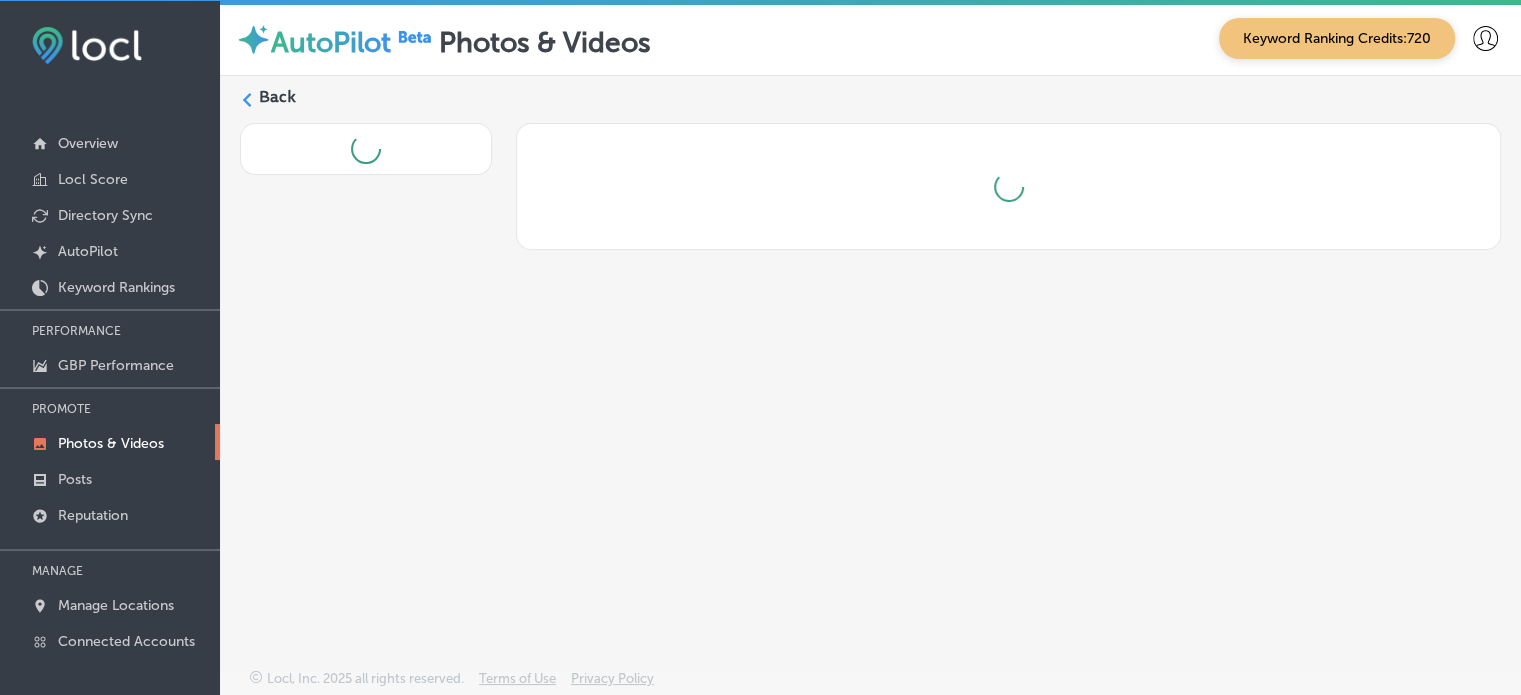 scroll, scrollTop: 0, scrollLeft: 0, axis: both 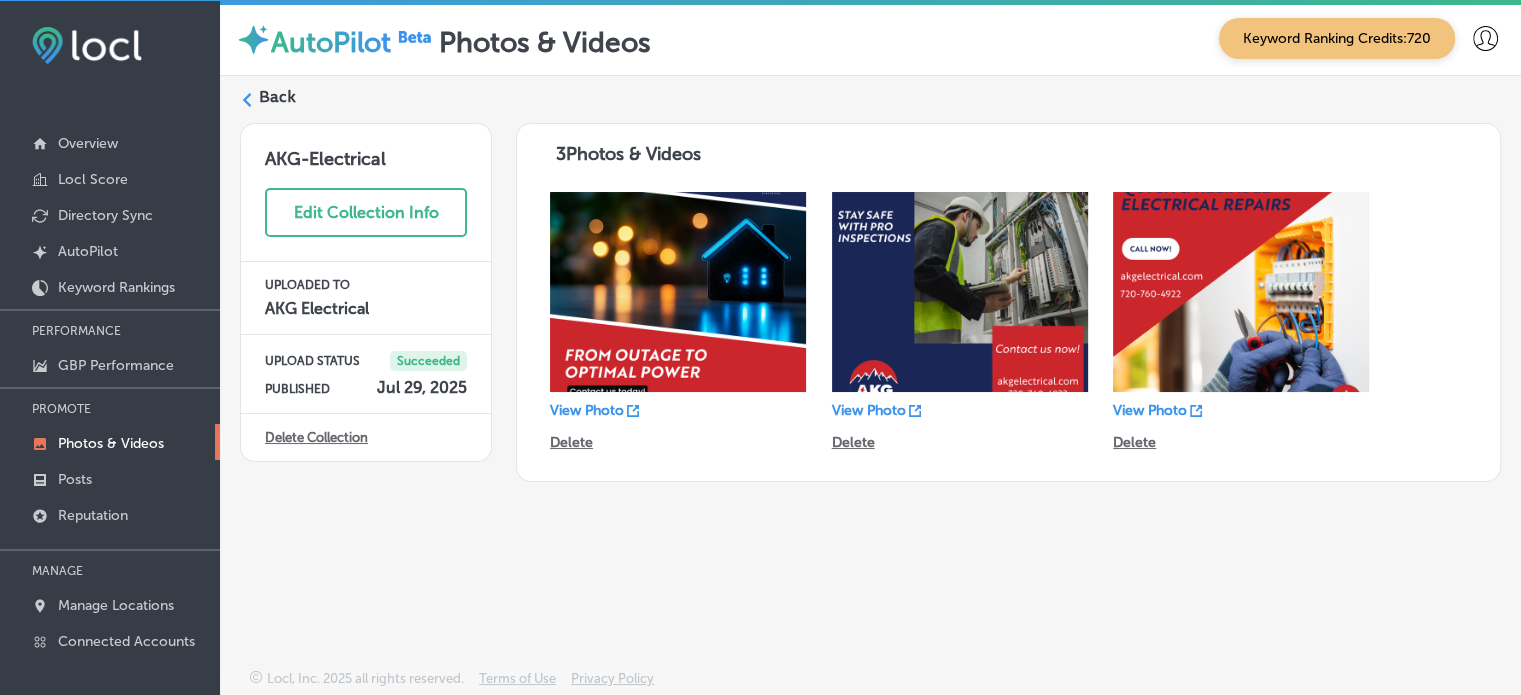 click on "Back" at bounding box center (277, 97) 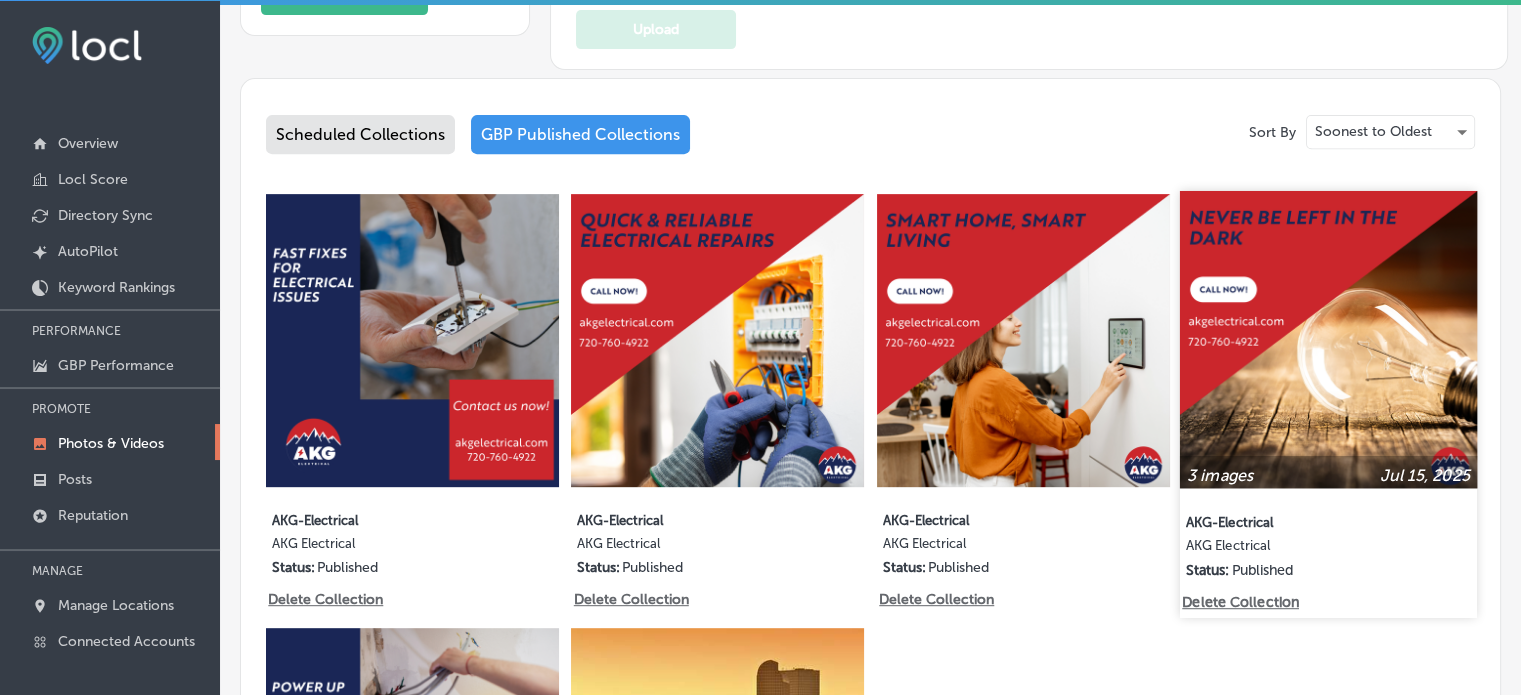 scroll, scrollTop: 843, scrollLeft: 0, axis: vertical 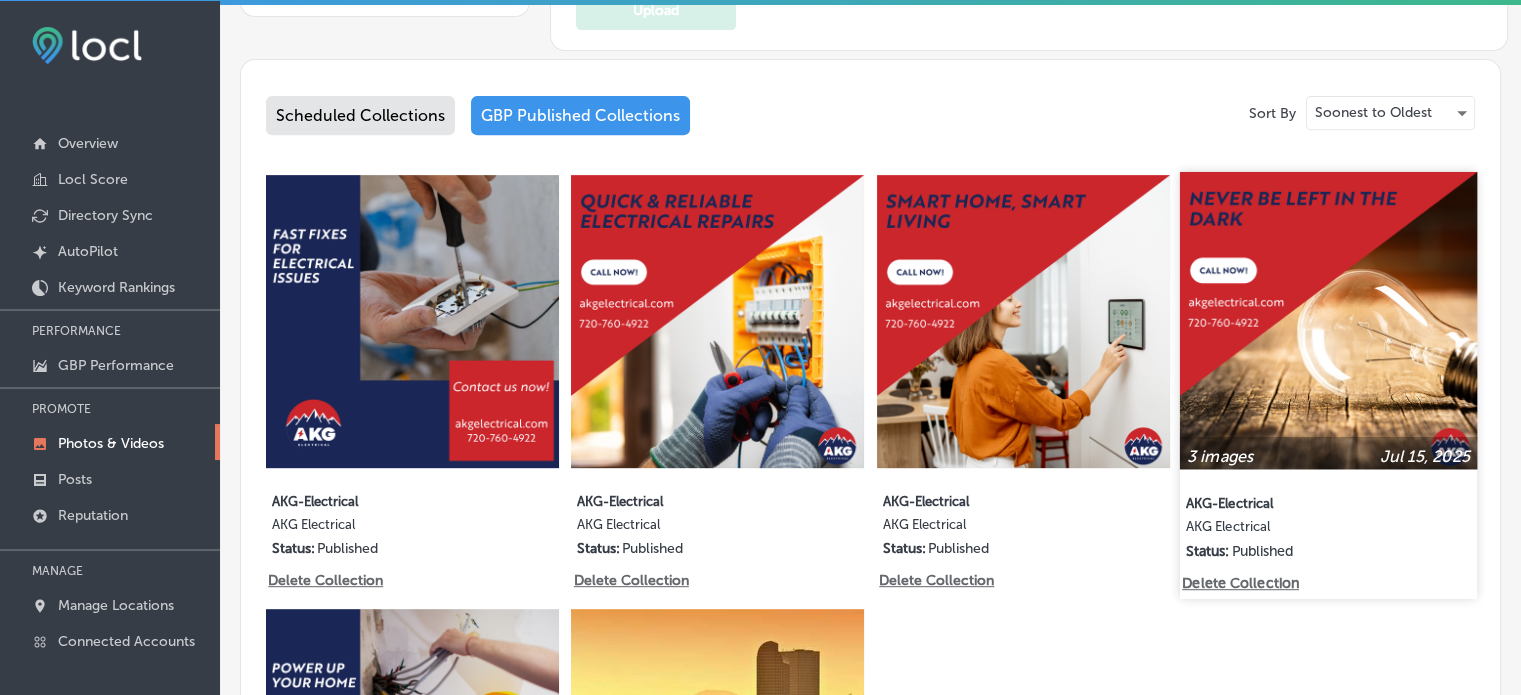 click at bounding box center (1328, 320) 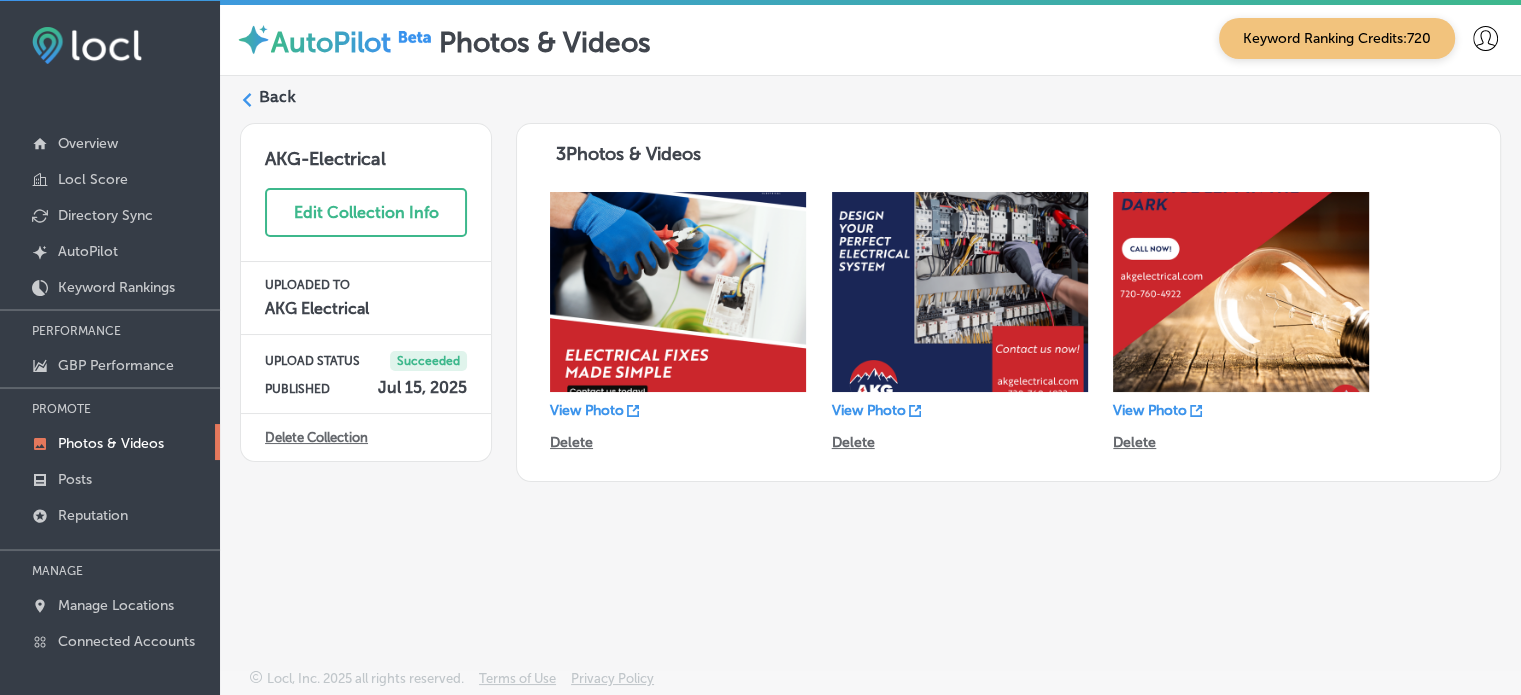 click on "Back" at bounding box center (277, 97) 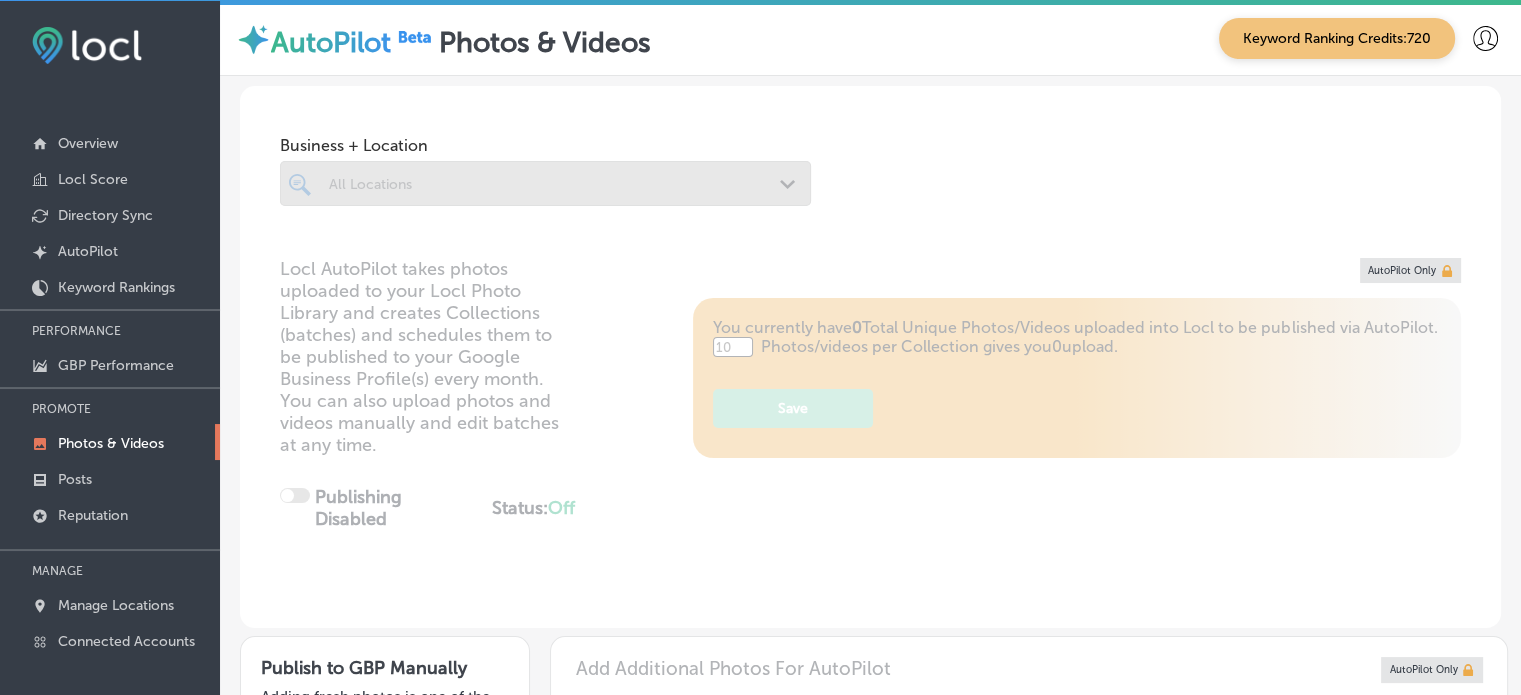 type on "5" 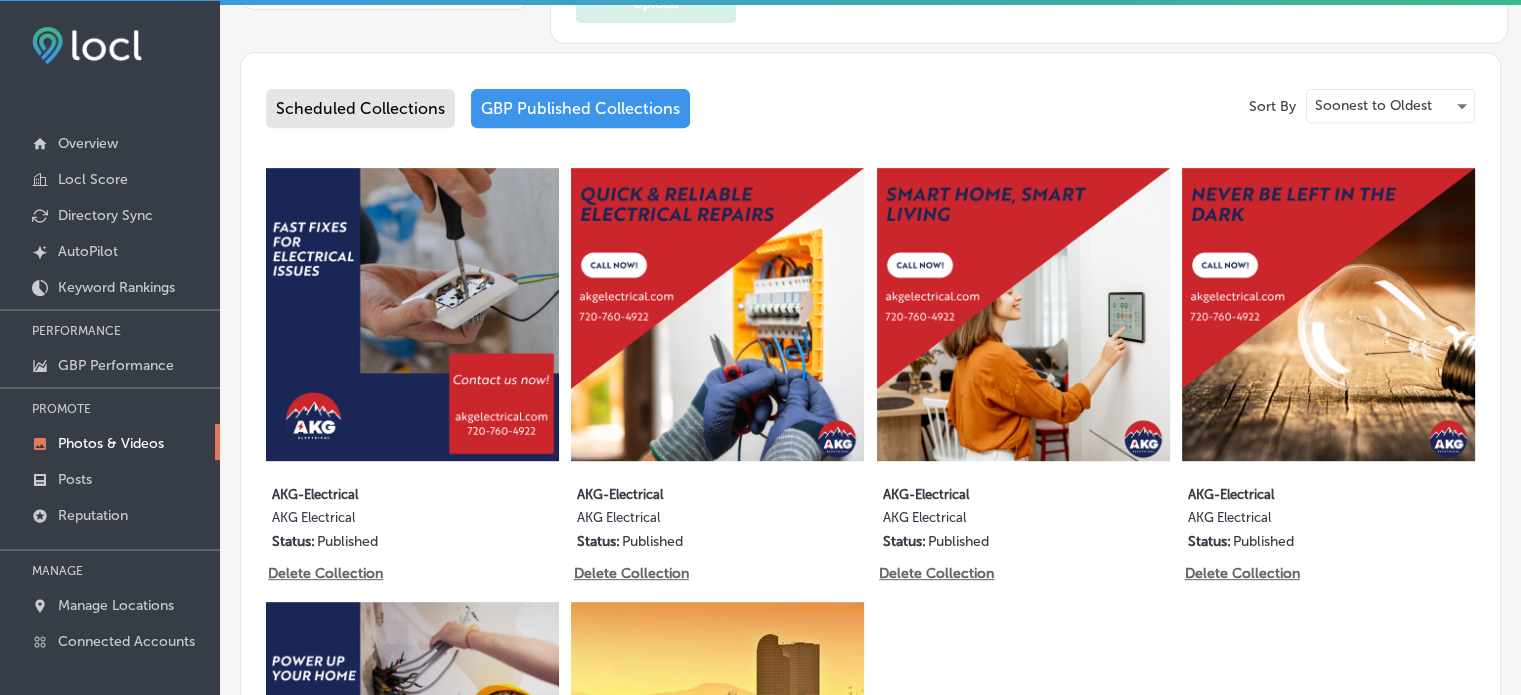 scroll, scrollTop: 876, scrollLeft: 0, axis: vertical 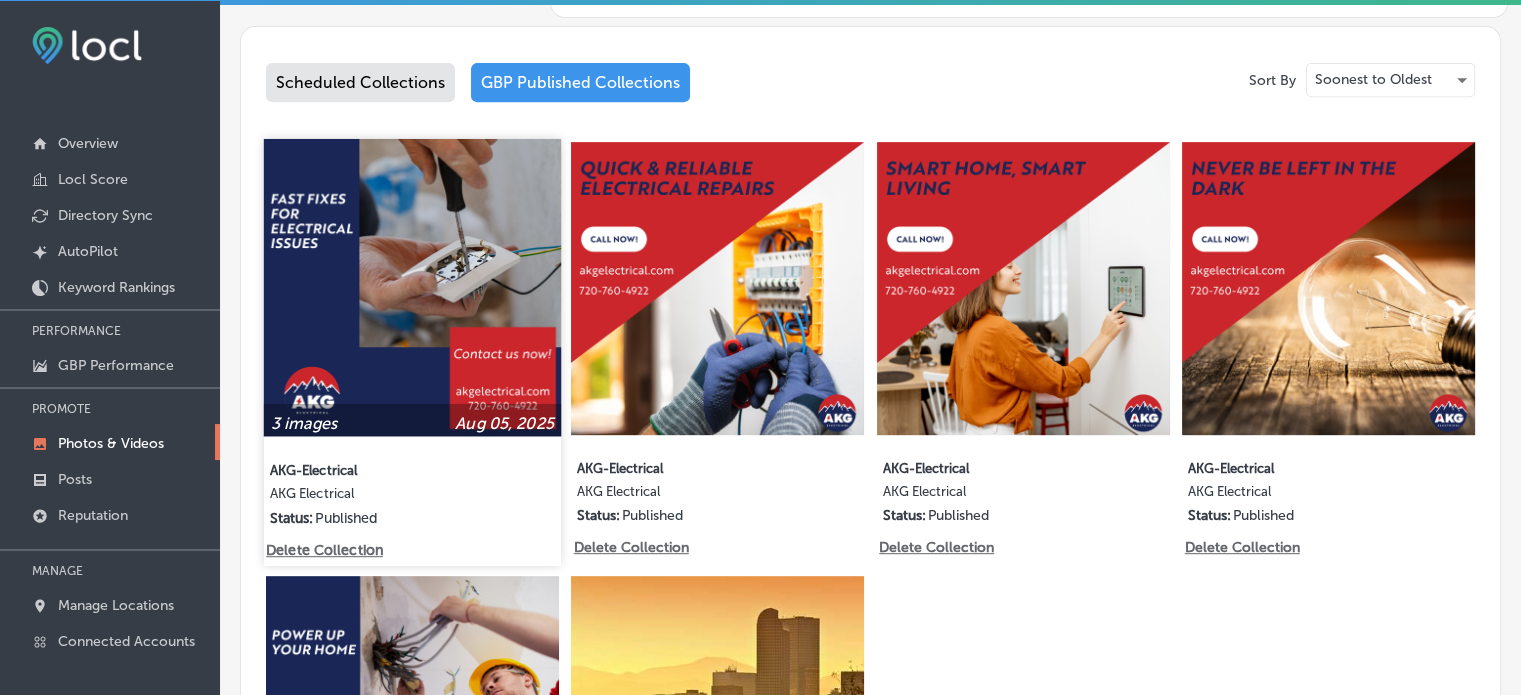 click at bounding box center (412, 287) 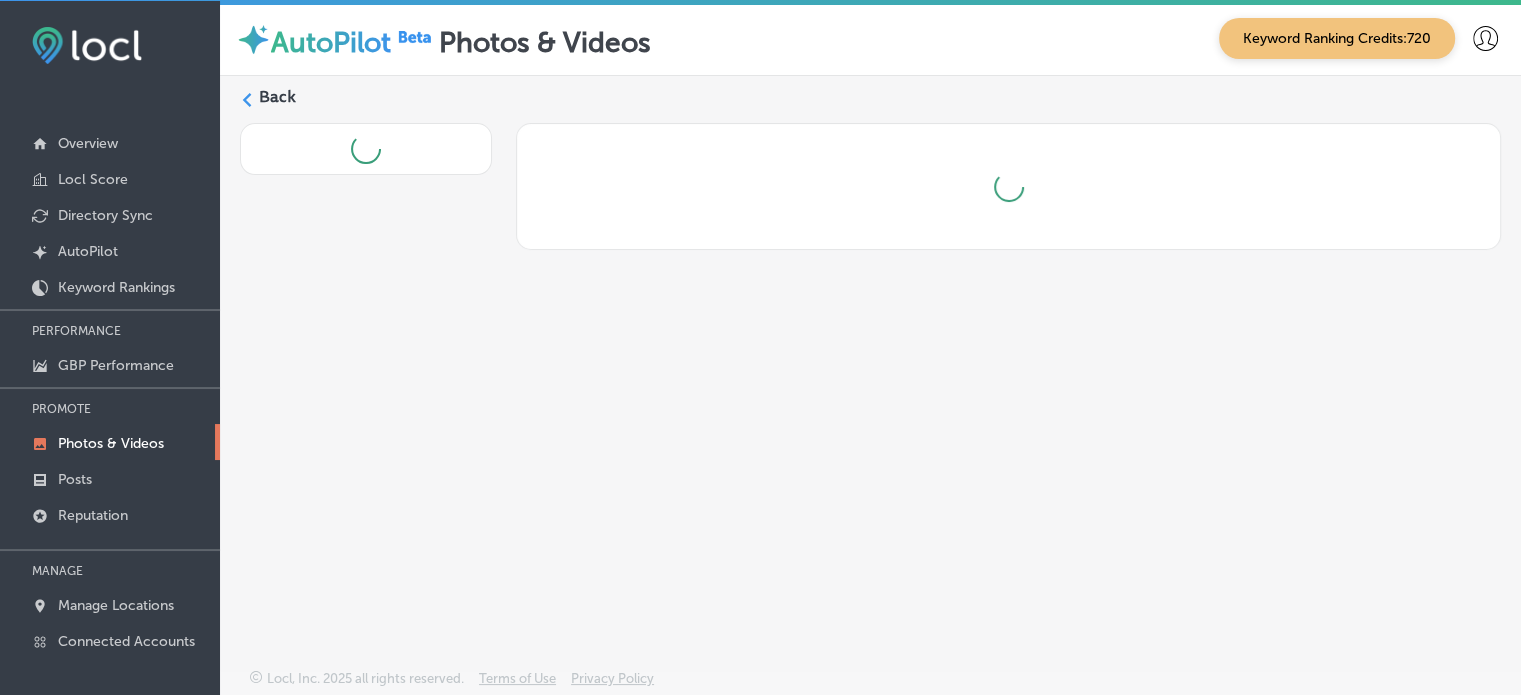 scroll, scrollTop: 0, scrollLeft: 0, axis: both 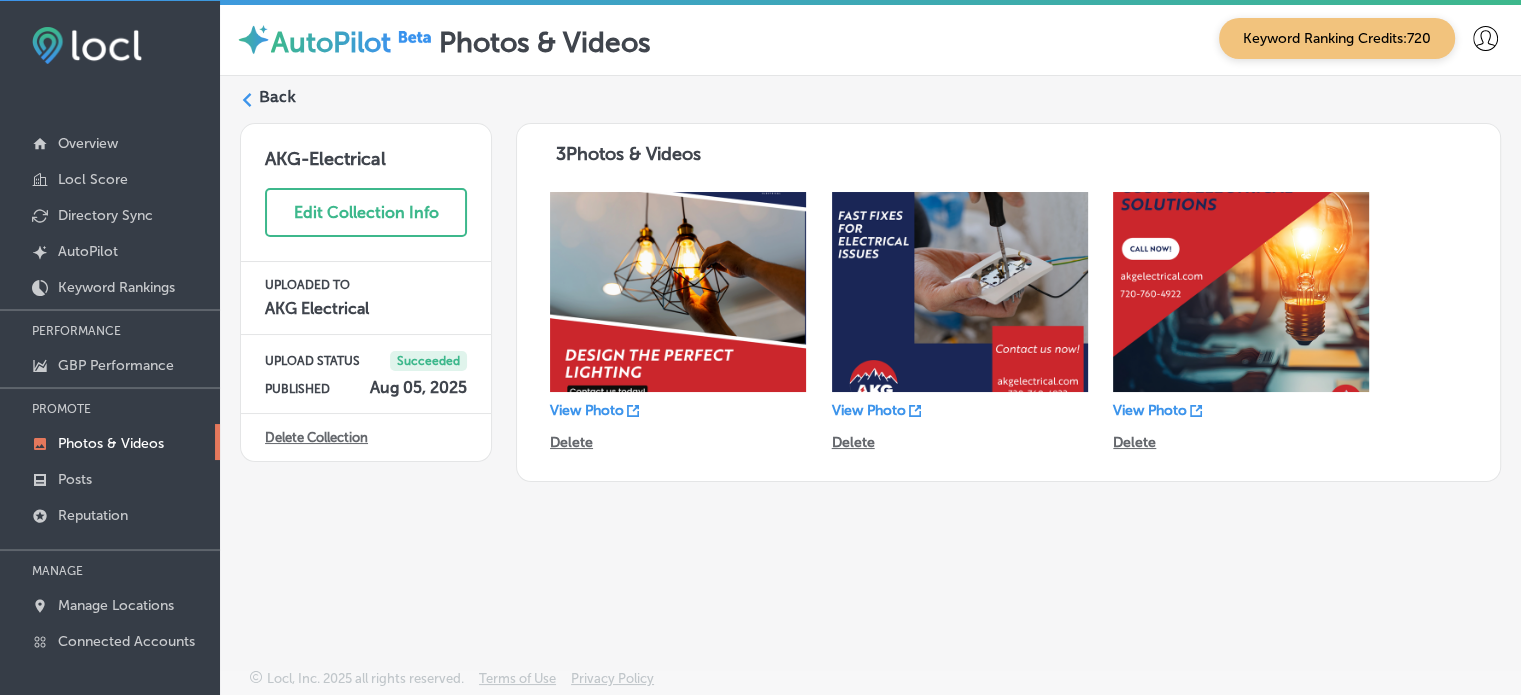 click on "Back" at bounding box center [277, 97] 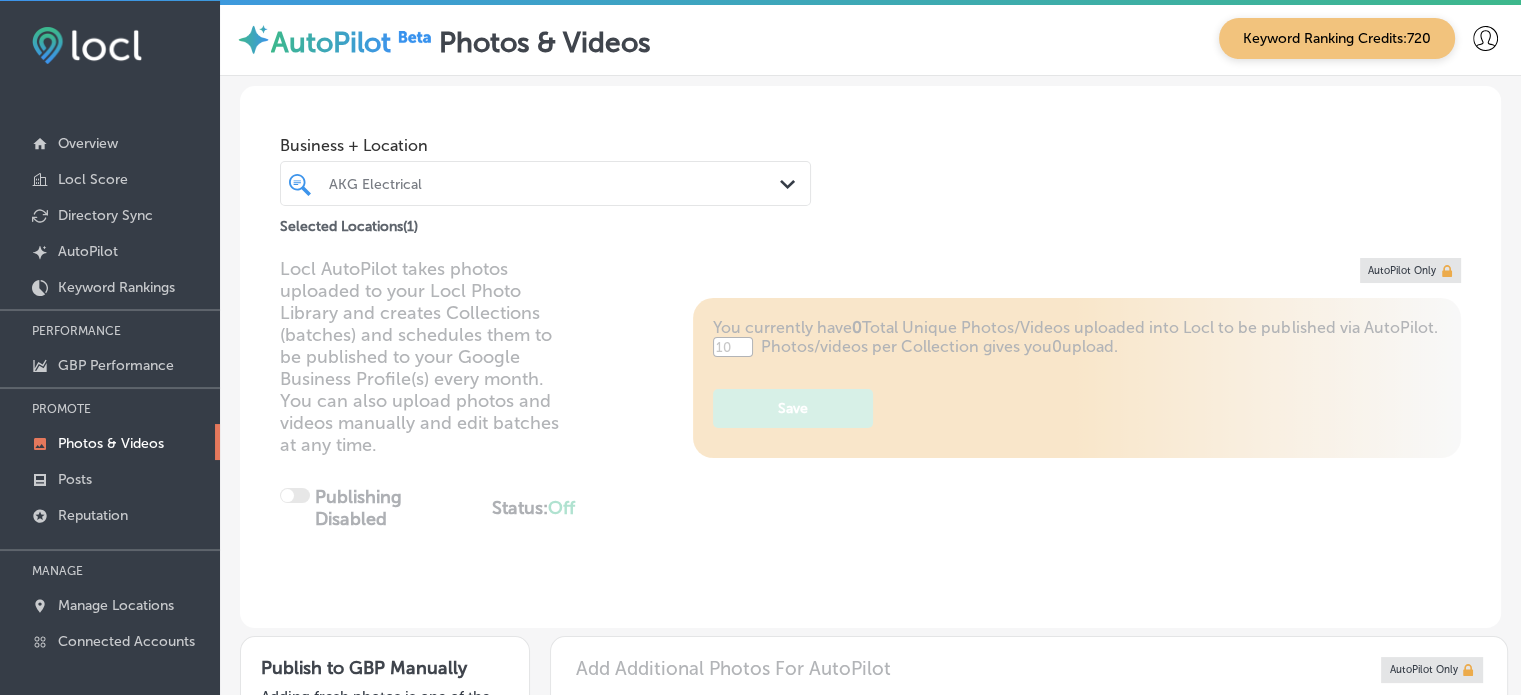 type on "5" 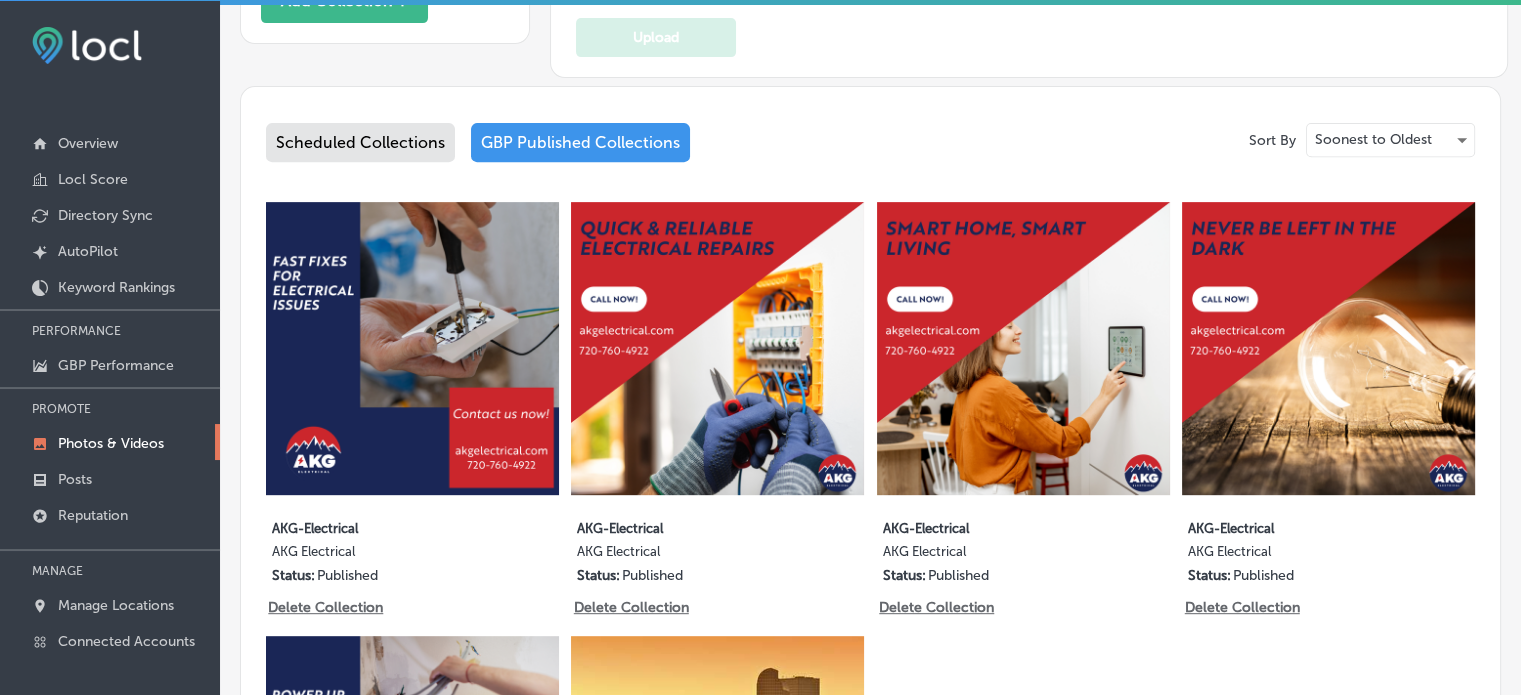 scroll, scrollTop: 819, scrollLeft: 0, axis: vertical 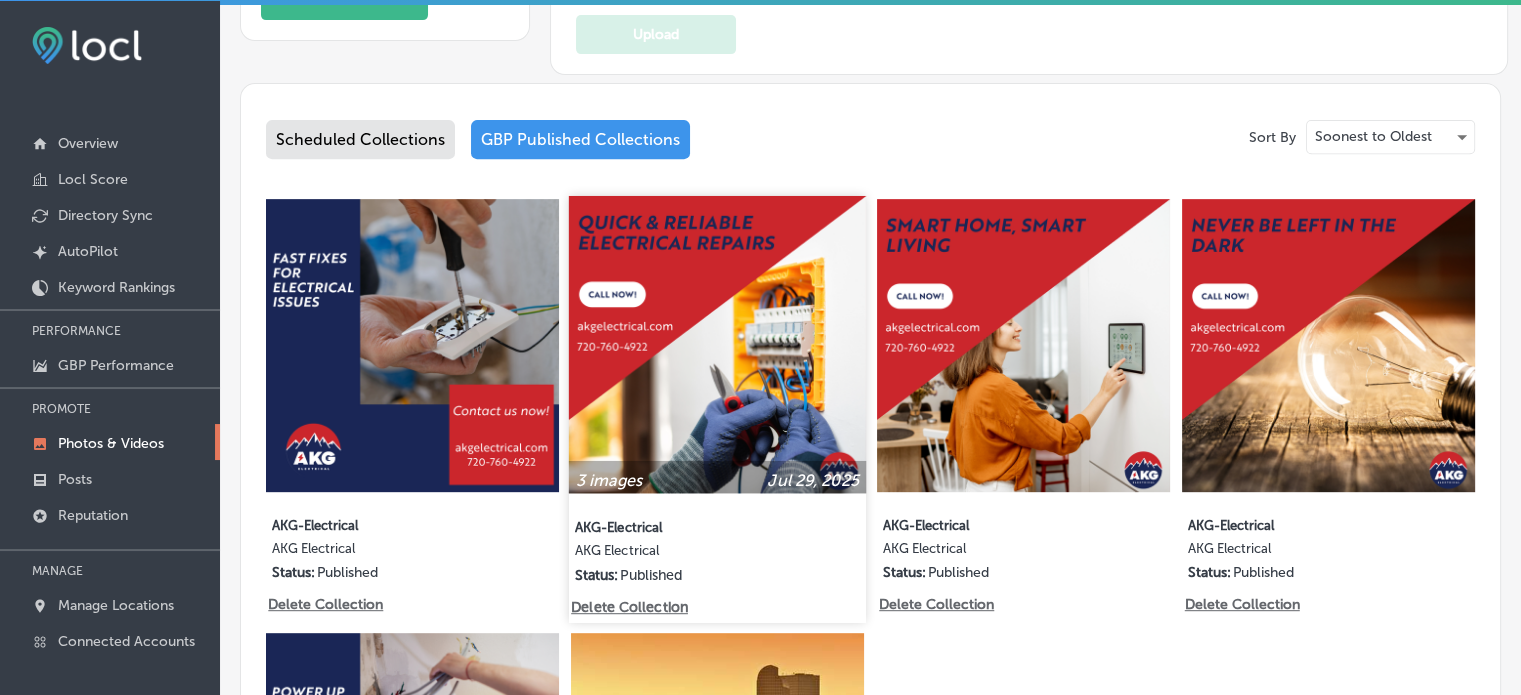 click at bounding box center (717, 344) 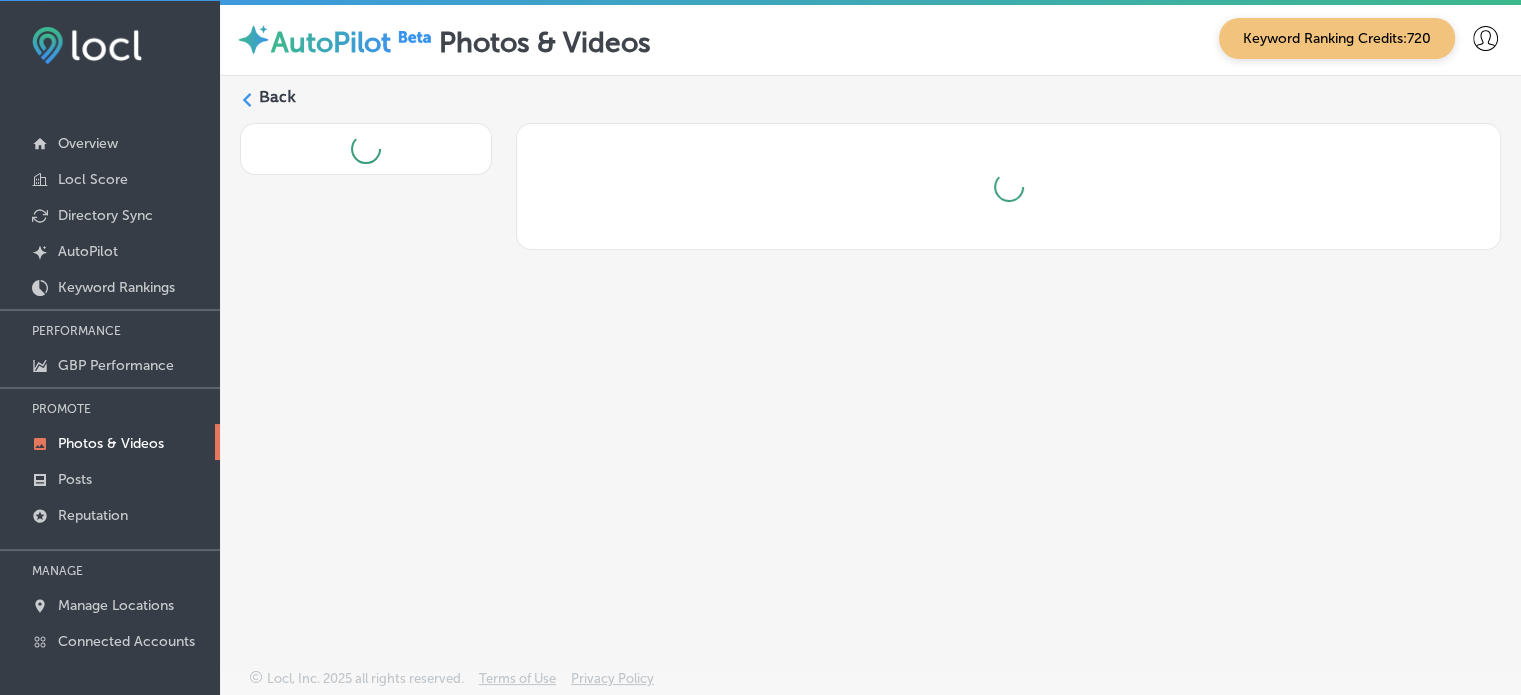 scroll, scrollTop: 0, scrollLeft: 0, axis: both 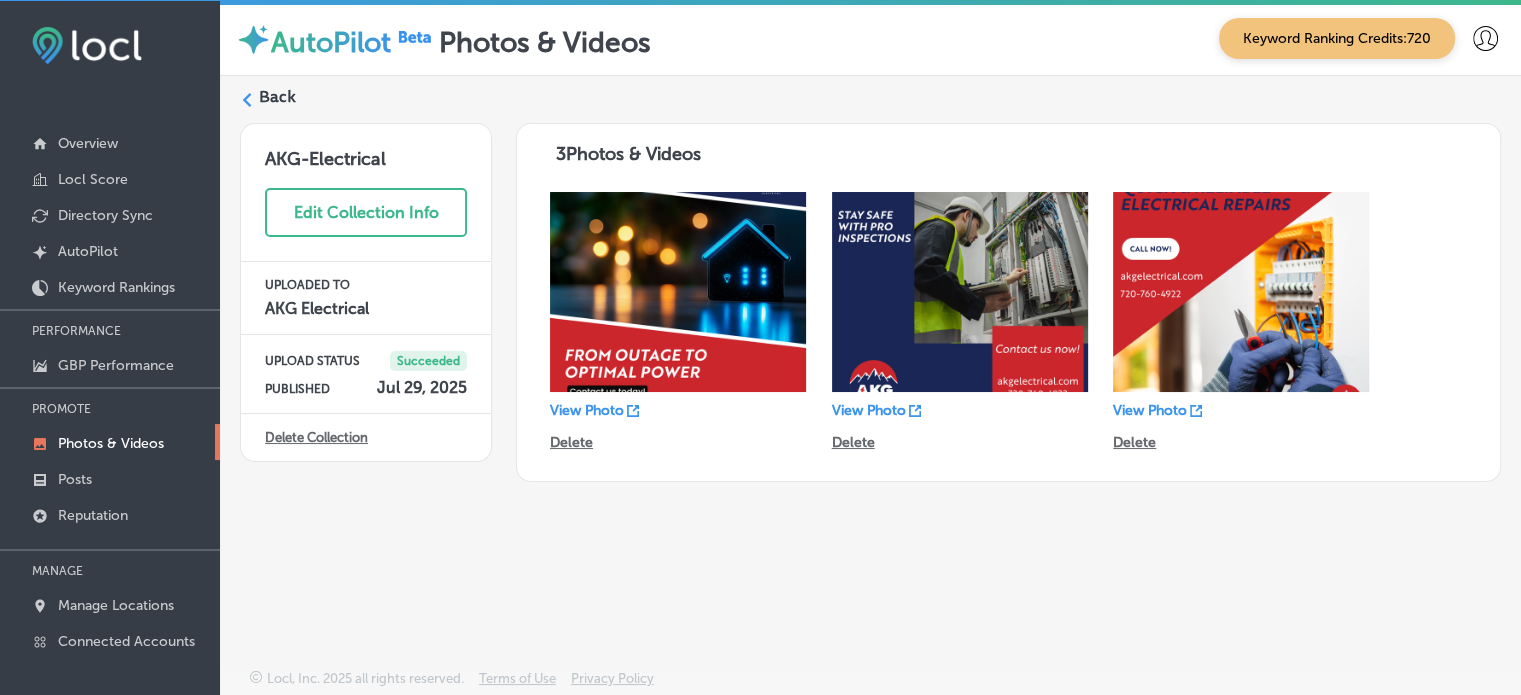 click on "Back" at bounding box center (277, 97) 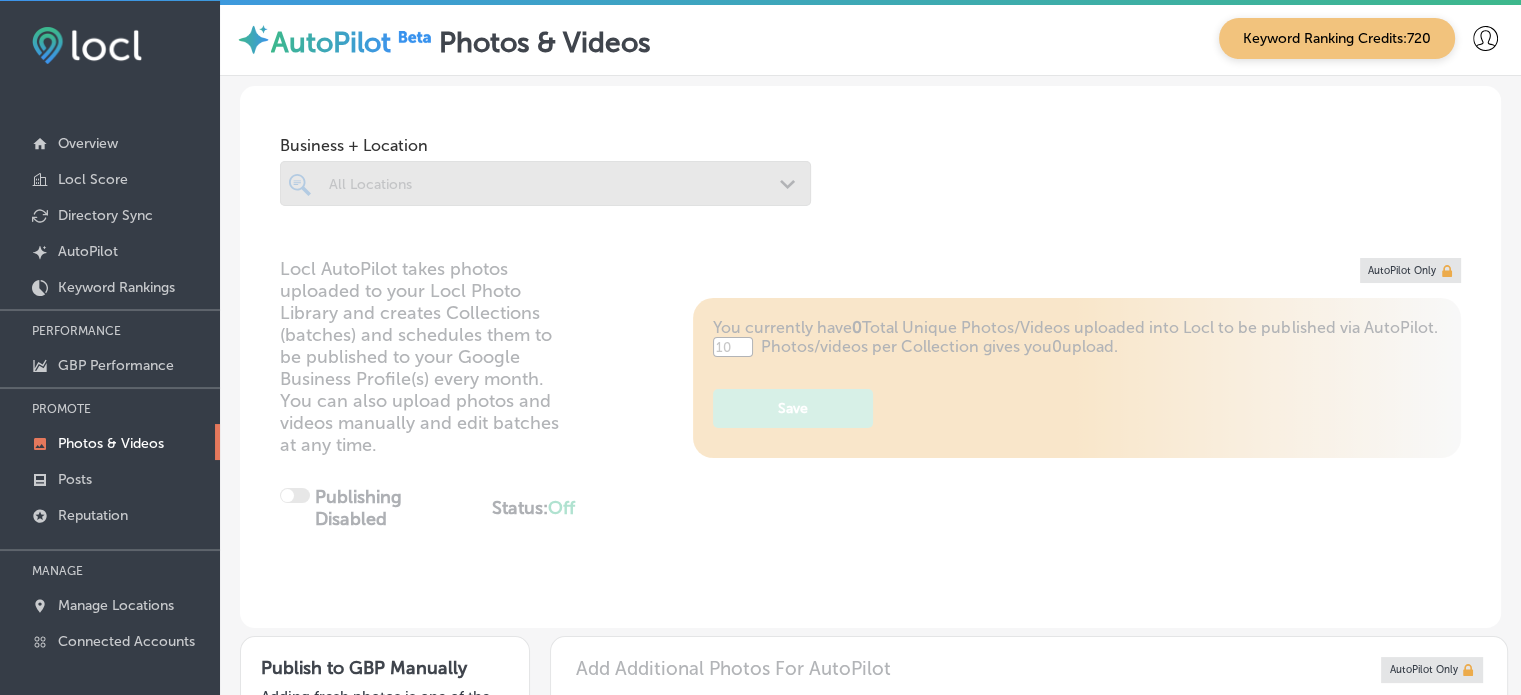 type on "5" 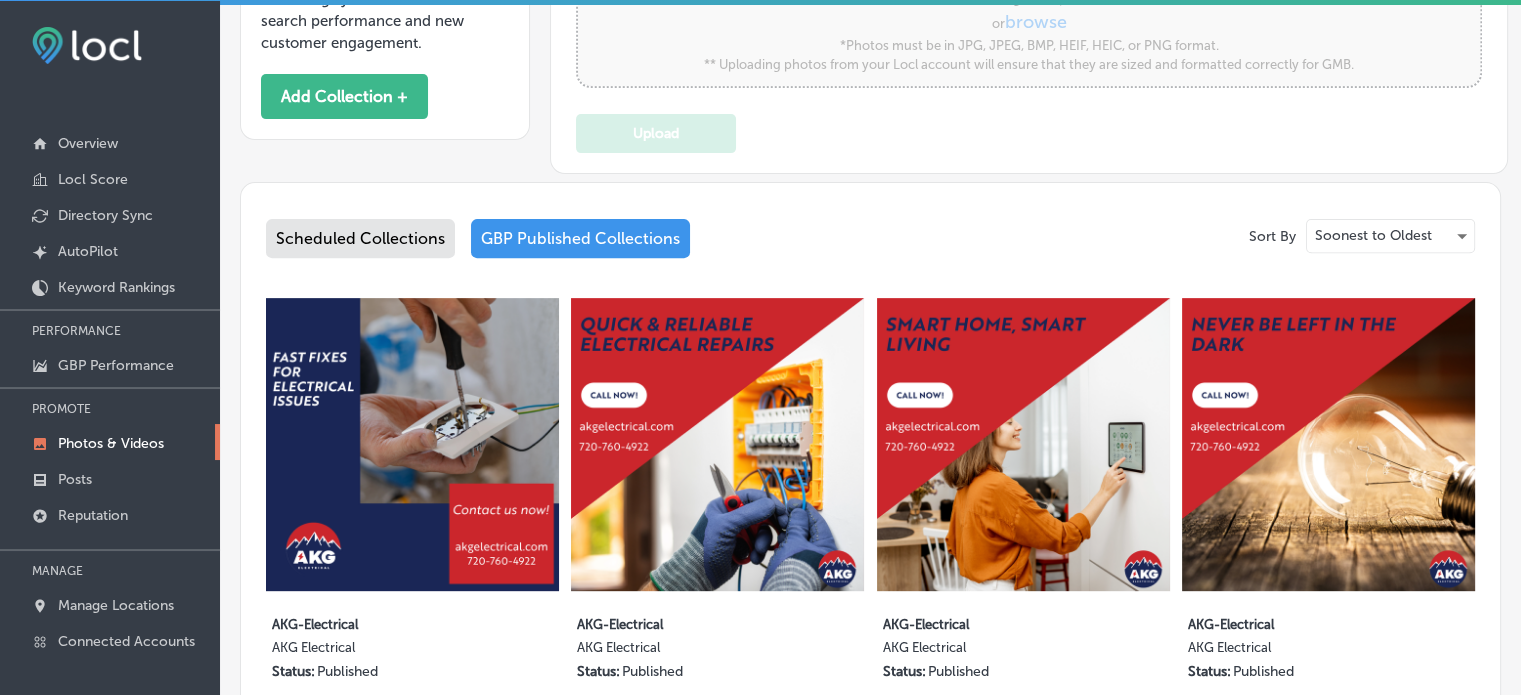 scroll, scrollTop: 788, scrollLeft: 0, axis: vertical 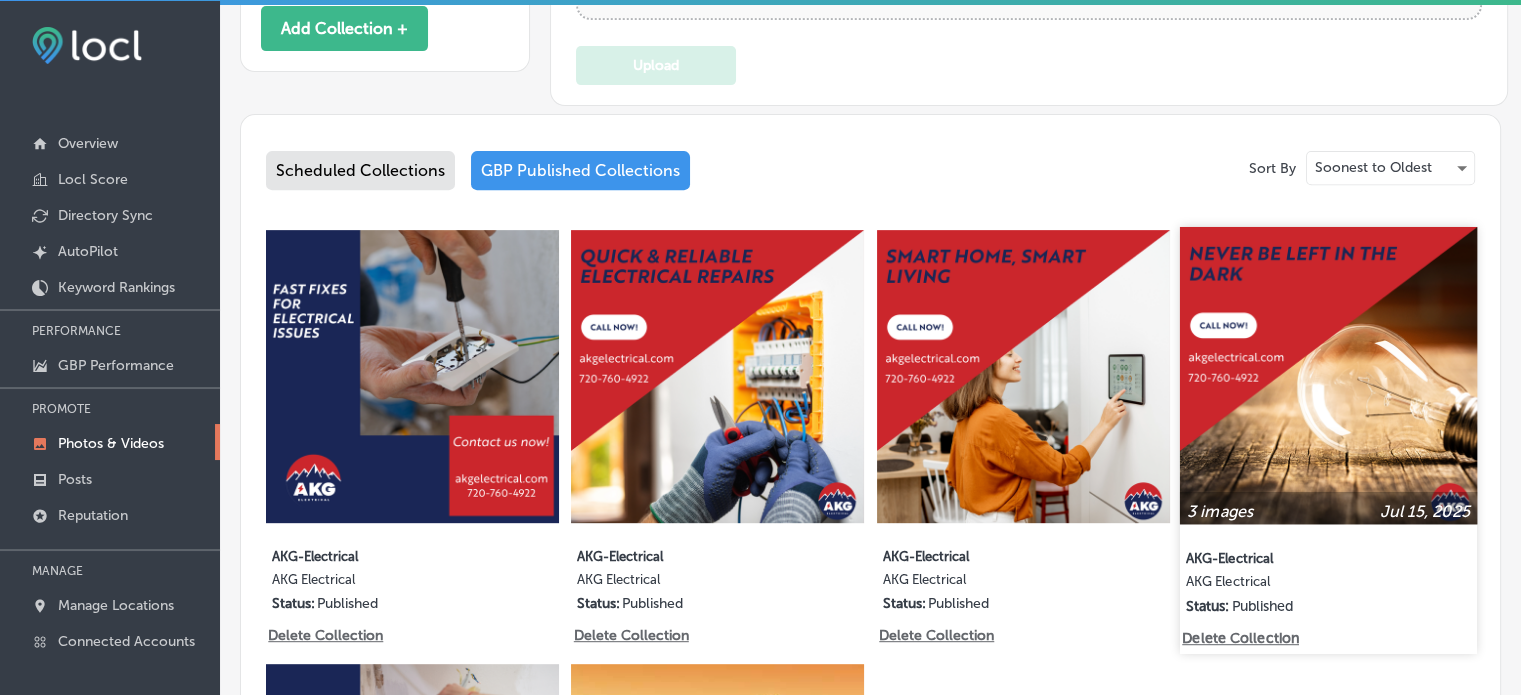 click at bounding box center (1328, 375) 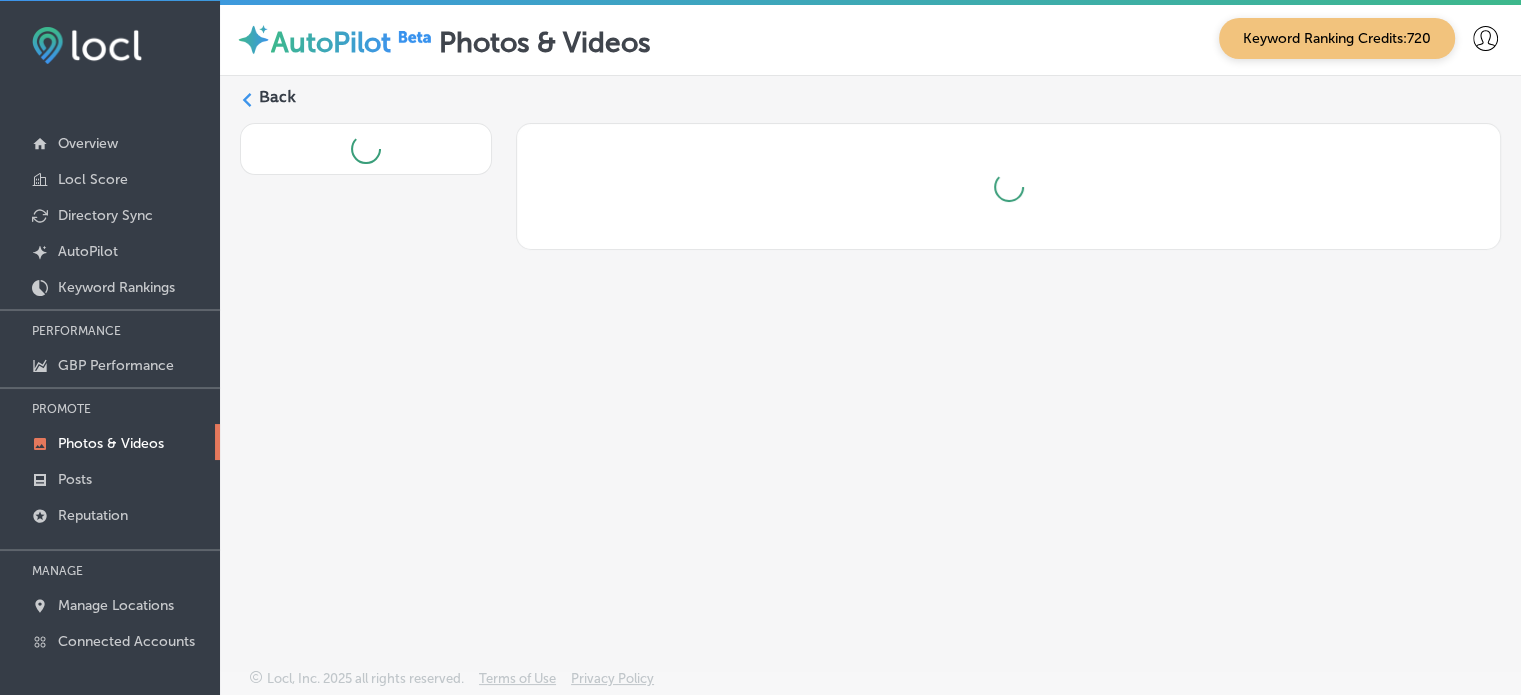 scroll, scrollTop: 0, scrollLeft: 0, axis: both 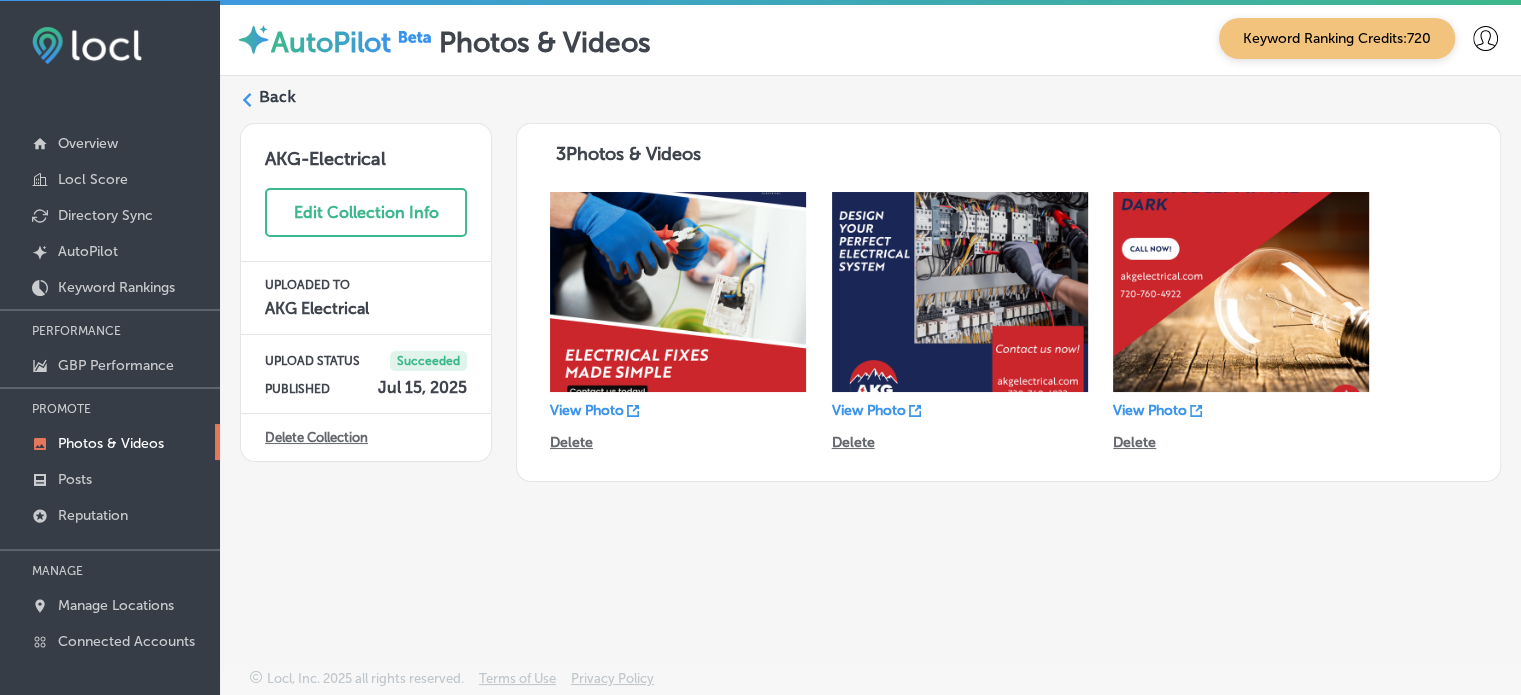 click on "Back" at bounding box center (277, 97) 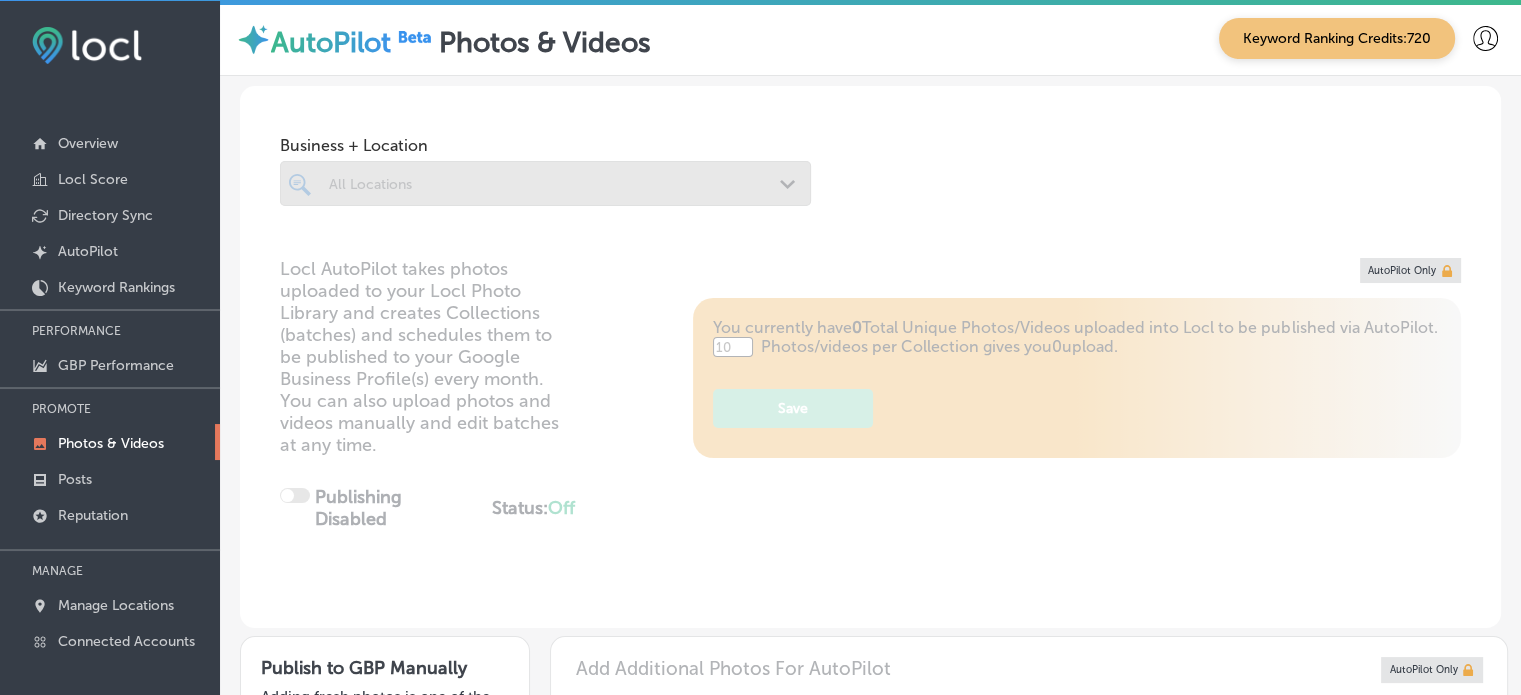 type on "5" 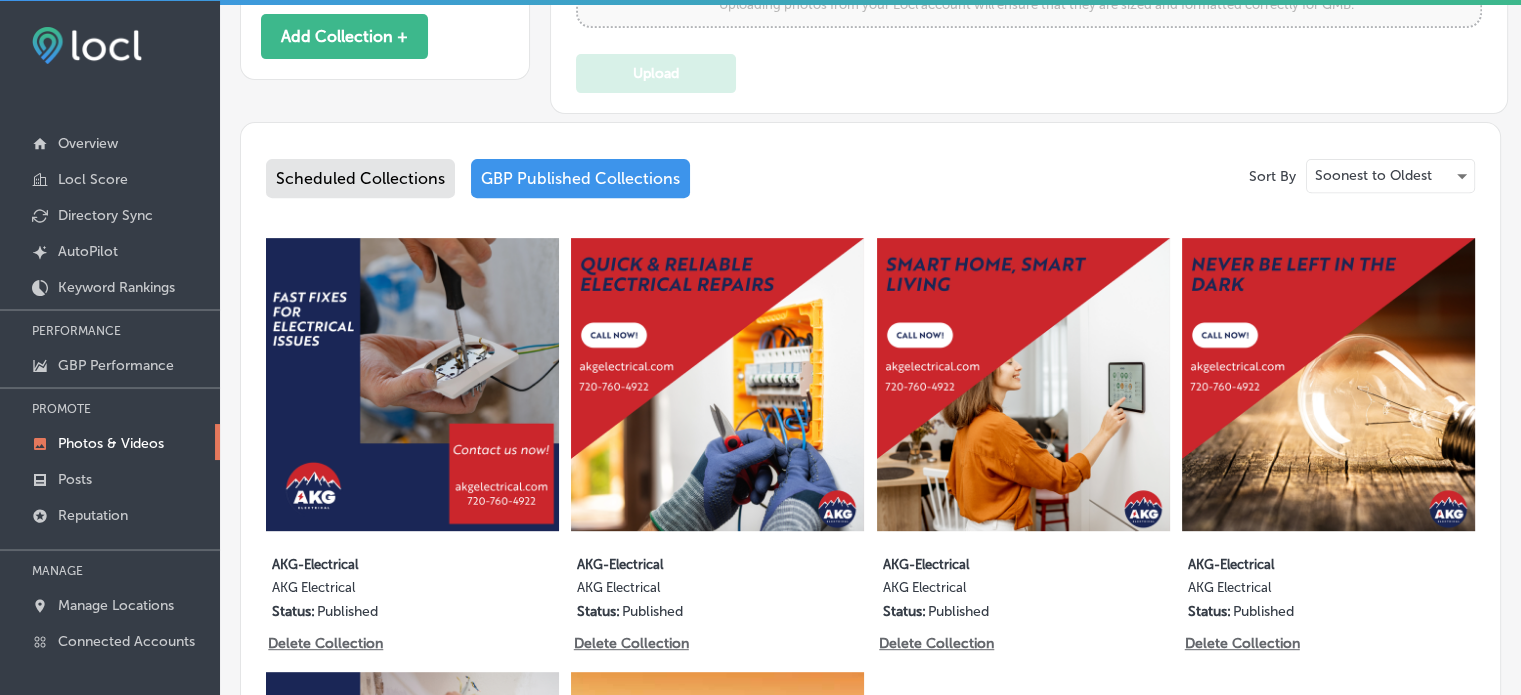 scroll, scrollTop: 942, scrollLeft: 0, axis: vertical 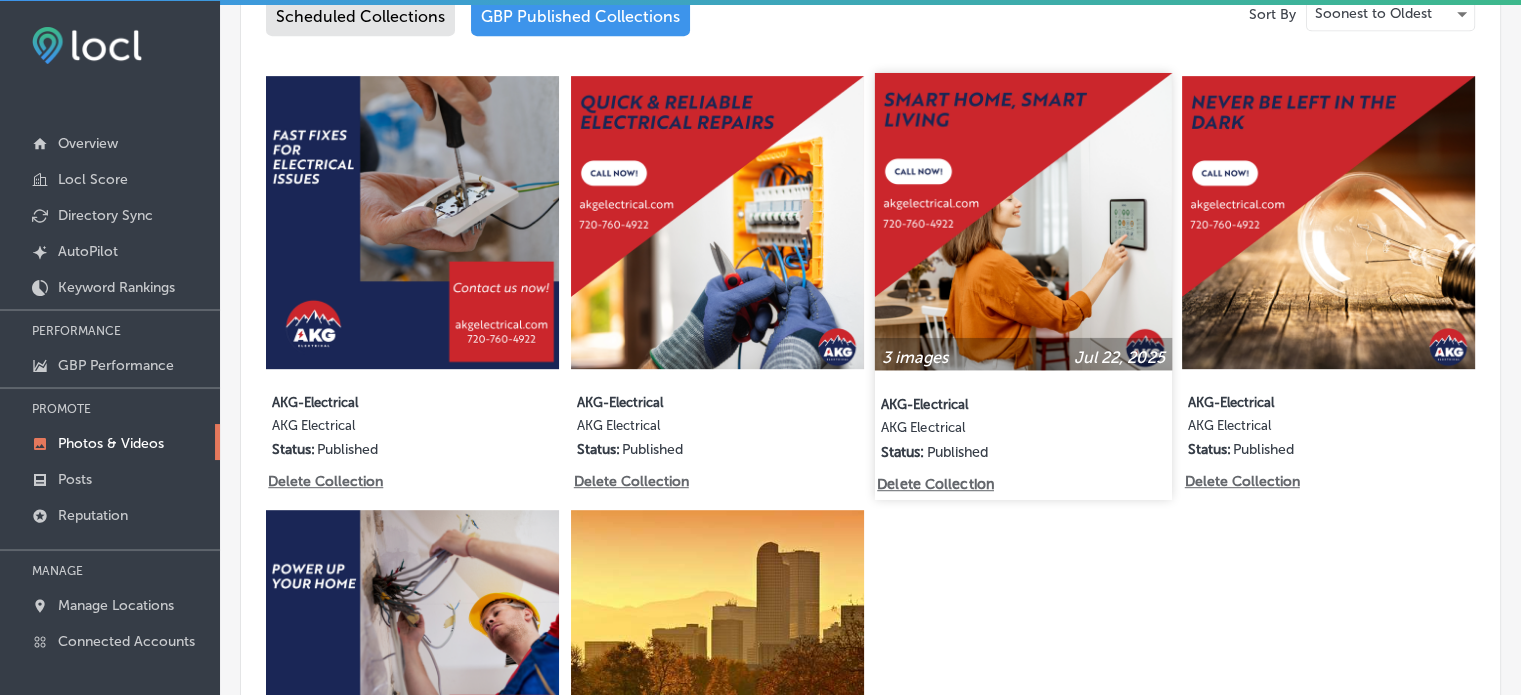 click at bounding box center (1023, 221) 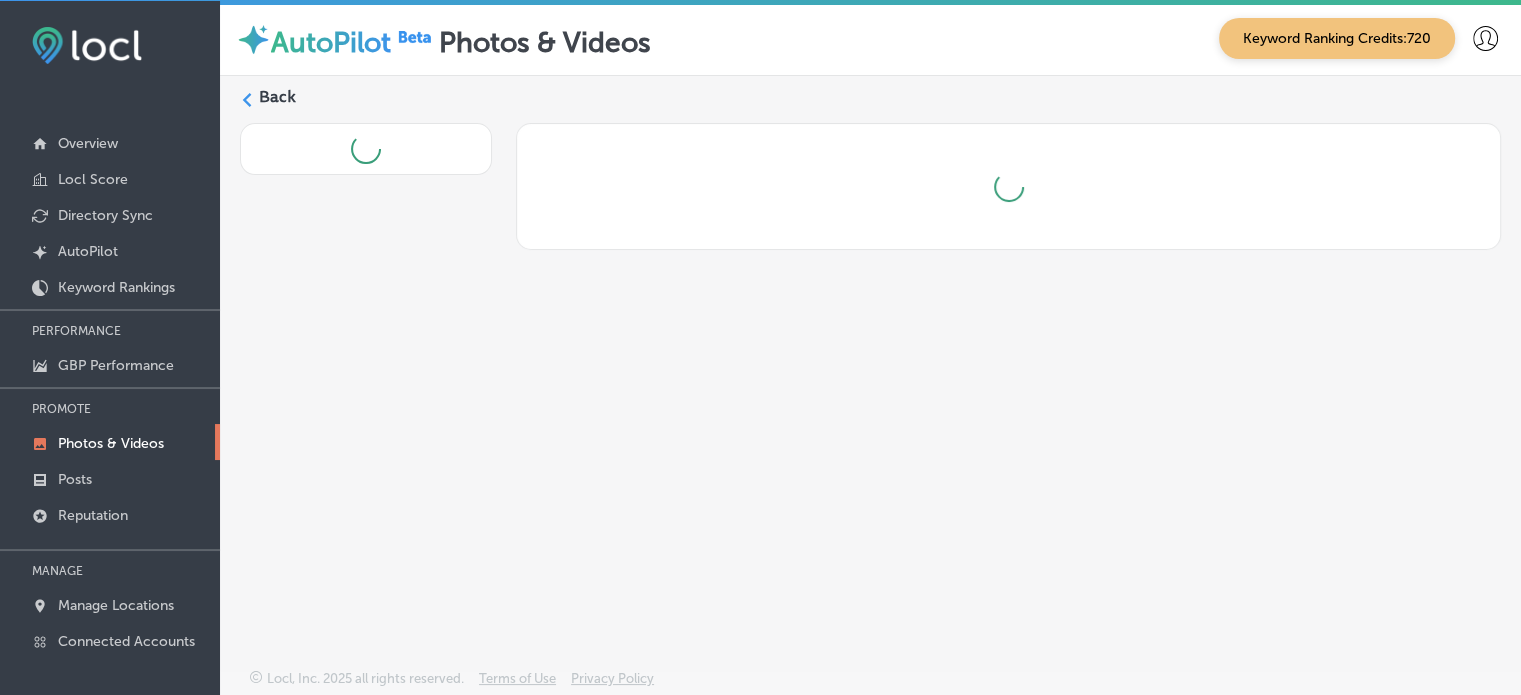 scroll, scrollTop: 0, scrollLeft: 0, axis: both 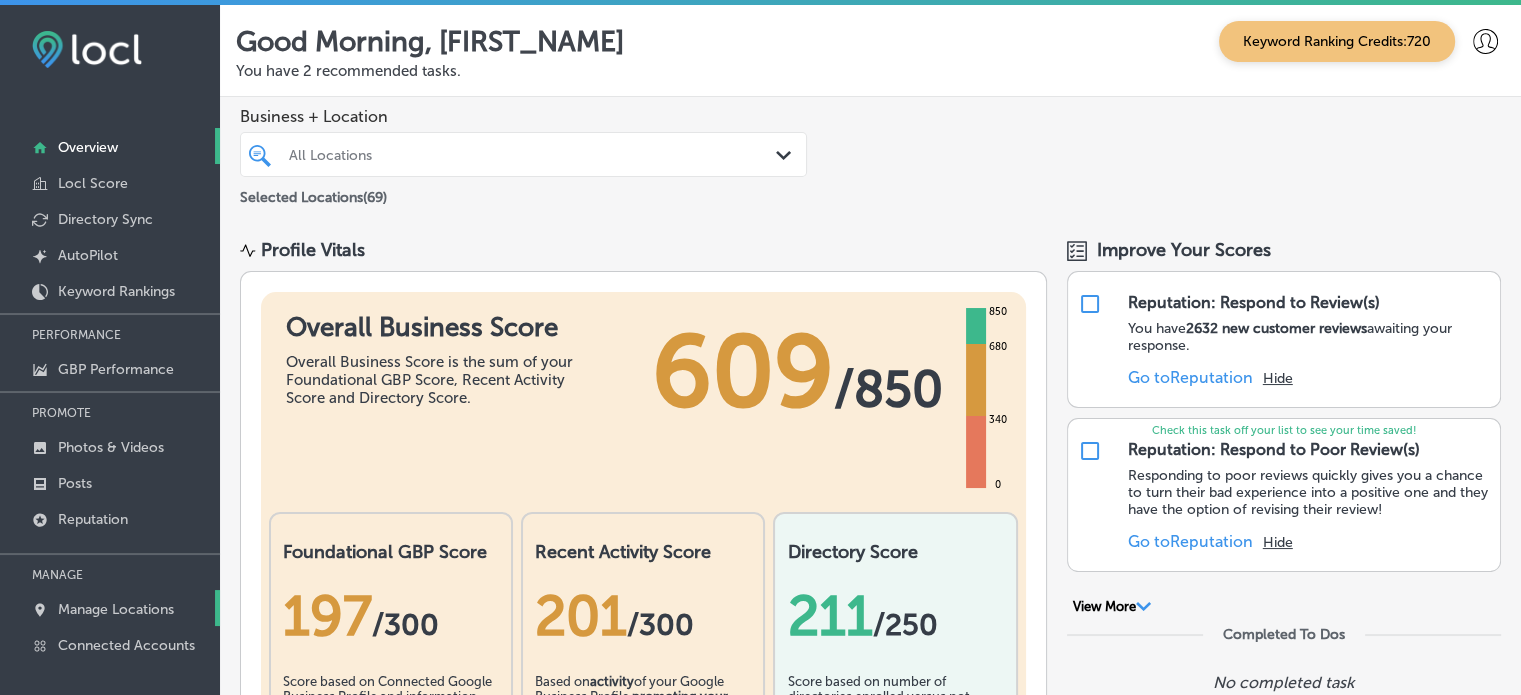 click on "Manage Locations" at bounding box center [116, 609] 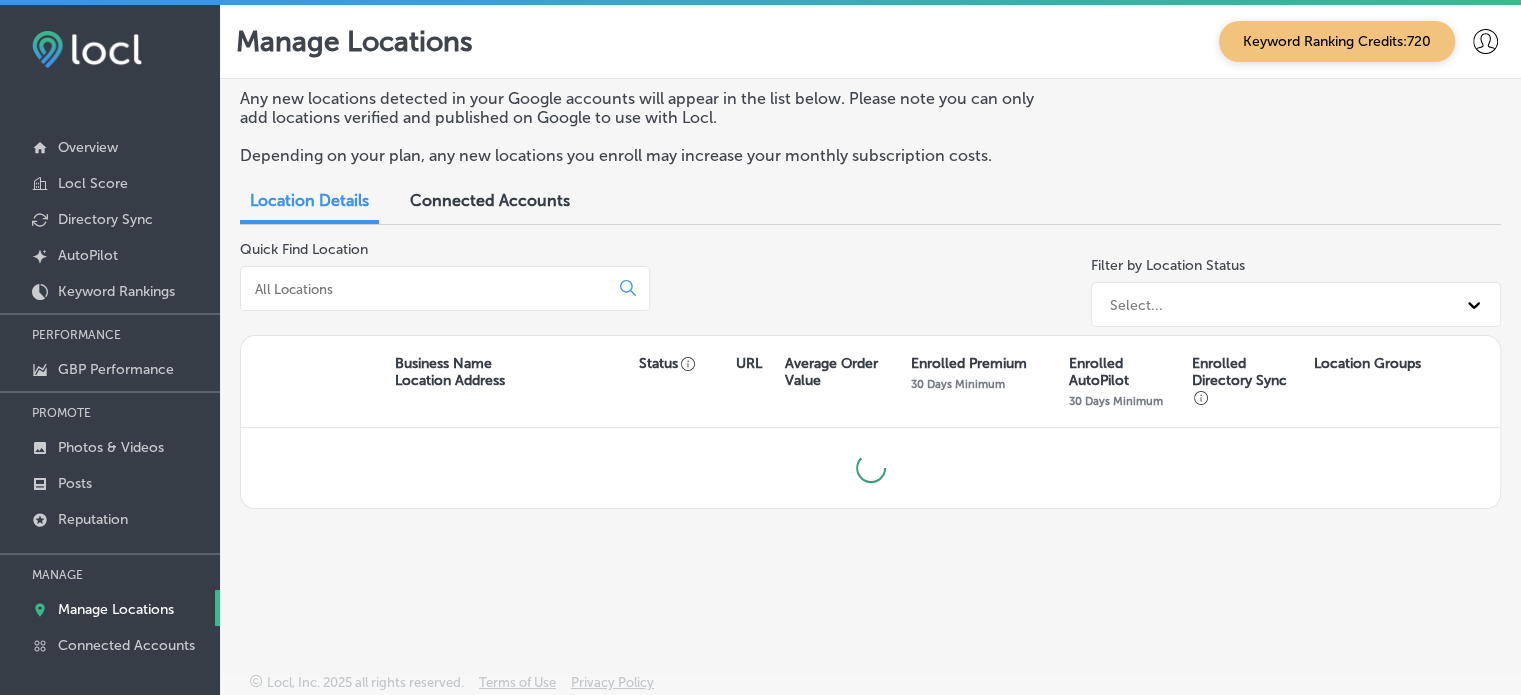 click at bounding box center (428, 289) 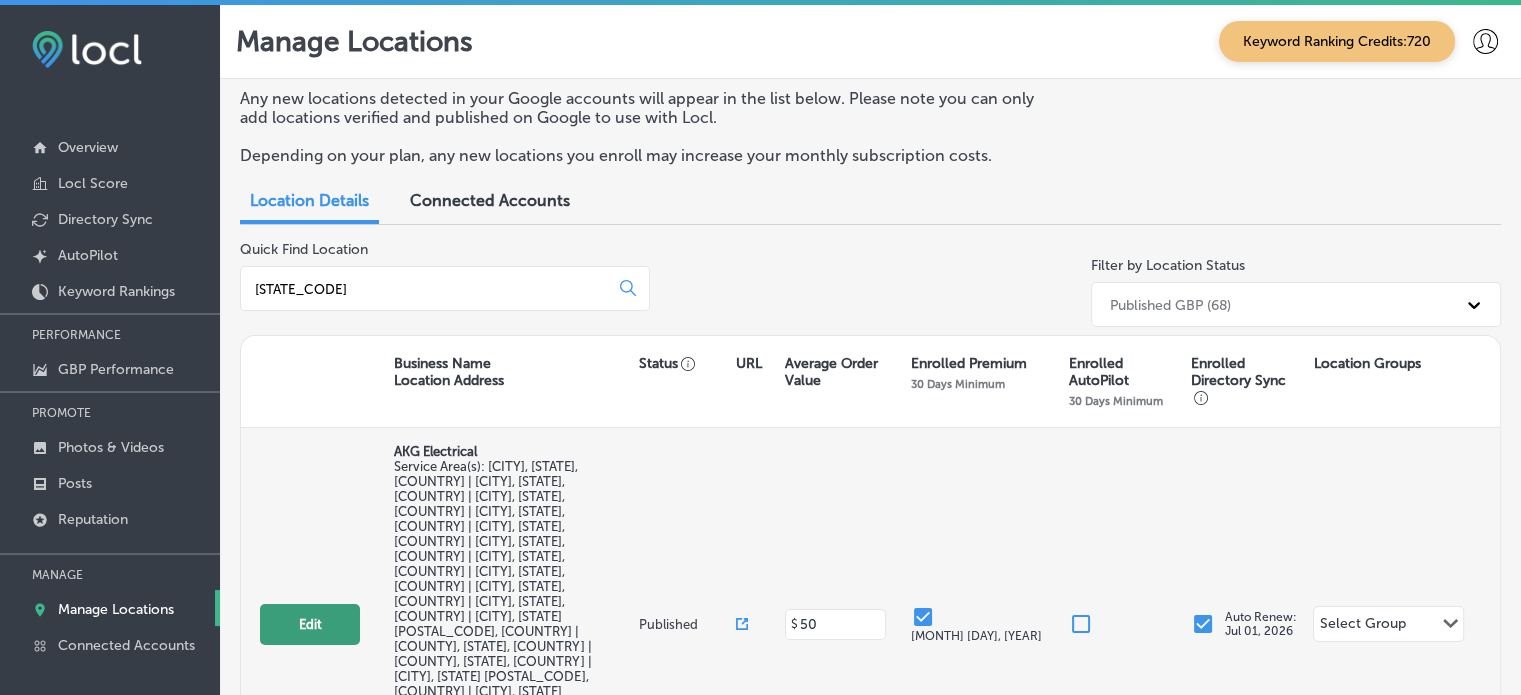 type on "akg" 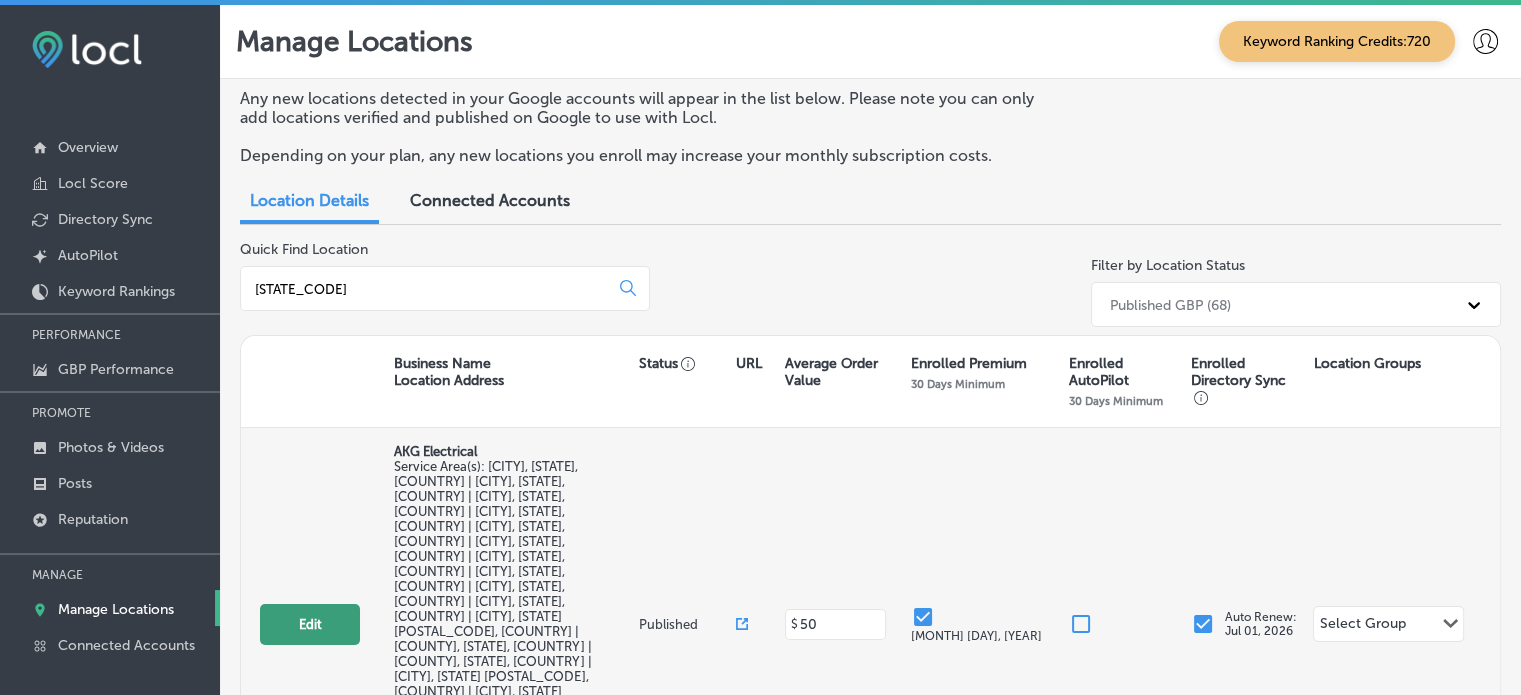 click on "Edit" at bounding box center (310, 624) 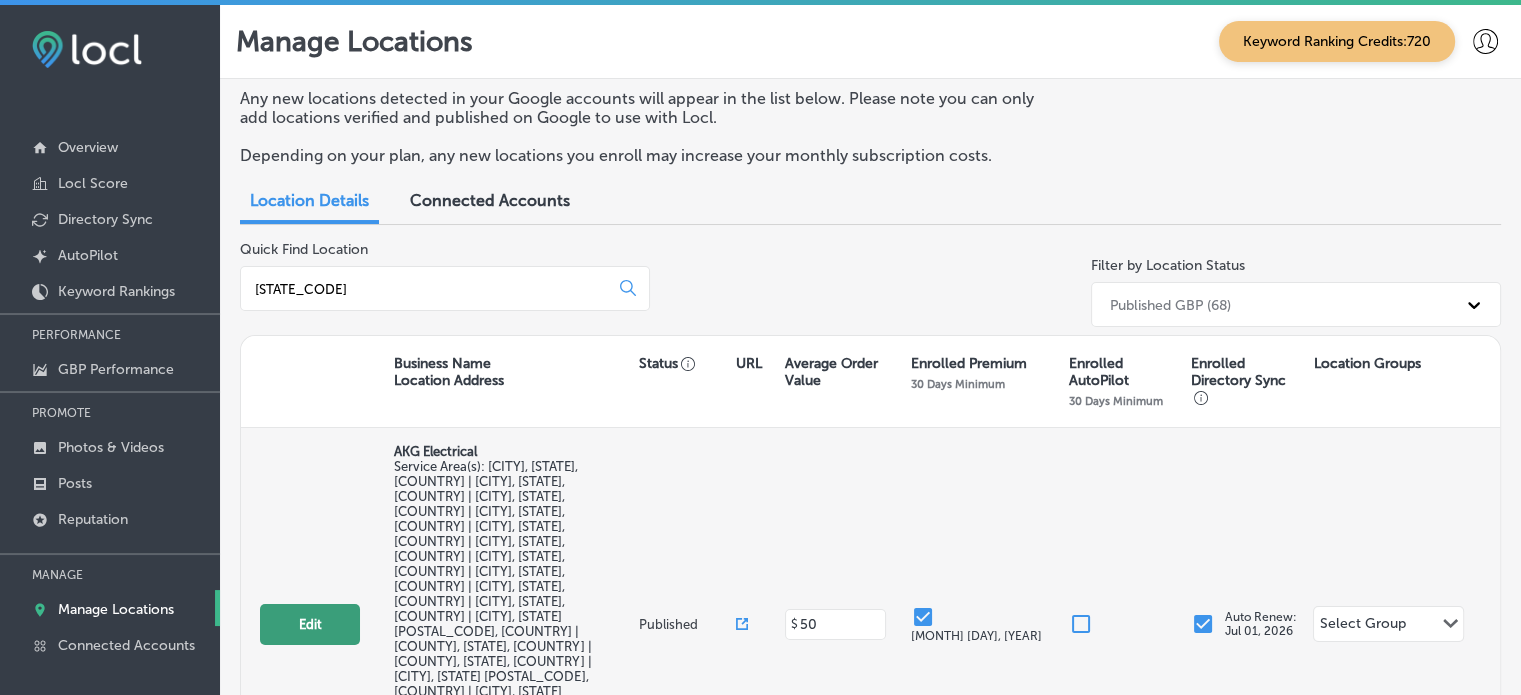 select on "US" 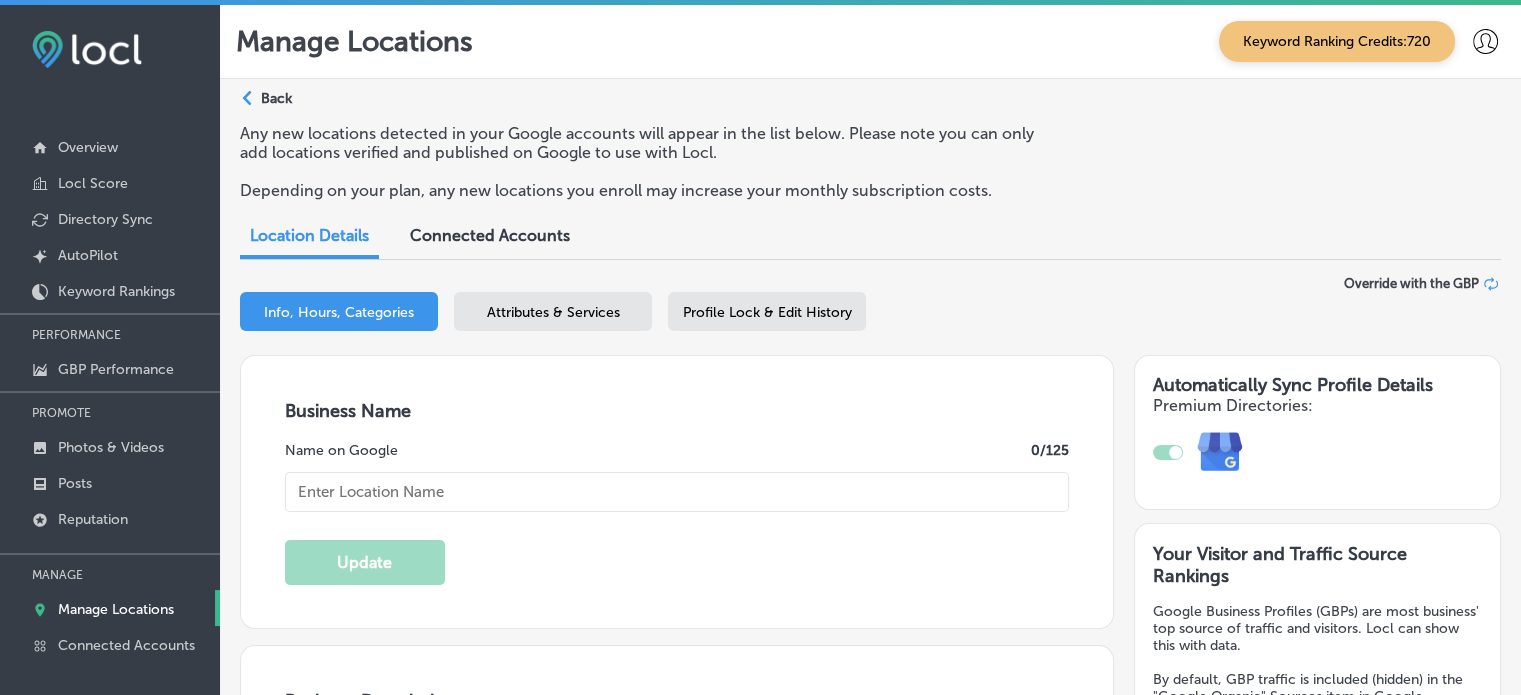 type on "AKG Electrical" 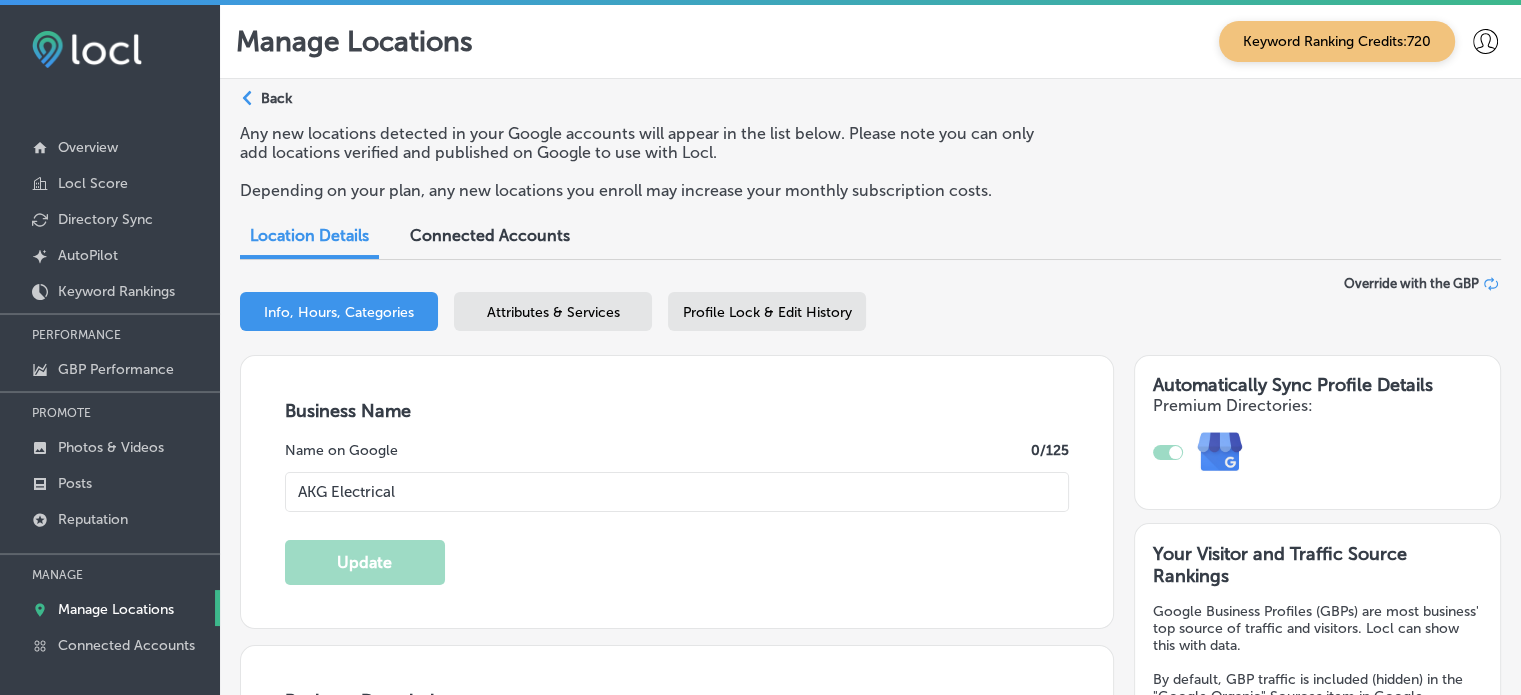type on "5635 carr" 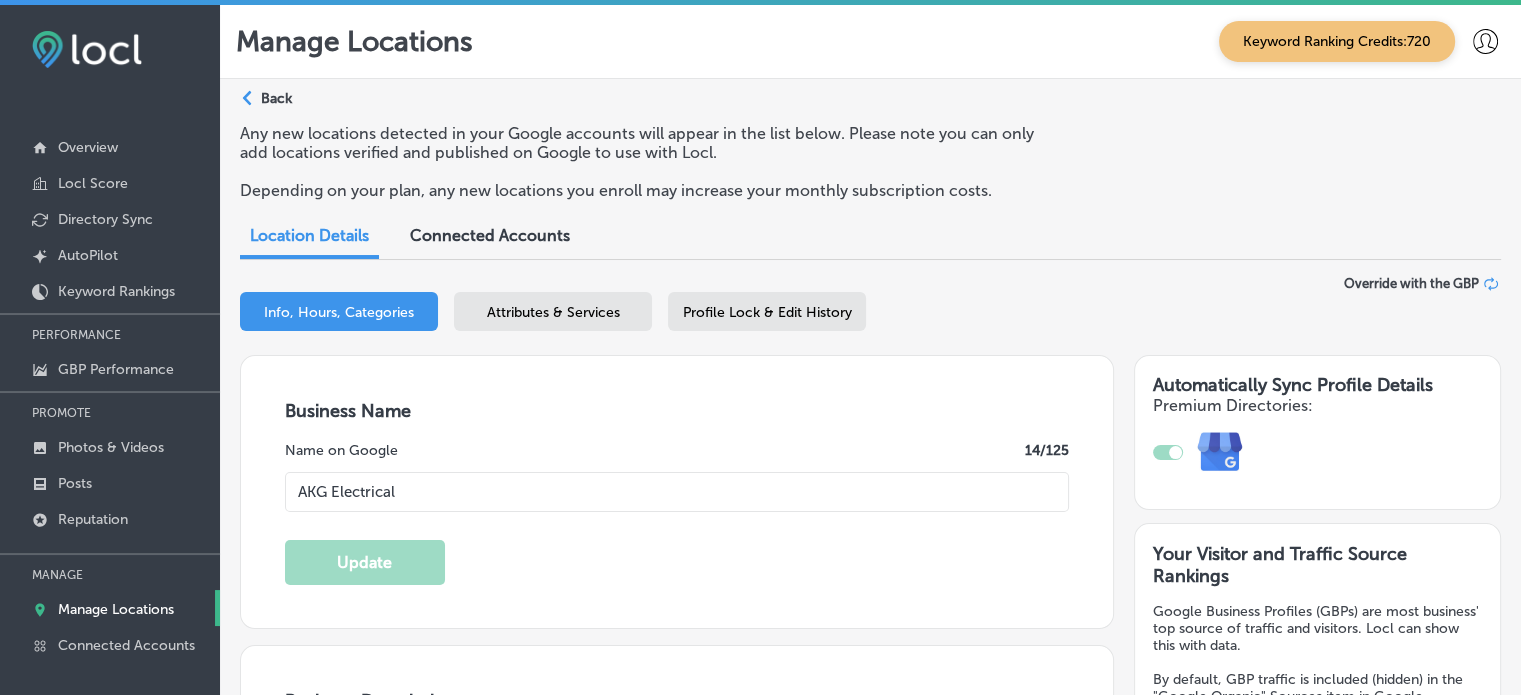 type on "AKG Electrical is a trusted electrical company serving Winter Park, Breckenridge, Estes Park, and surrounding areas. Specializing in both residential and commercial electrical services, we offer expert solutions for electrical repairs, lighting installation, panel upgrades, EV charging station installation, and smart home integration. Our team is committed to providing safe, reliable, and energy-efficient services, including rewiring, electrical inspections, and backup power solutions. Whether you need emergency electrical services or a complete electrical system design, AKG Electrical ensures high-quality results tailored to your needs." 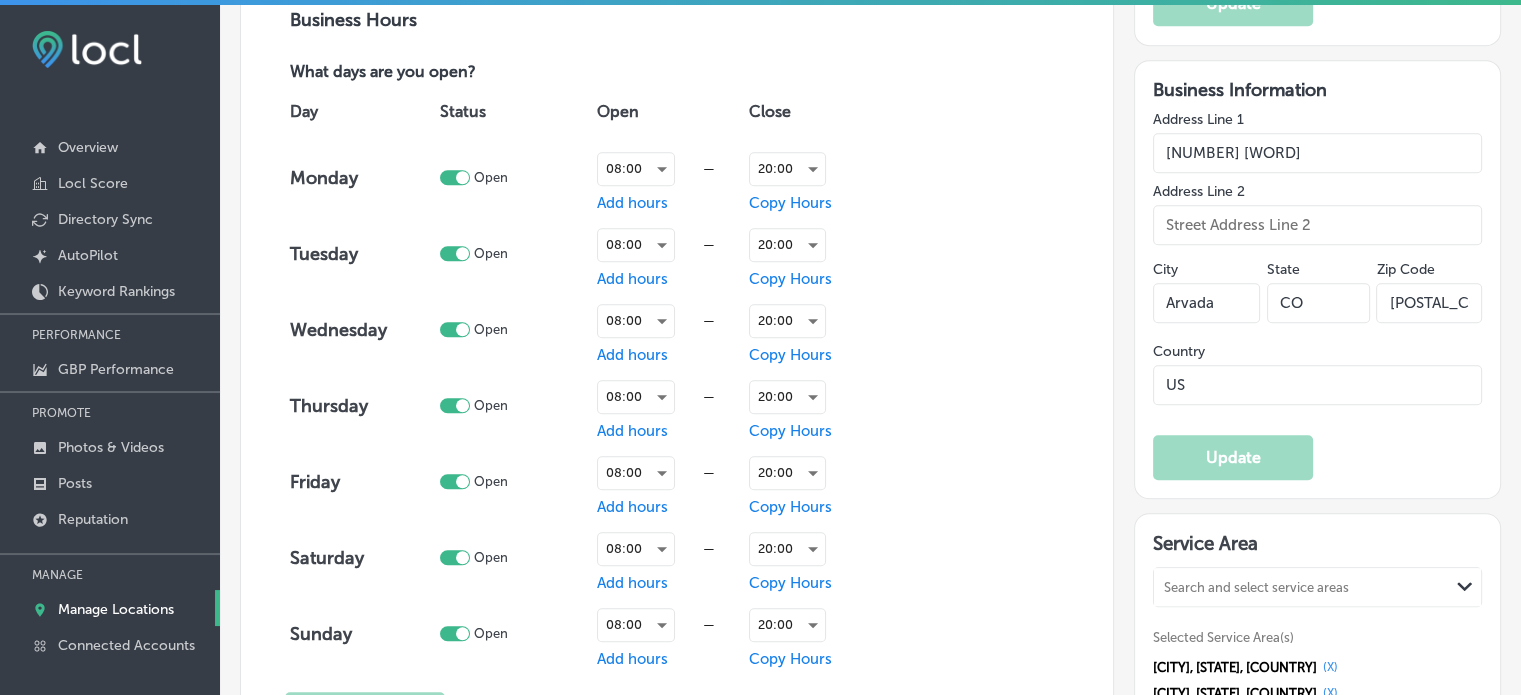 scroll, scrollTop: 1410, scrollLeft: 0, axis: vertical 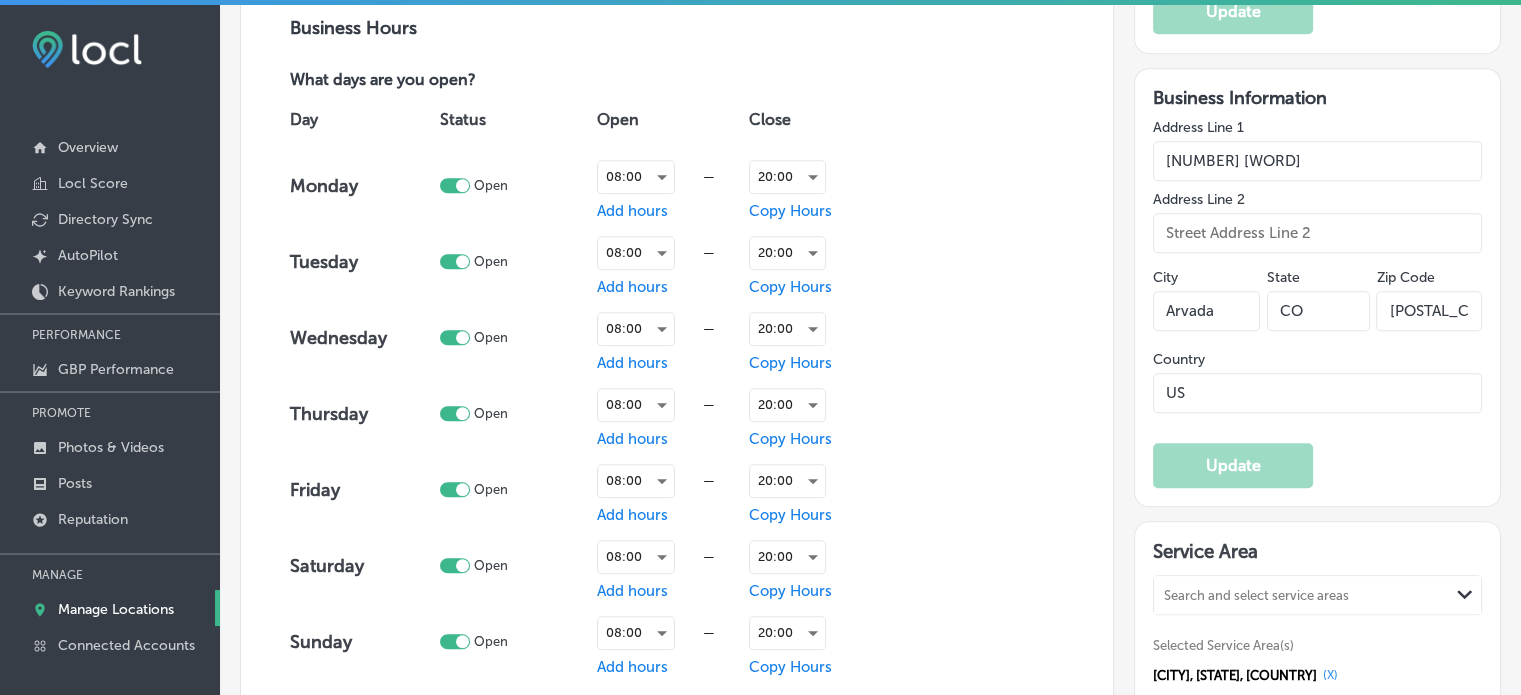 click on "5635 carr" at bounding box center (1317, 161) 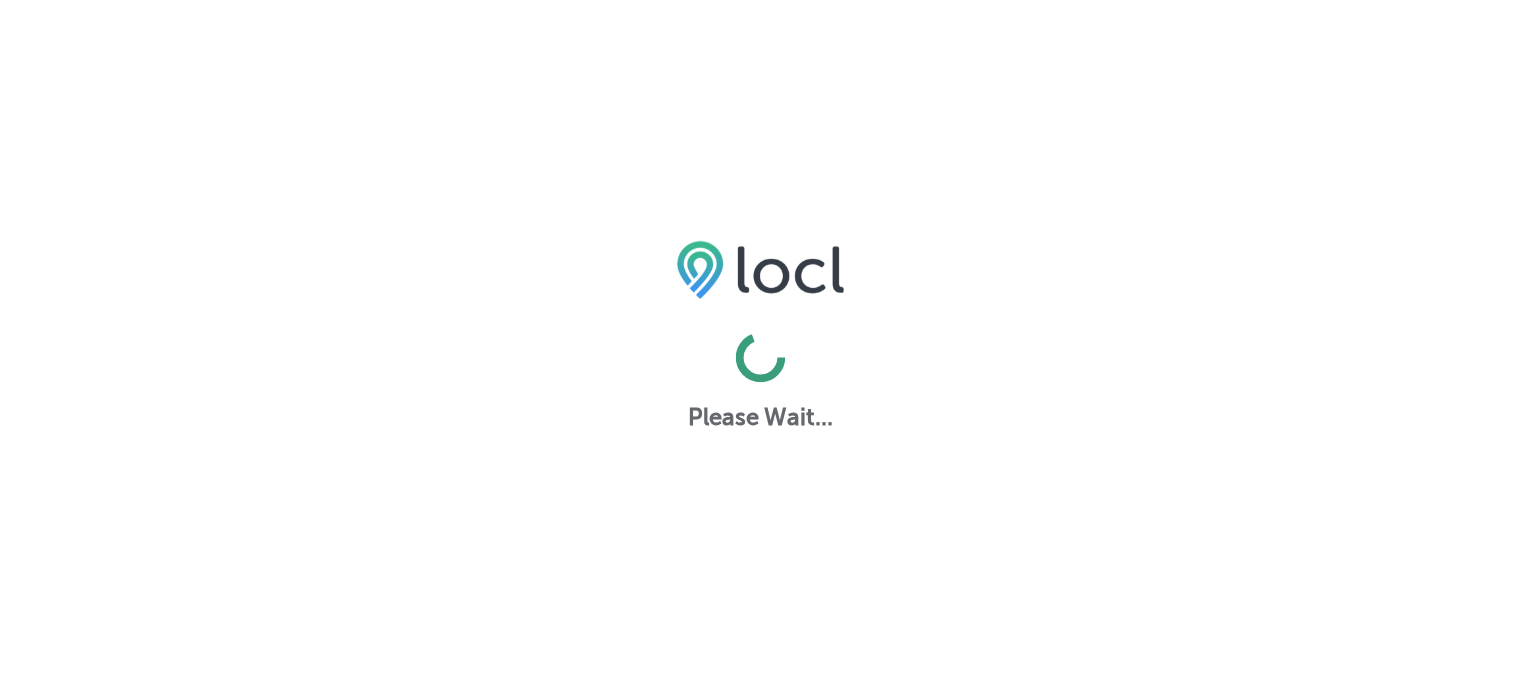 scroll, scrollTop: 0, scrollLeft: 0, axis: both 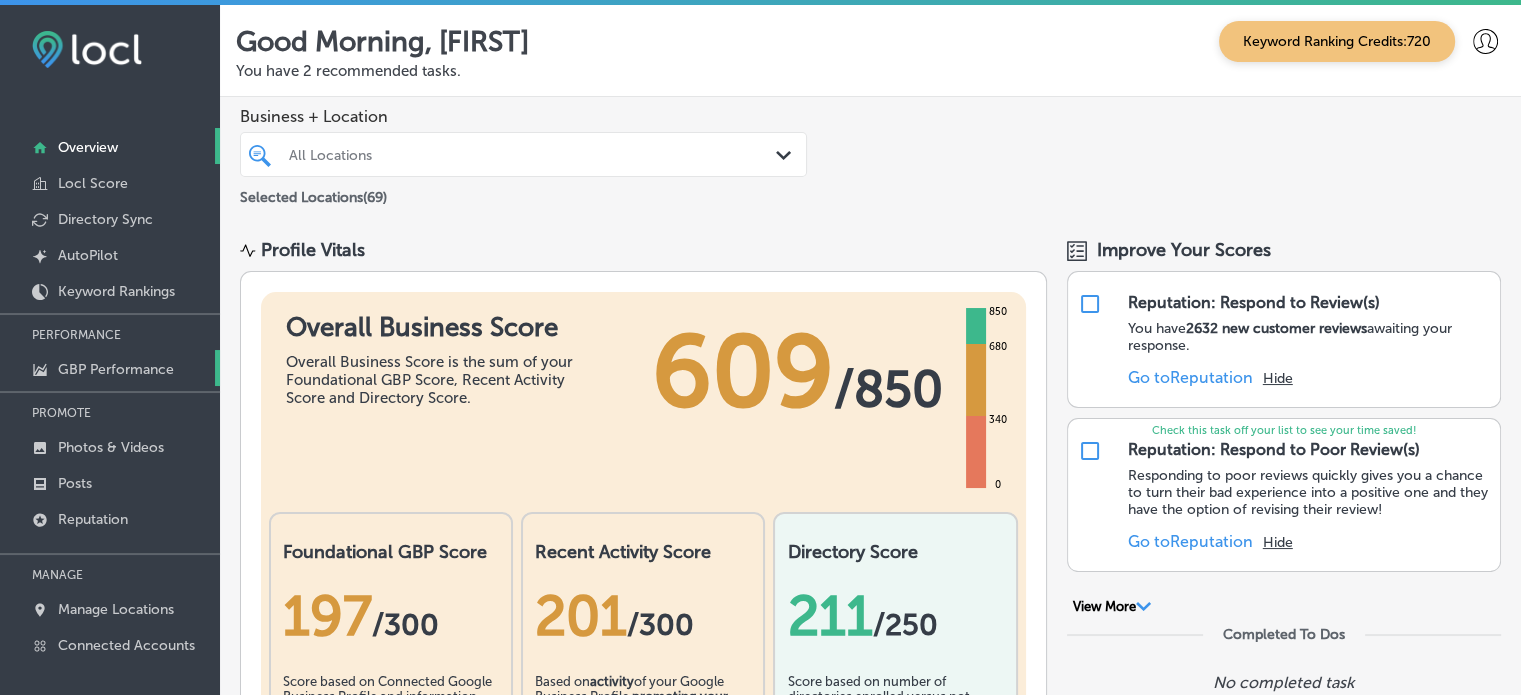 click on "GBP Performance" at bounding box center [116, 369] 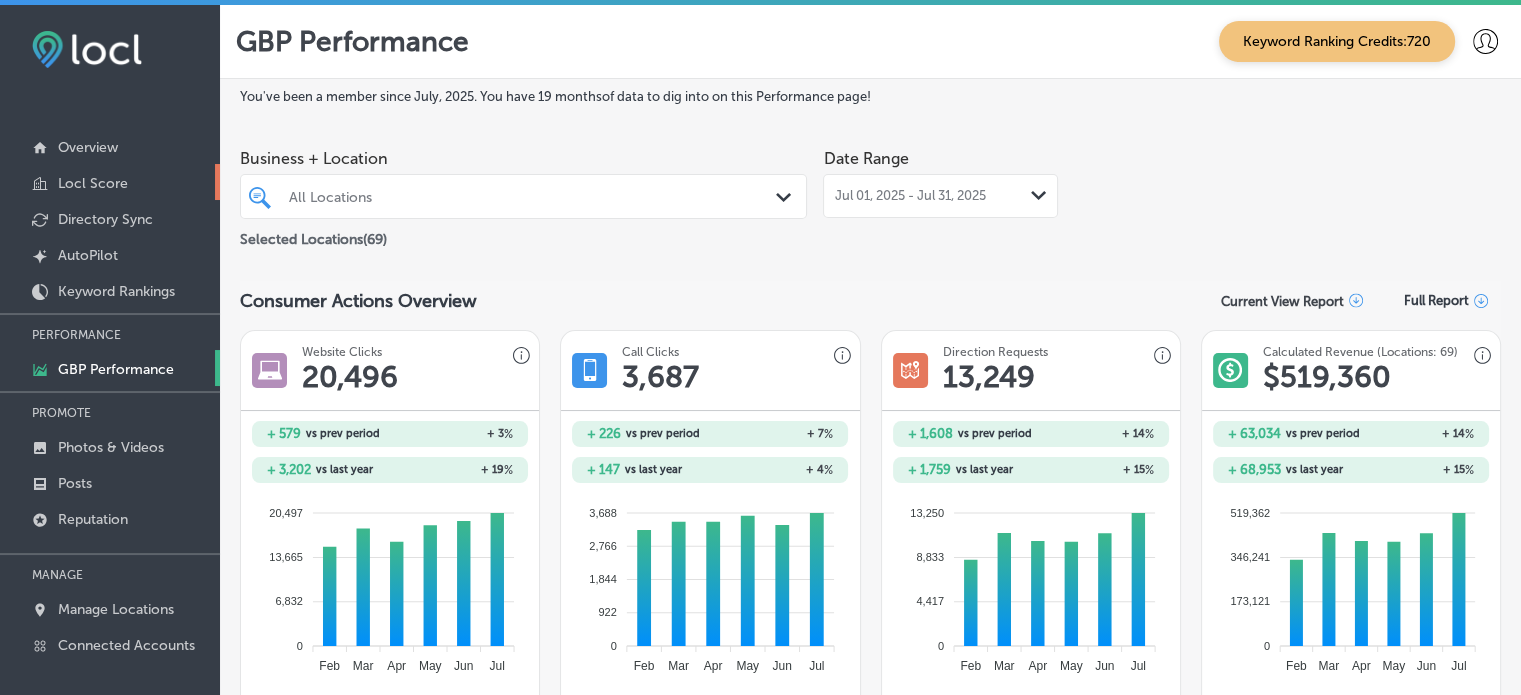 click on "Locl Score" at bounding box center [110, 182] 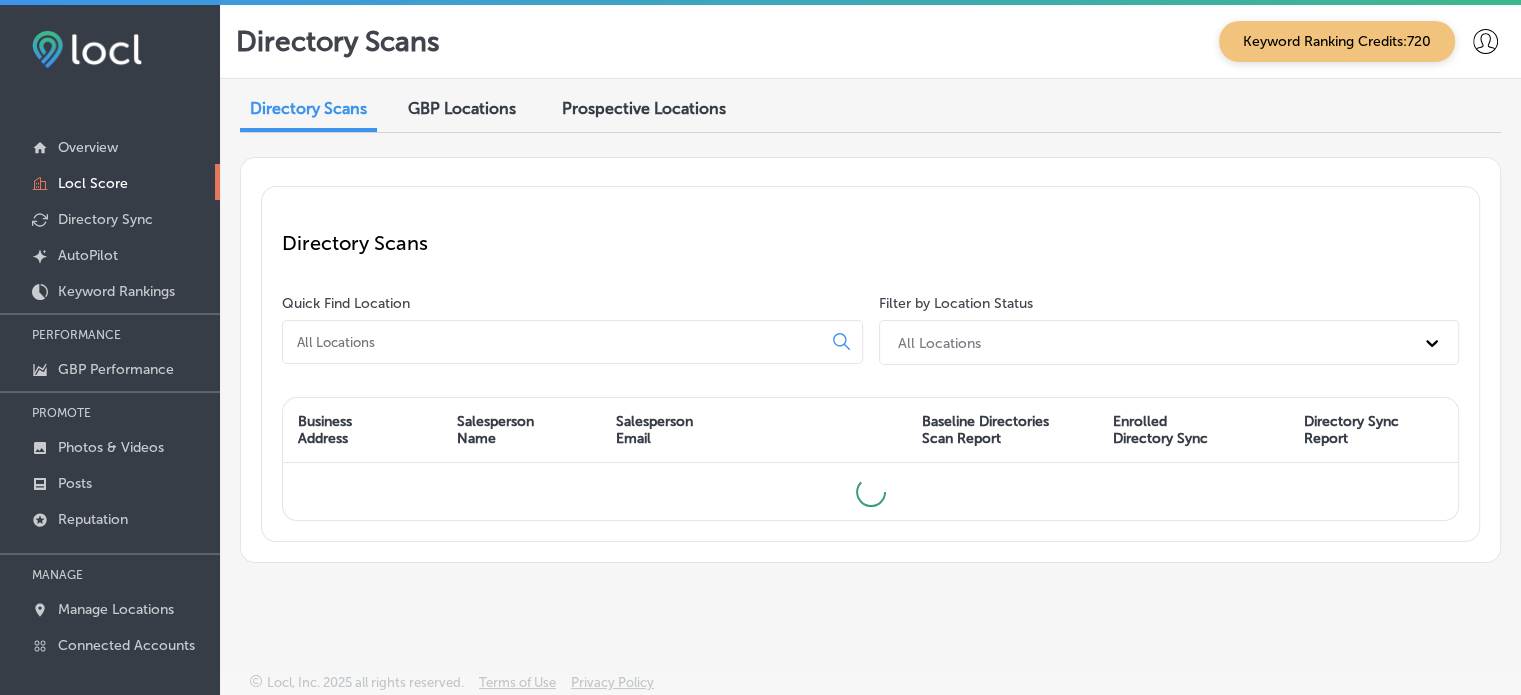 scroll, scrollTop: 4, scrollLeft: 0, axis: vertical 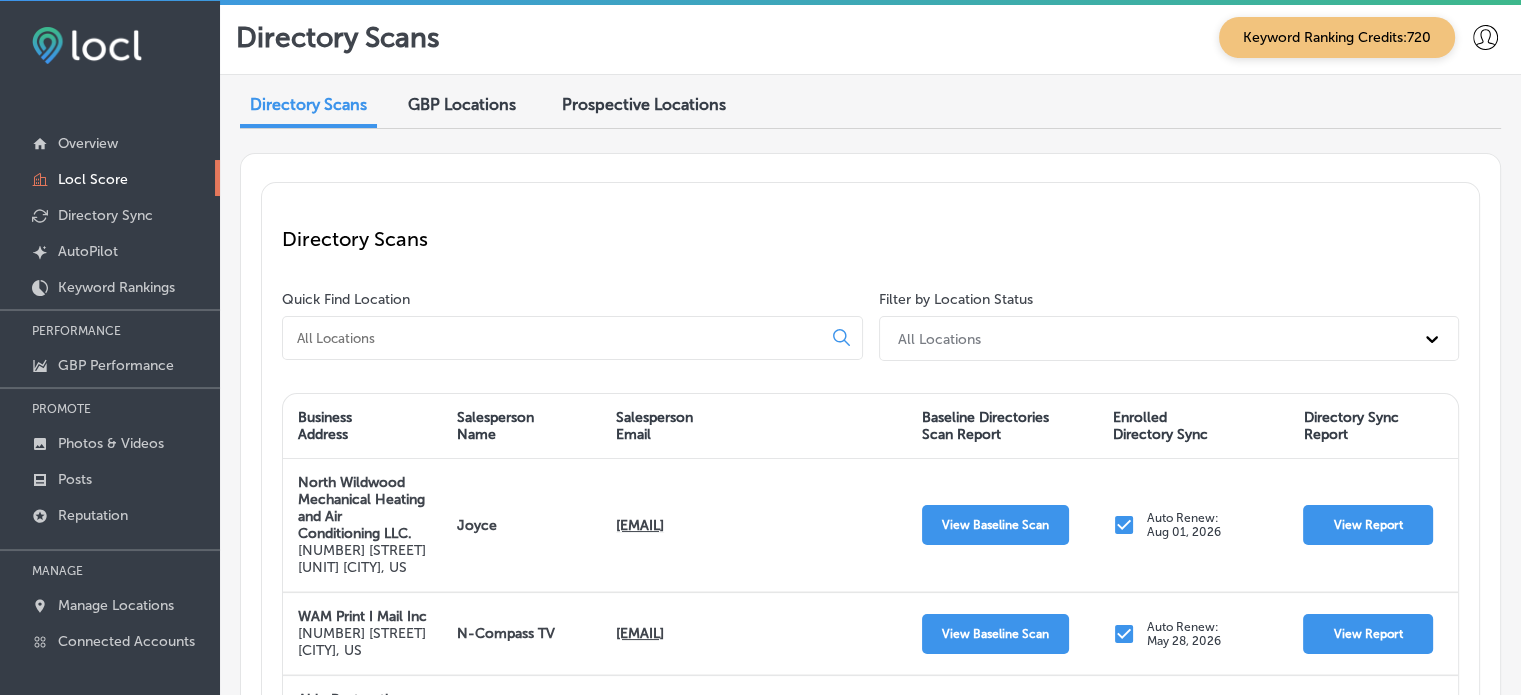 click at bounding box center (556, 338) 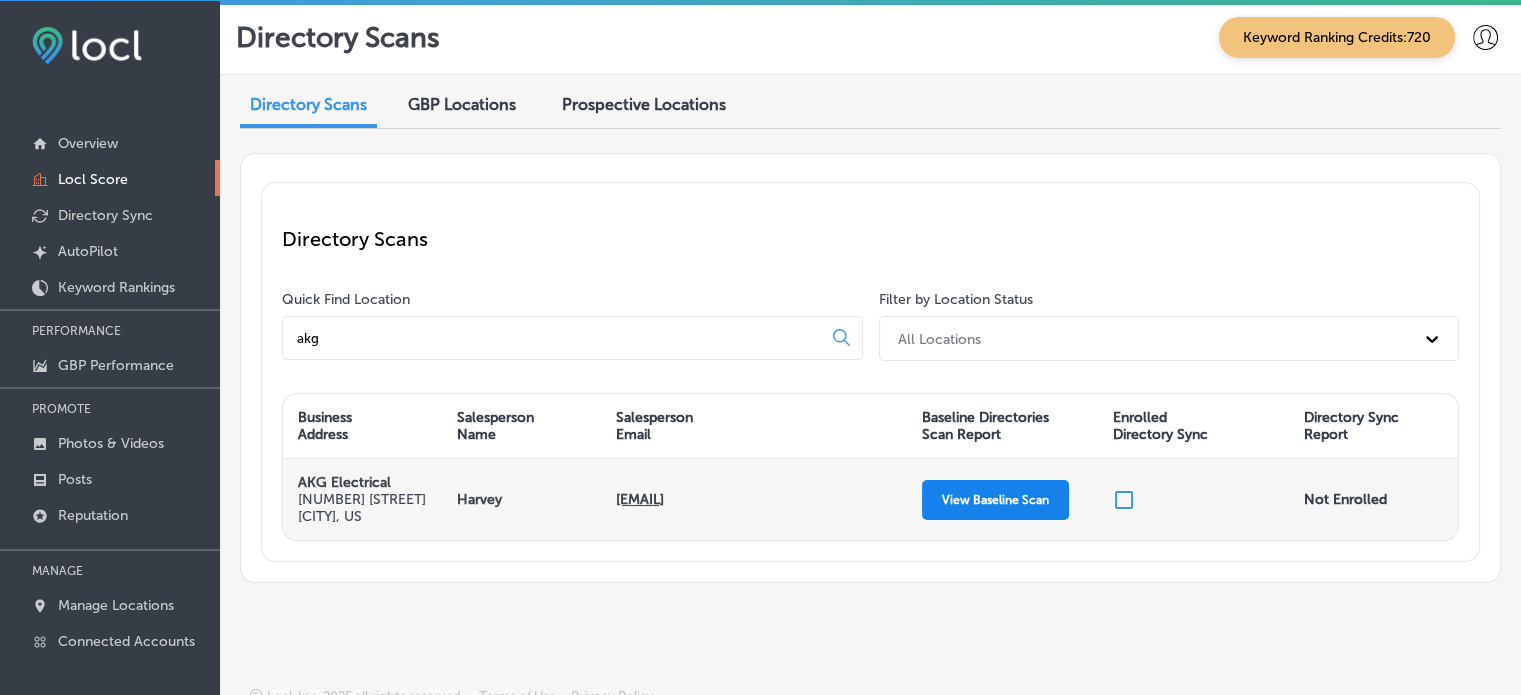 type on "akg" 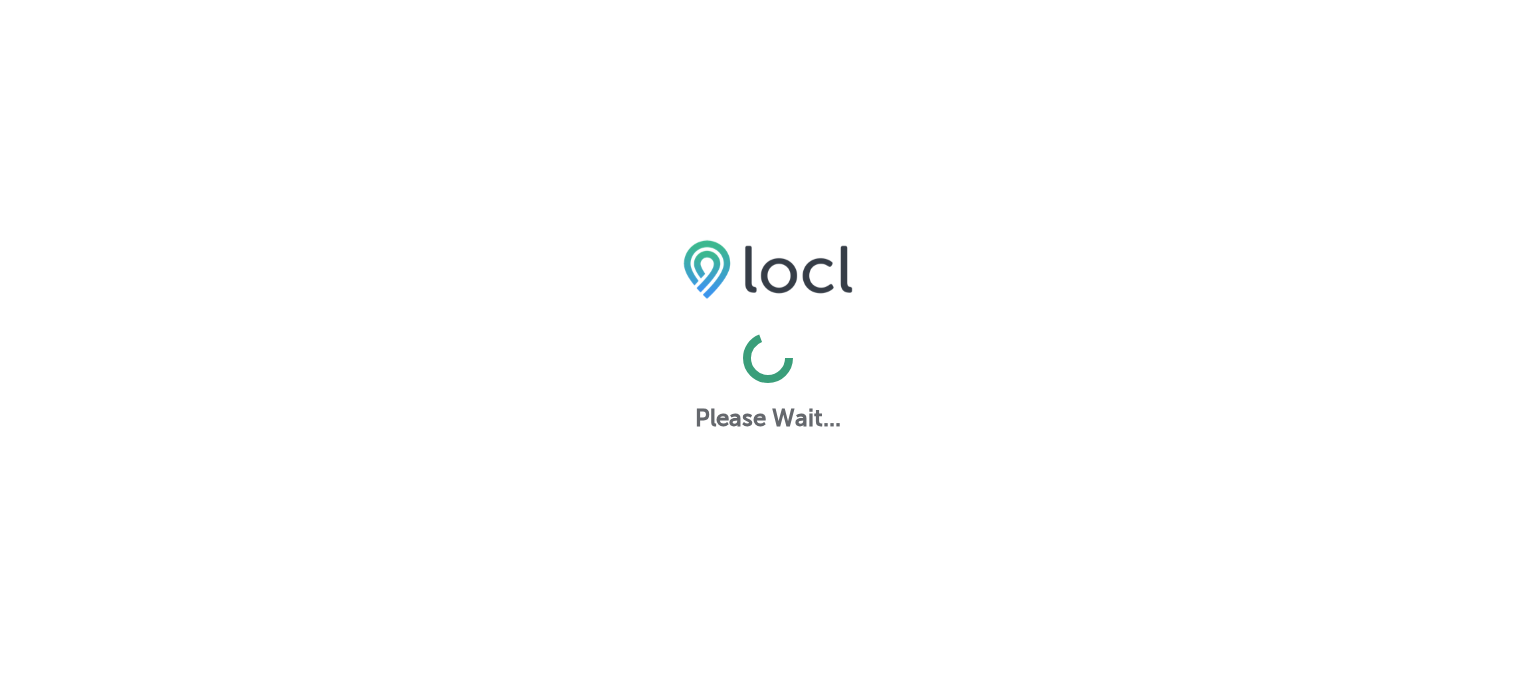 scroll, scrollTop: 0, scrollLeft: 0, axis: both 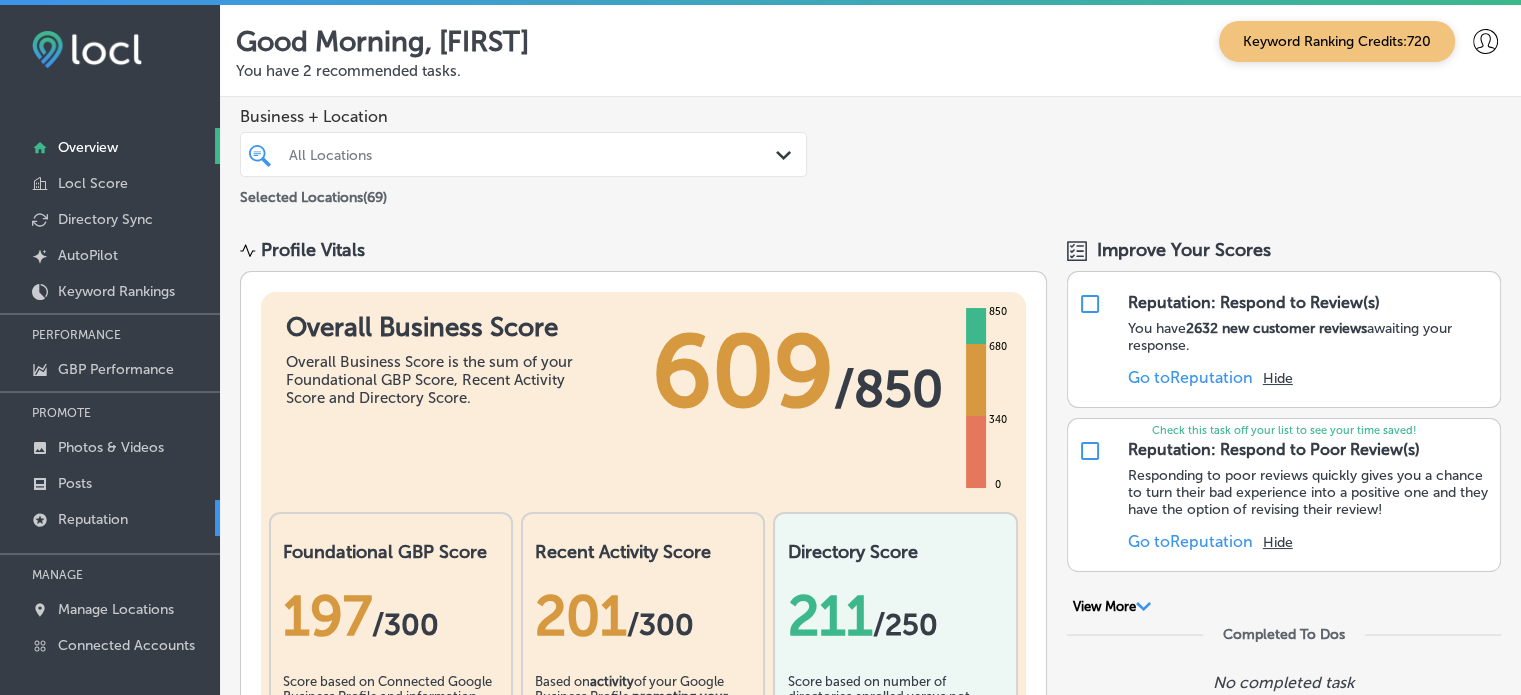 click on "Reputation" at bounding box center (110, 518) 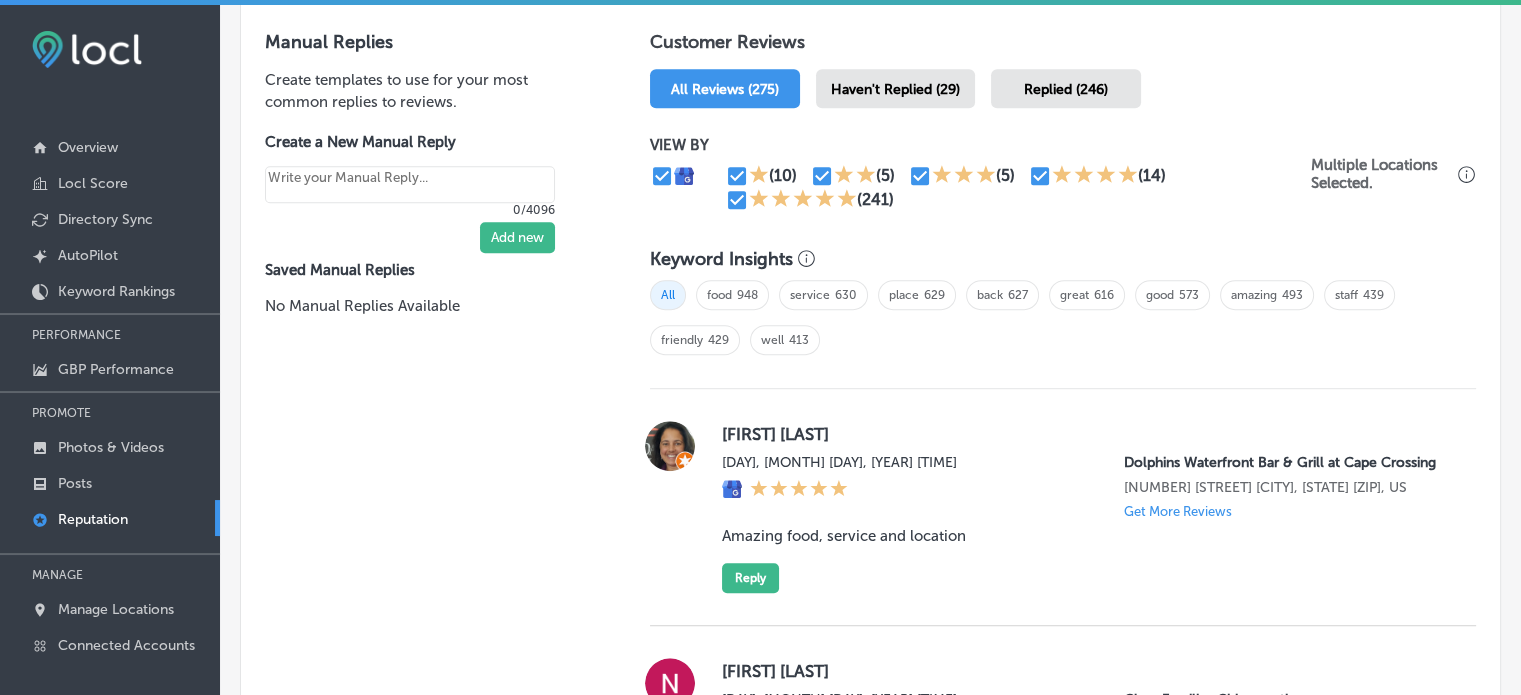 scroll, scrollTop: 1176, scrollLeft: 0, axis: vertical 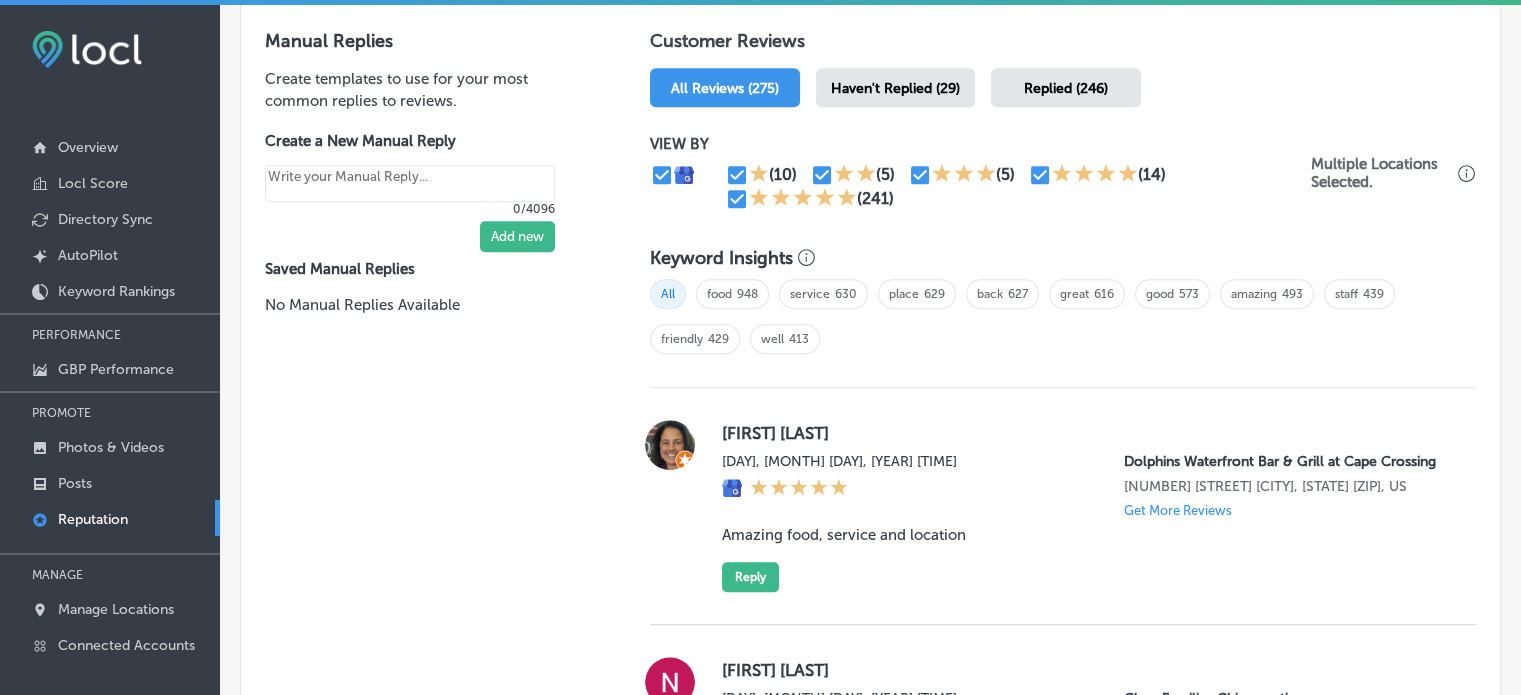 click on "Haven't Replied (29)" at bounding box center (895, 87) 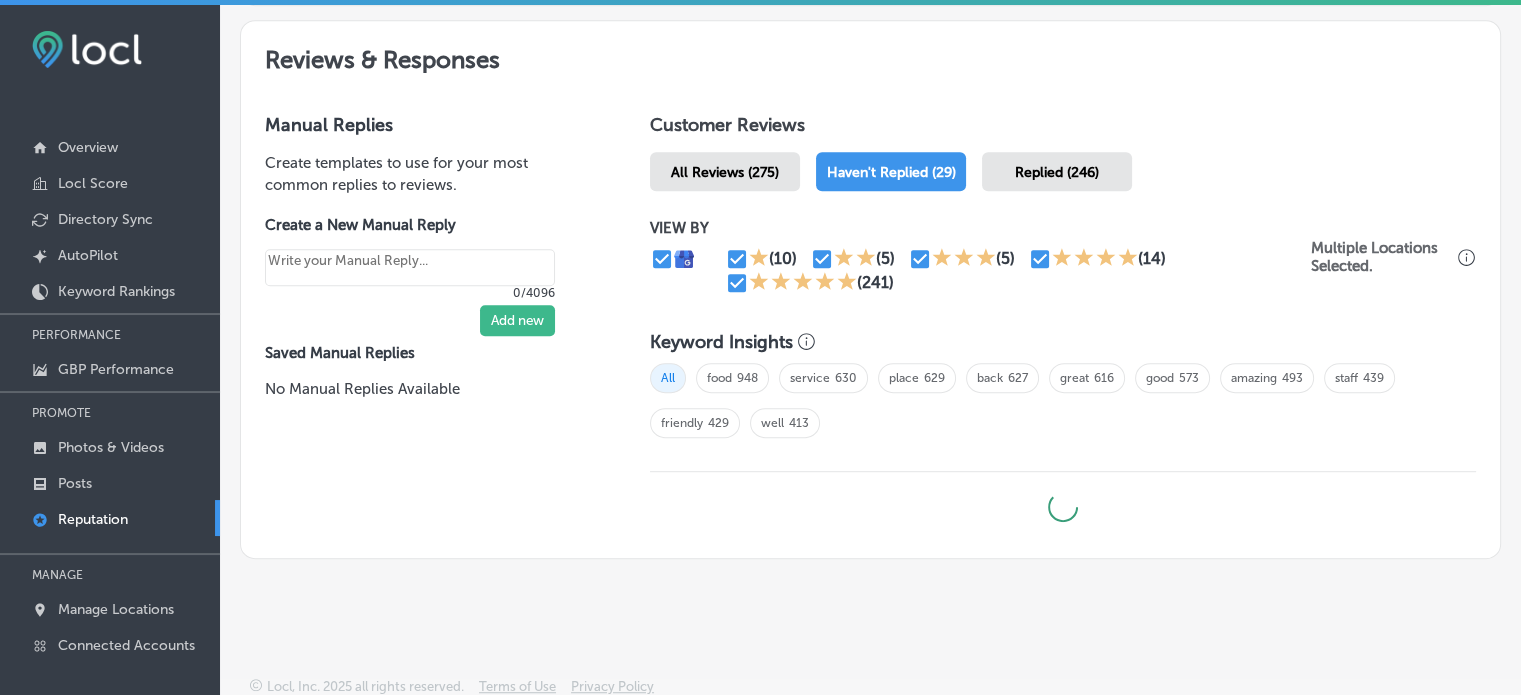 type on "x" 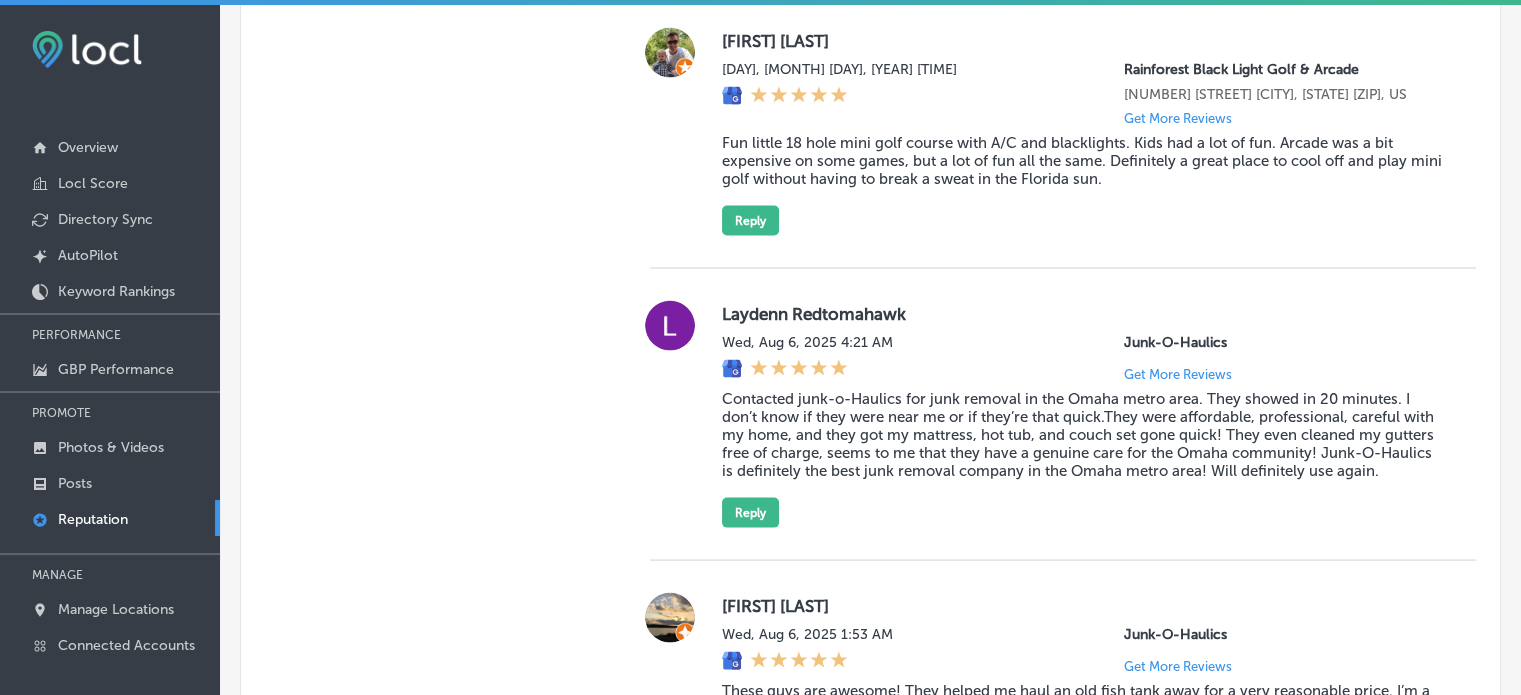 scroll, scrollTop: 3974, scrollLeft: 0, axis: vertical 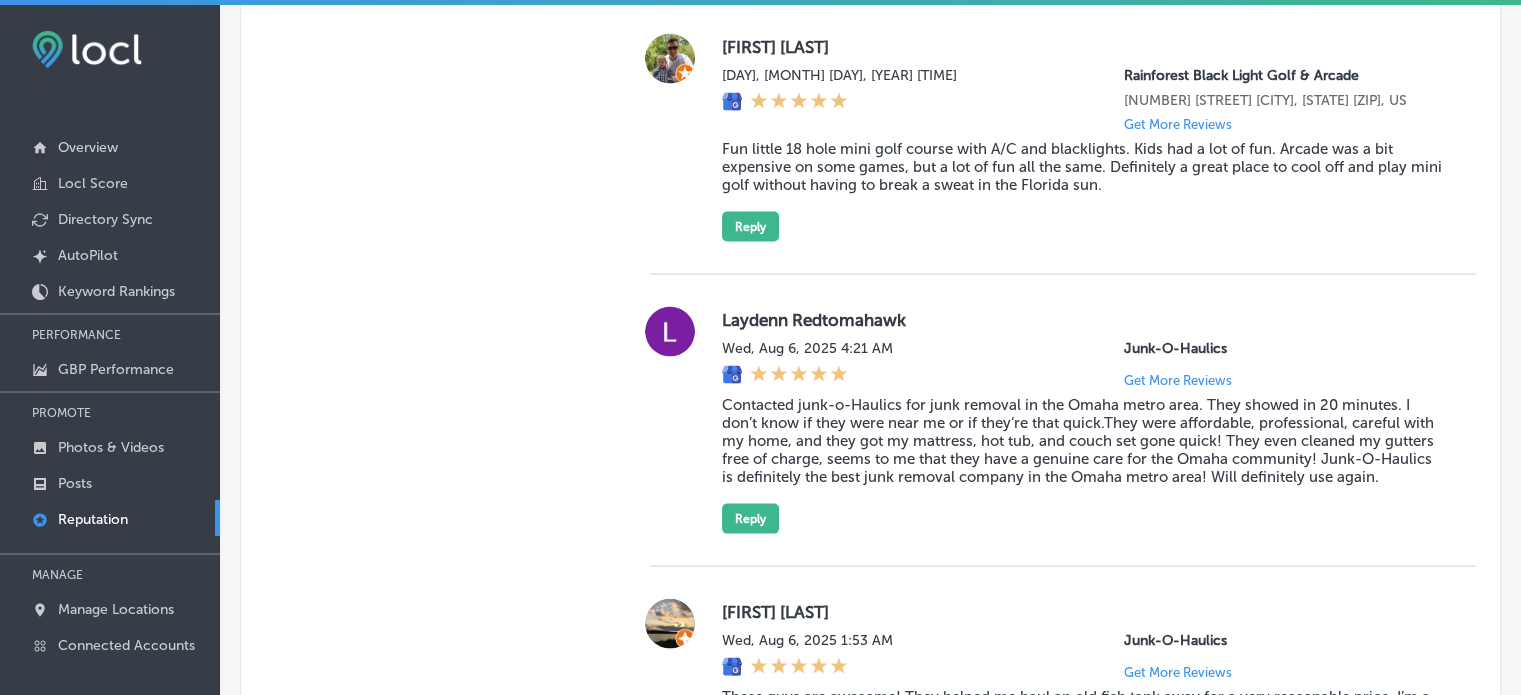 click on "Fun little 18 hole mini golf course with A/C and blacklights.  Kids had a lot of fun.  Arcade was a bit expensive on some games, but a lot of fun all the same.  Definitely a great place to cool off and play mini golf without having to break a sweat in the Florida sun." at bounding box center [1083, 167] 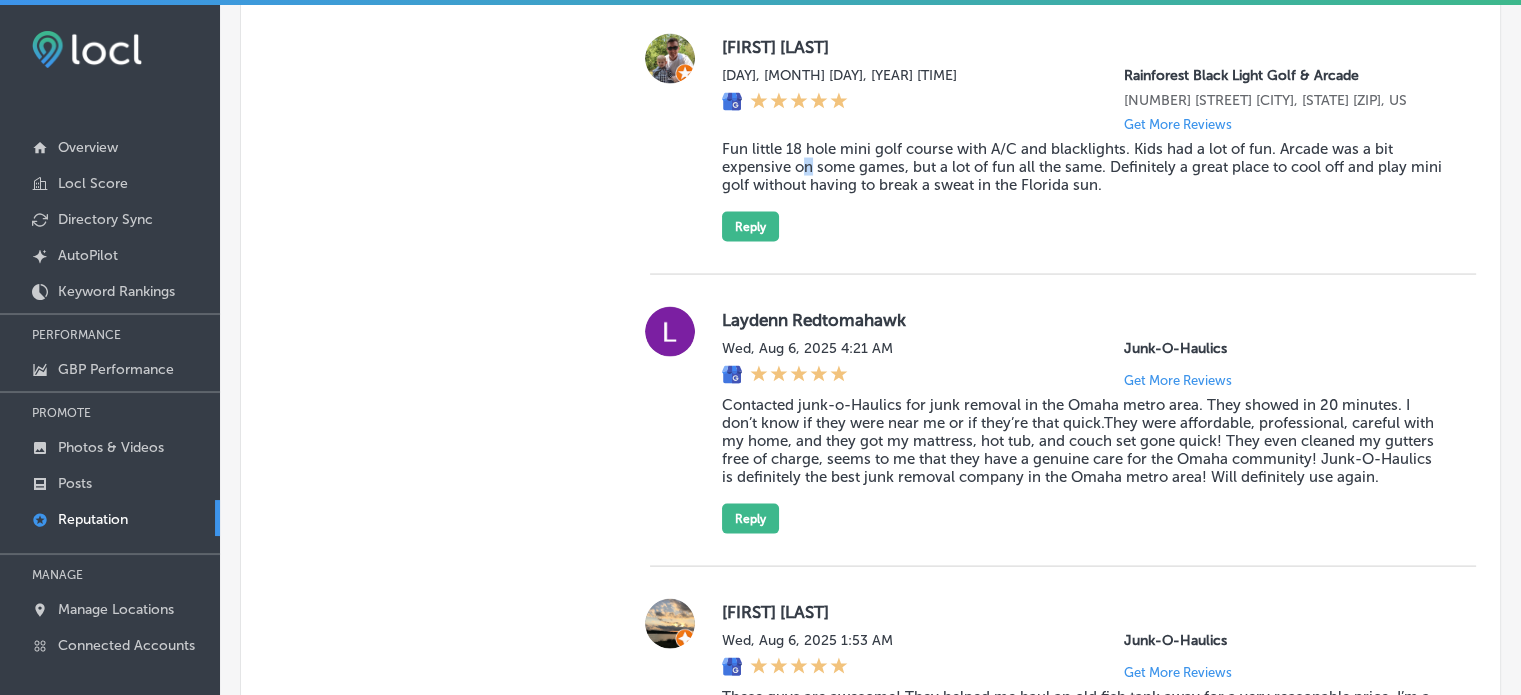 click on "Fun little 18 hole mini golf course with A/C and blacklights.  Kids had a lot of fun.  Arcade was a bit expensive on some games, but a lot of fun all the same.  Definitely a great place to cool off and play mini golf without having to break a sweat in the Florida sun." at bounding box center (1083, 167) 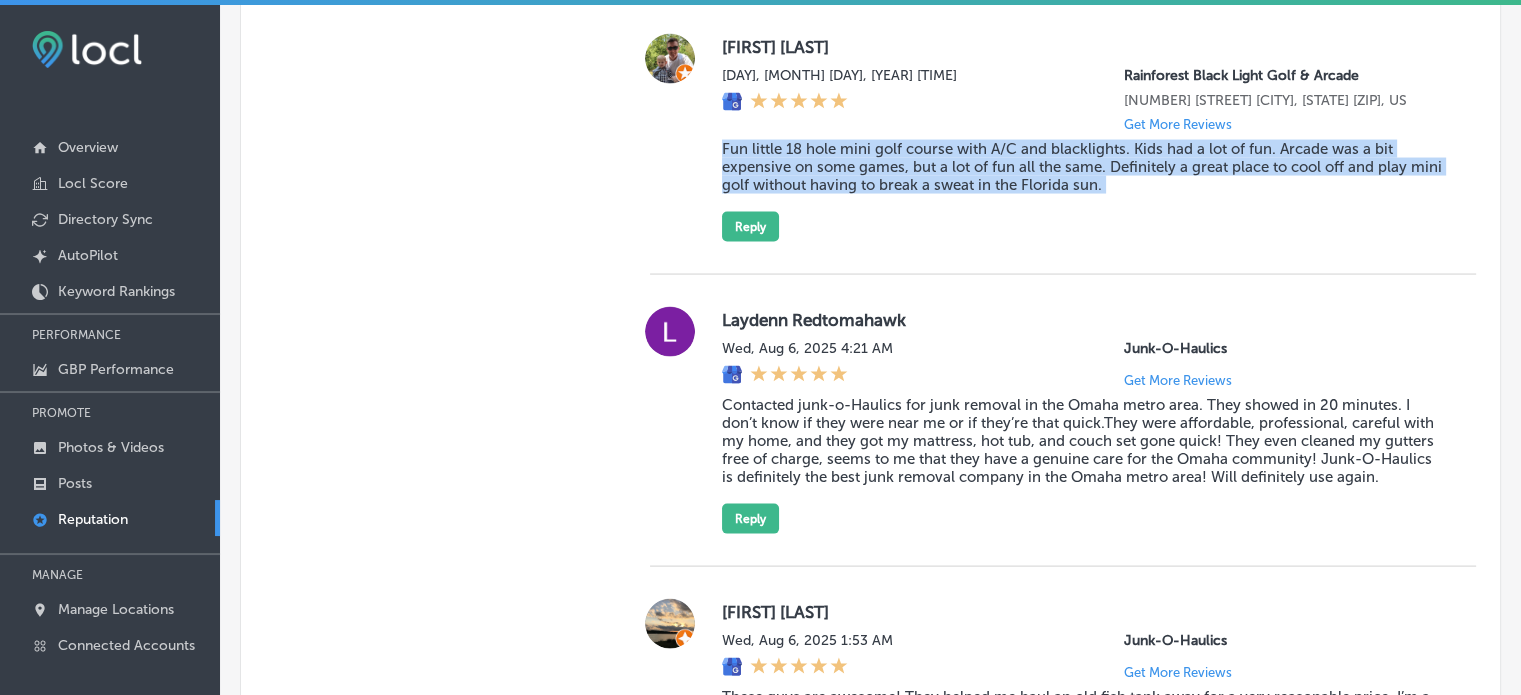 click on "Fun little 18 hole mini golf course with A/C and blacklights.  Kids had a lot of fun.  Arcade was a bit expensive on some games, but a lot of fun all the same.  Definitely a great place to cool off and play mini golf without having to break a sweat in the Florida sun." at bounding box center (1083, 167) 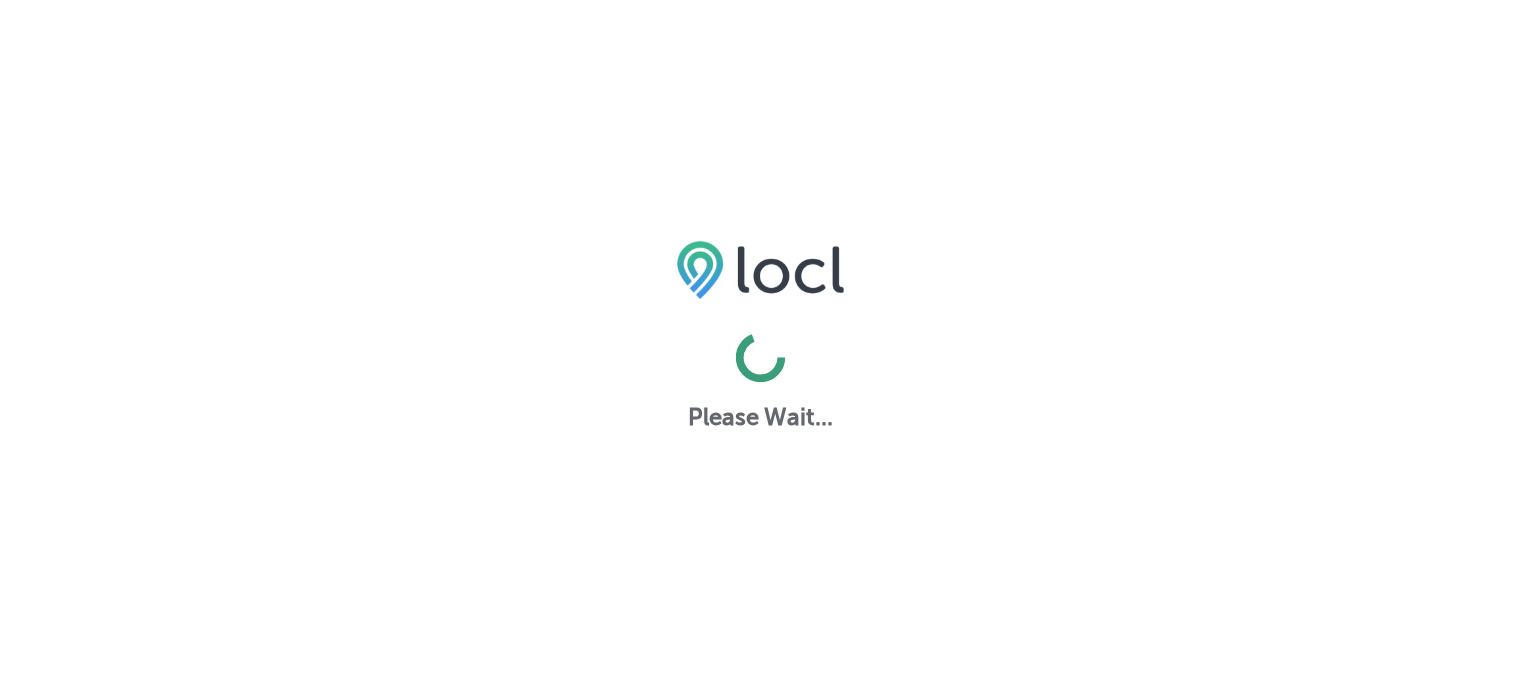 scroll, scrollTop: 0, scrollLeft: 0, axis: both 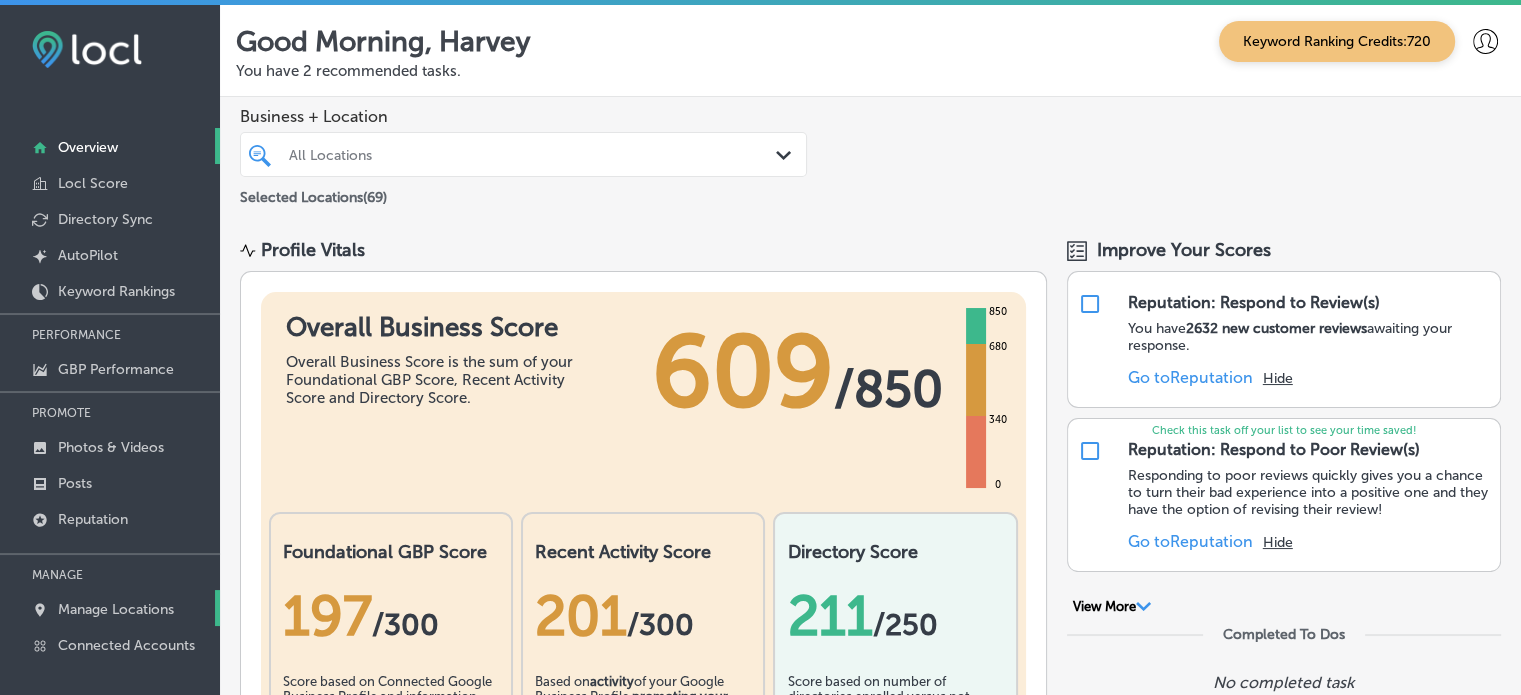click on "Manage Locations" at bounding box center (110, 608) 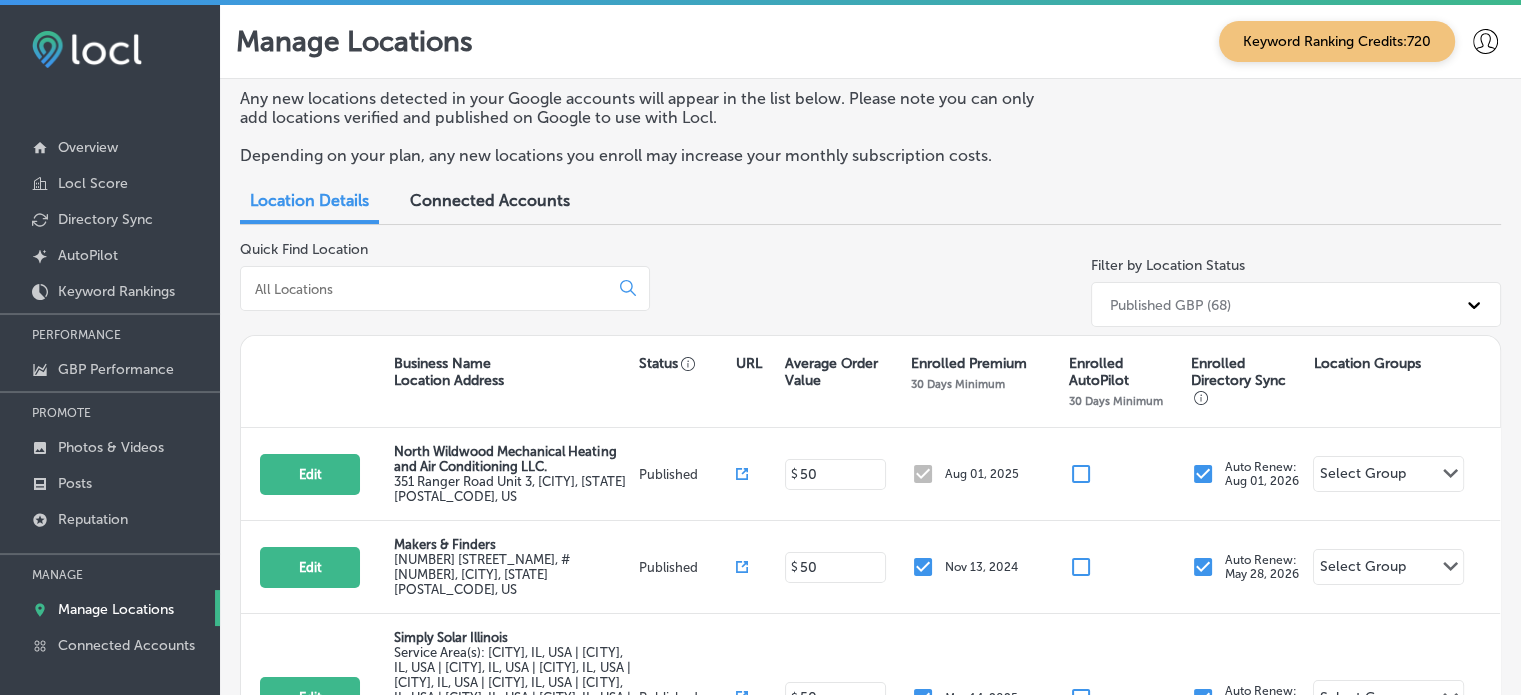 click on "Any new locations detected in your Google accounts will appear in the list below. Please note you can only add locations verified and published on Google to use with Locl. Depending on your plan, any new locations you enroll may increase your monthly subscription costs. Location Details Connected Accounts Quick Find Location
Filter by Location Status Published GBP (68) Business Name  Location Address Status
URL Average Order Value Enrolled Premium 30 Days Minimum Enrolled AutoPilot 30 Days Minimum Enrolled Directory Sync
Location Groups Edit North Wildwood Mechanical Heating and Air Conditioning LLC. [NUMBER] [STREET_NAME] Unit [NUMBER] , [CITY], [STATE] [POSTAL_CODE], US Published $ 50 Aug 01, 2025 Auto Renew:   Aug 01, 2026 Select Group
Path" at bounding box center [870, 537] 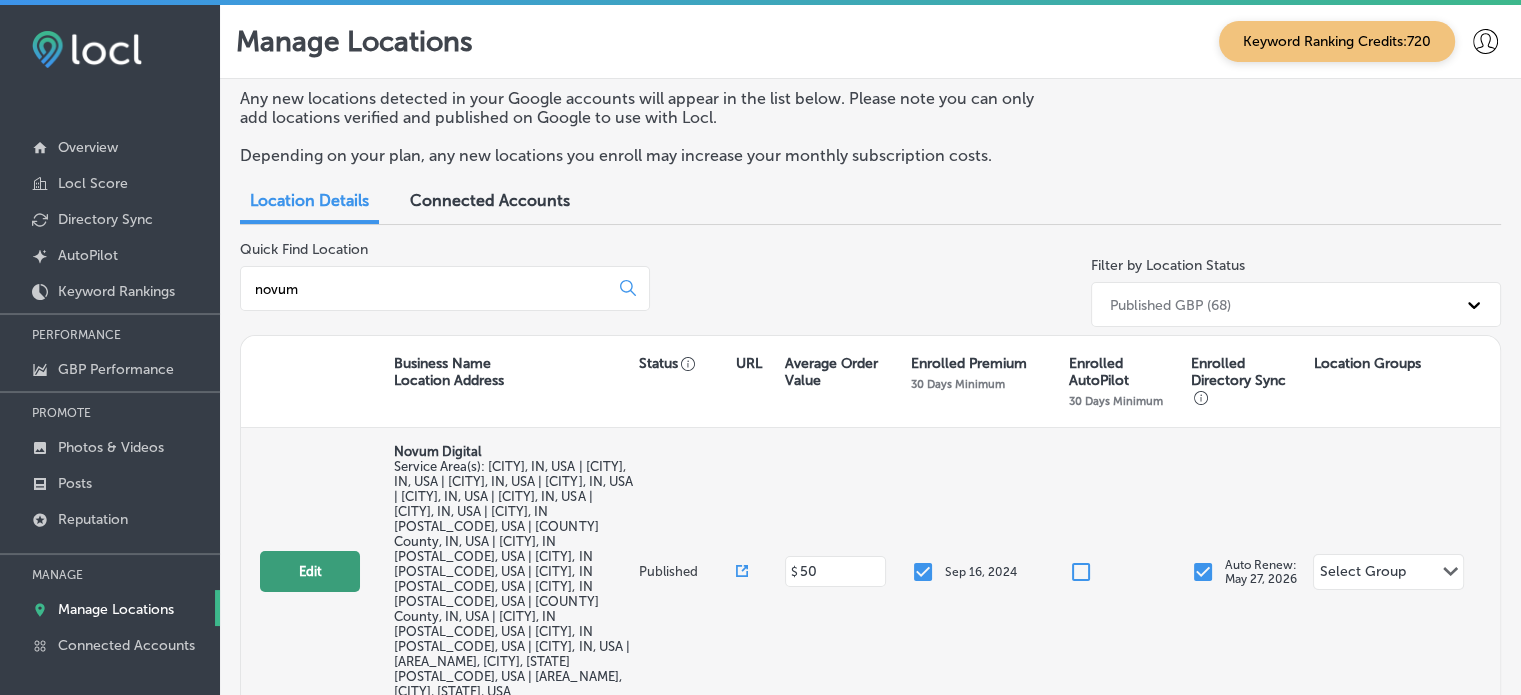type on "novum" 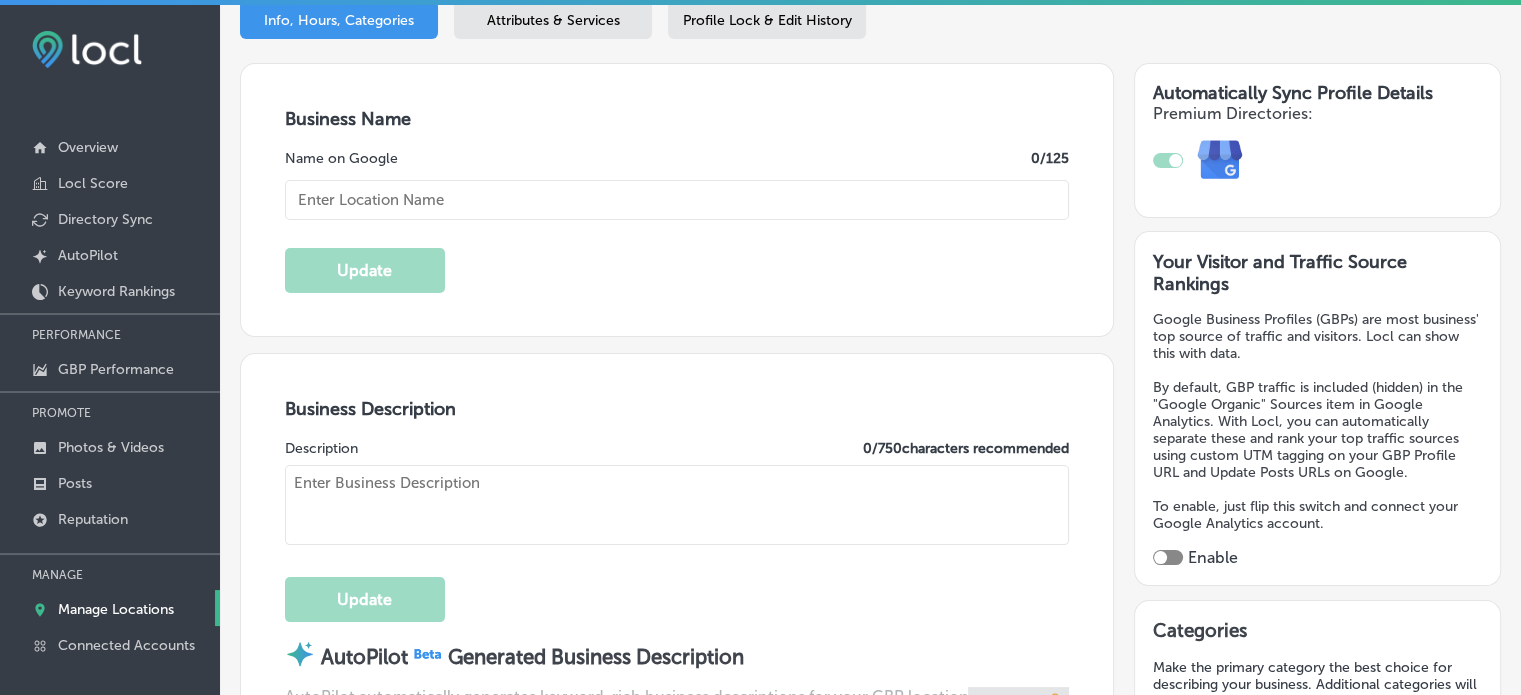 checkbox on "true" 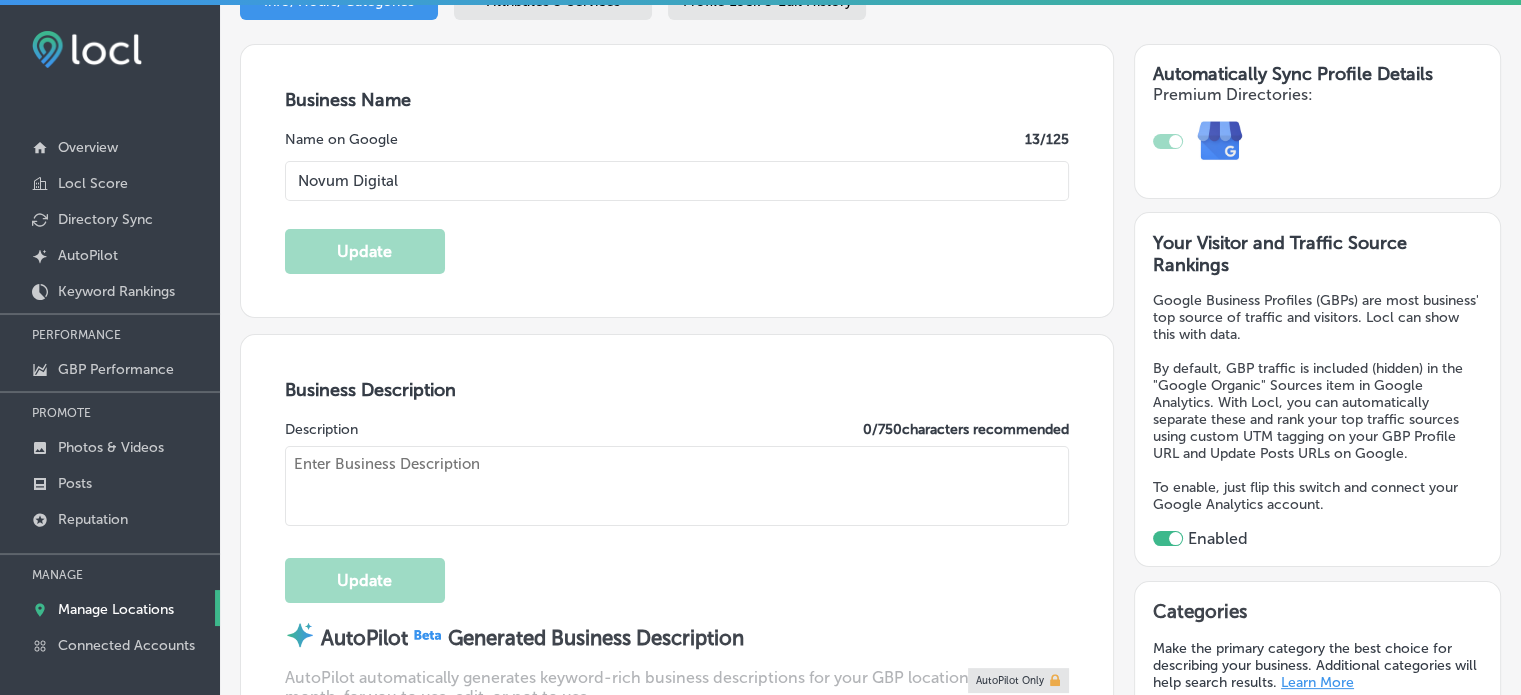 type on "[NUMBER] [STREET_NAME] [DIRECTION]" 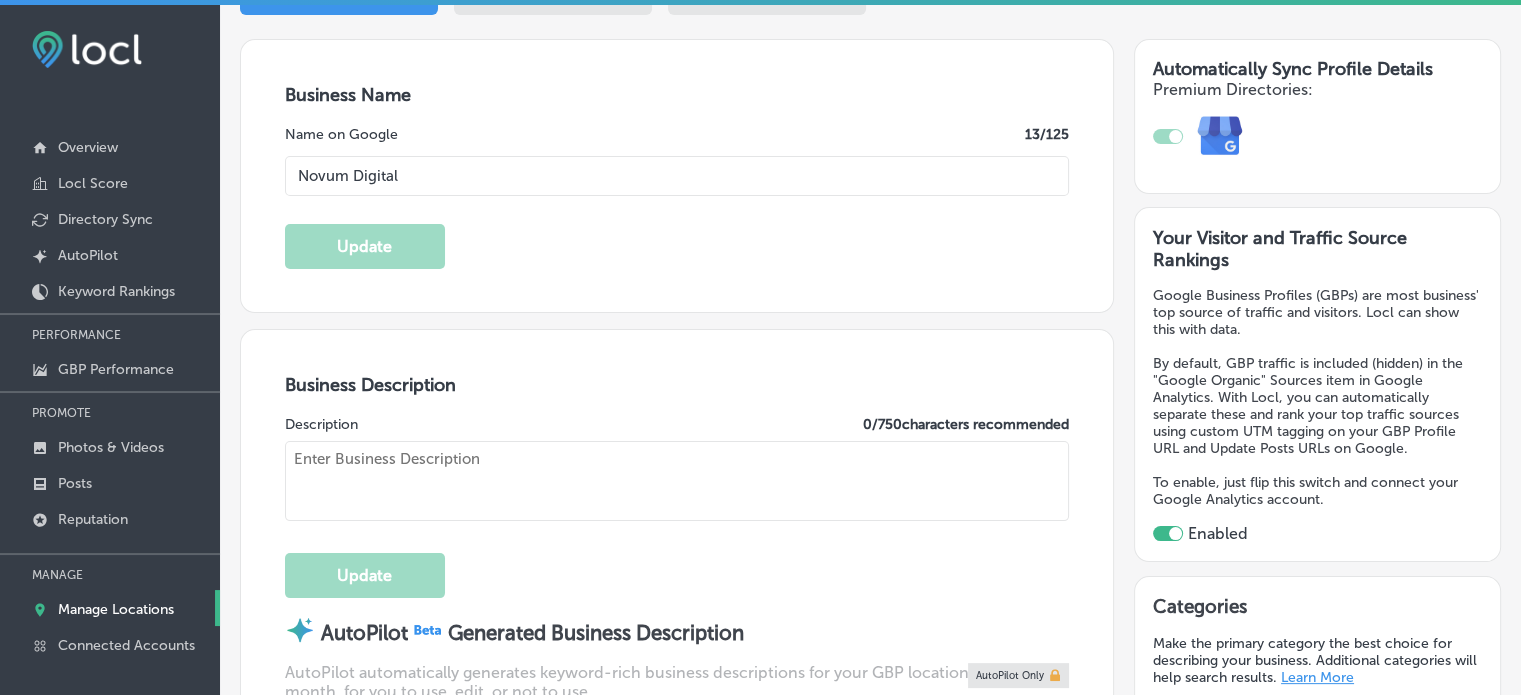 type on "Novum Digital is St. Joseph and Elkhart County’s top local marketing and advertising specialists for businesses of all sizes. As a leading digital marketing agency, we provide services for managing Google Business Profiles, geofencing campaigns, social media management, website design, graphic design, and much more! Our full suite of digital marketing services is designed to help businesses grow. Novum Digital also offers ad space on our unique network of Indoor Digital Billboards, giving you valuable exposure for your brand in high-traffic businesses. Whether you need a billboard company or the best advertising agency near South Bend, Novum Digital has you covered. We’re proud to offer the most complete digital marketing package!" 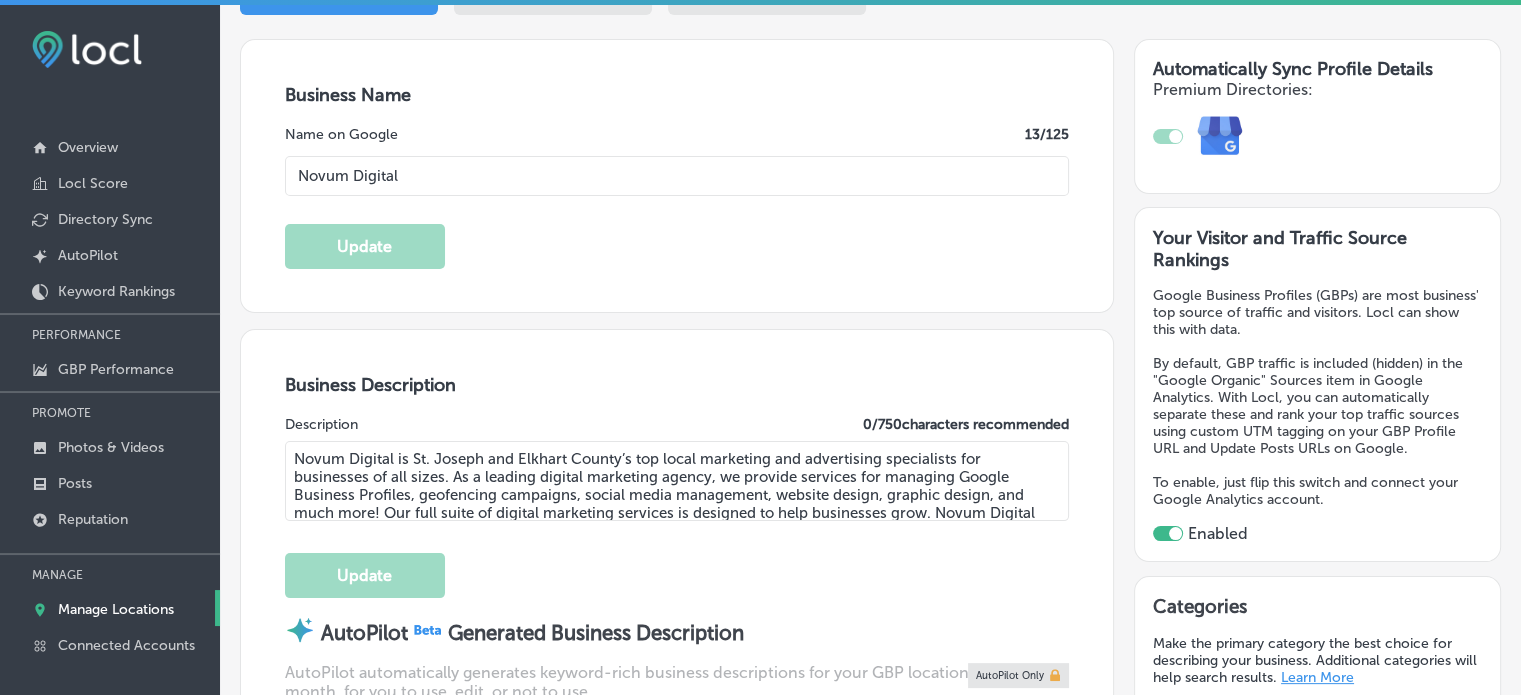 type on "+1 [PHONE_NUMBER]" 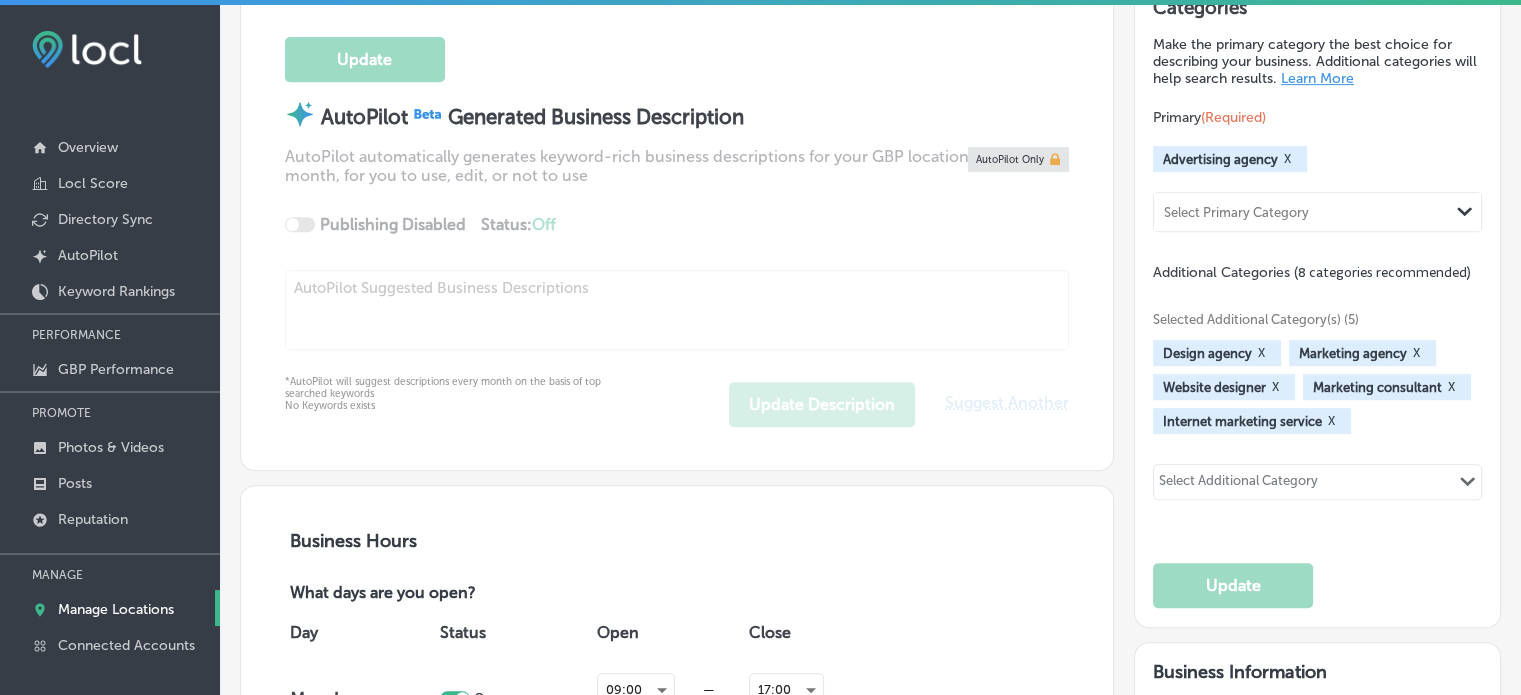 scroll, scrollTop: 919, scrollLeft: 0, axis: vertical 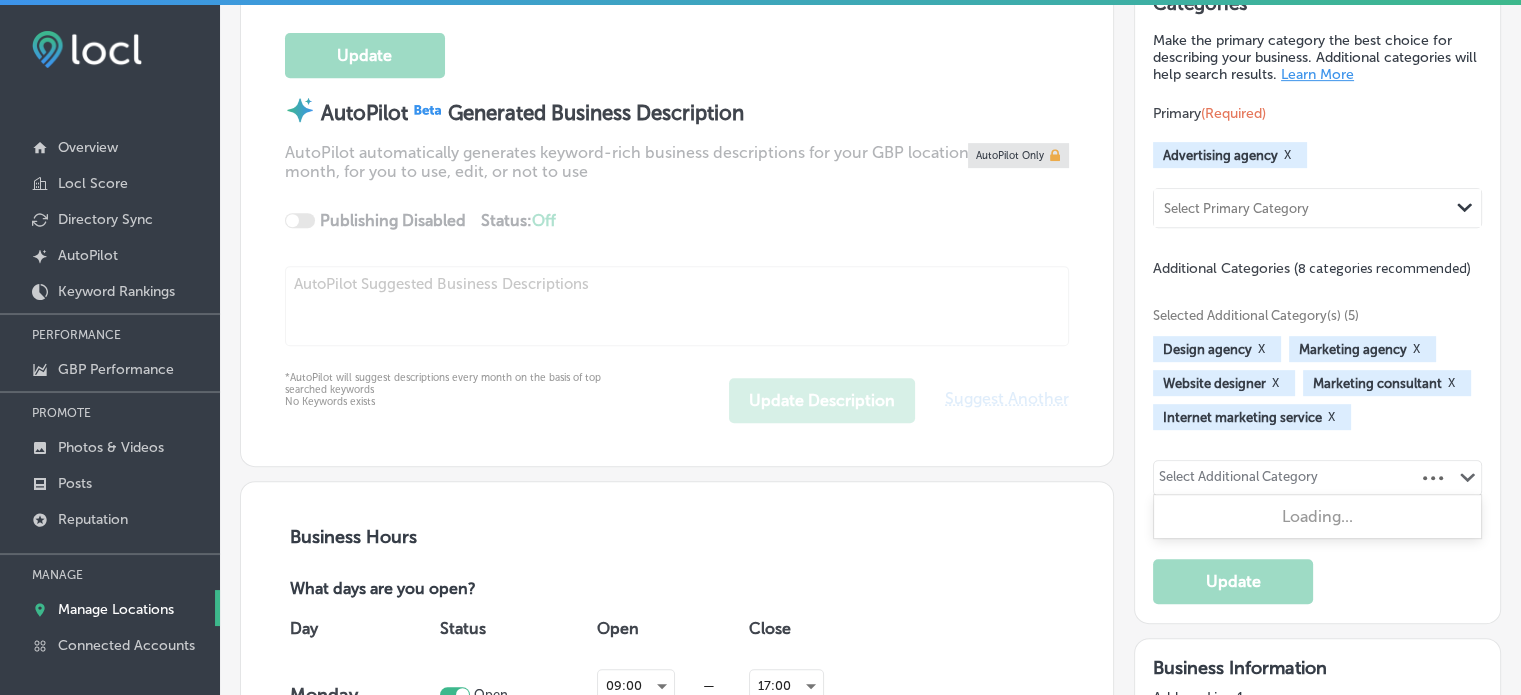 click on "Select Additional Category" at bounding box center [1238, 480] 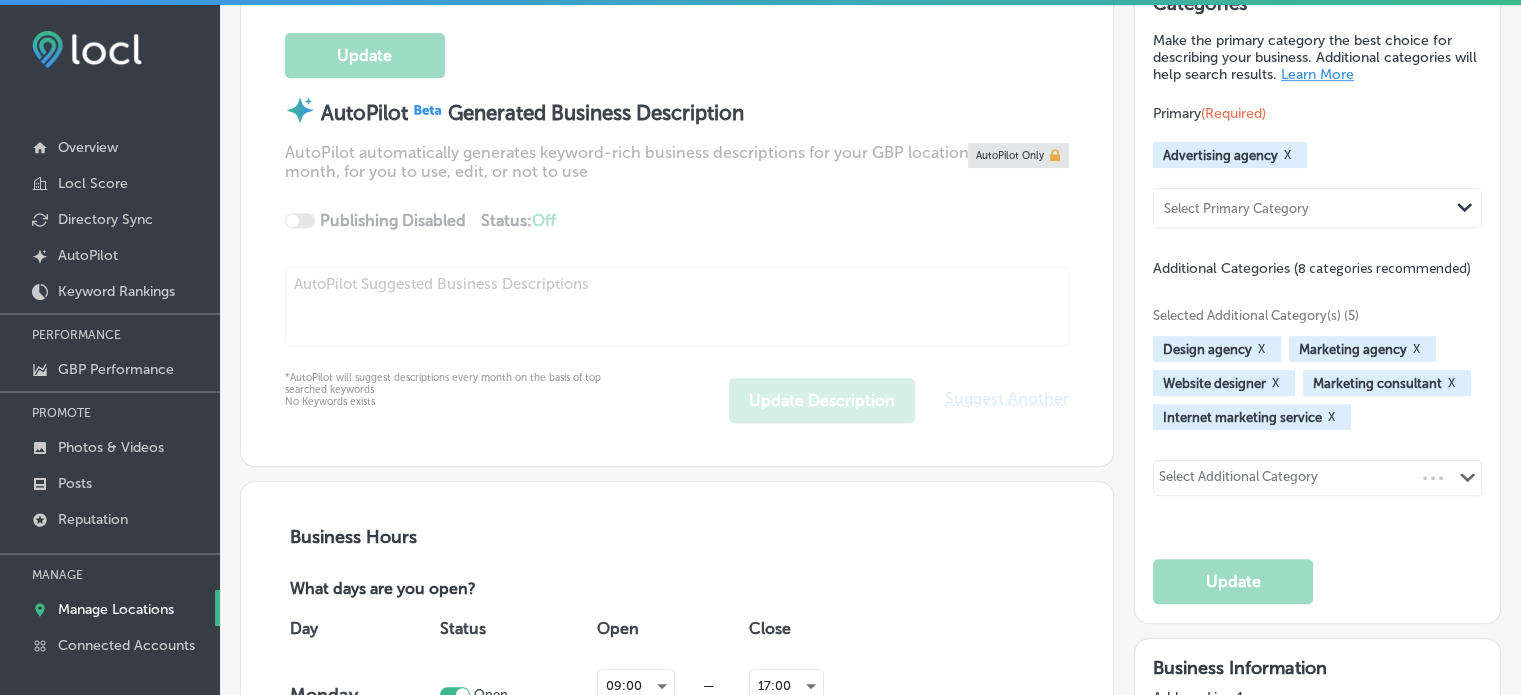 click on "Novum Digital is St. Joseph and Elkhart County’s top local marketing and advertising specialists for businesses of all sizes. As a leading digital marketing agency, we provide services for managing Google Business Profiles, geofencing campaigns, social media management, website design, graphic design, and much more! Our full suite of digital marketing services is designed to help businesses grow. Novum Digital also offers ad space on our unique network of Indoor Digital Billboards, giving you valuable exposure for your brand in high-traffic businesses. Whether you need a billboard company or the best advertising agency near South Bend, Novum Digital has you covered. We’re proud to offer the most complete digital marketing package! Update AutoPilot Generated Business Description AutoPilot automatically generates keyword-rich business descriptions for your GBP location(s) each month, for you to use, edit, or not to use Publishing Disabled 0" at bounding box center (677, 96) 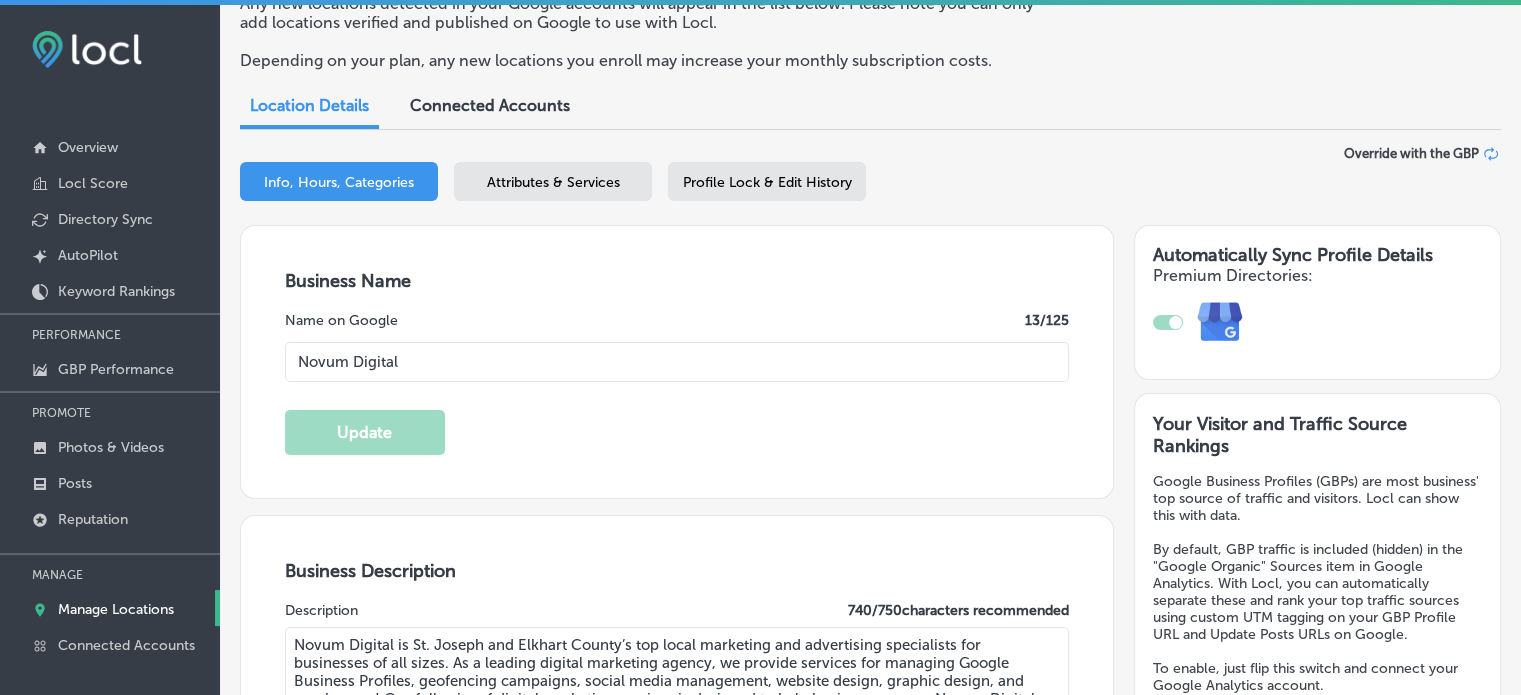 scroll, scrollTop: 0, scrollLeft: 0, axis: both 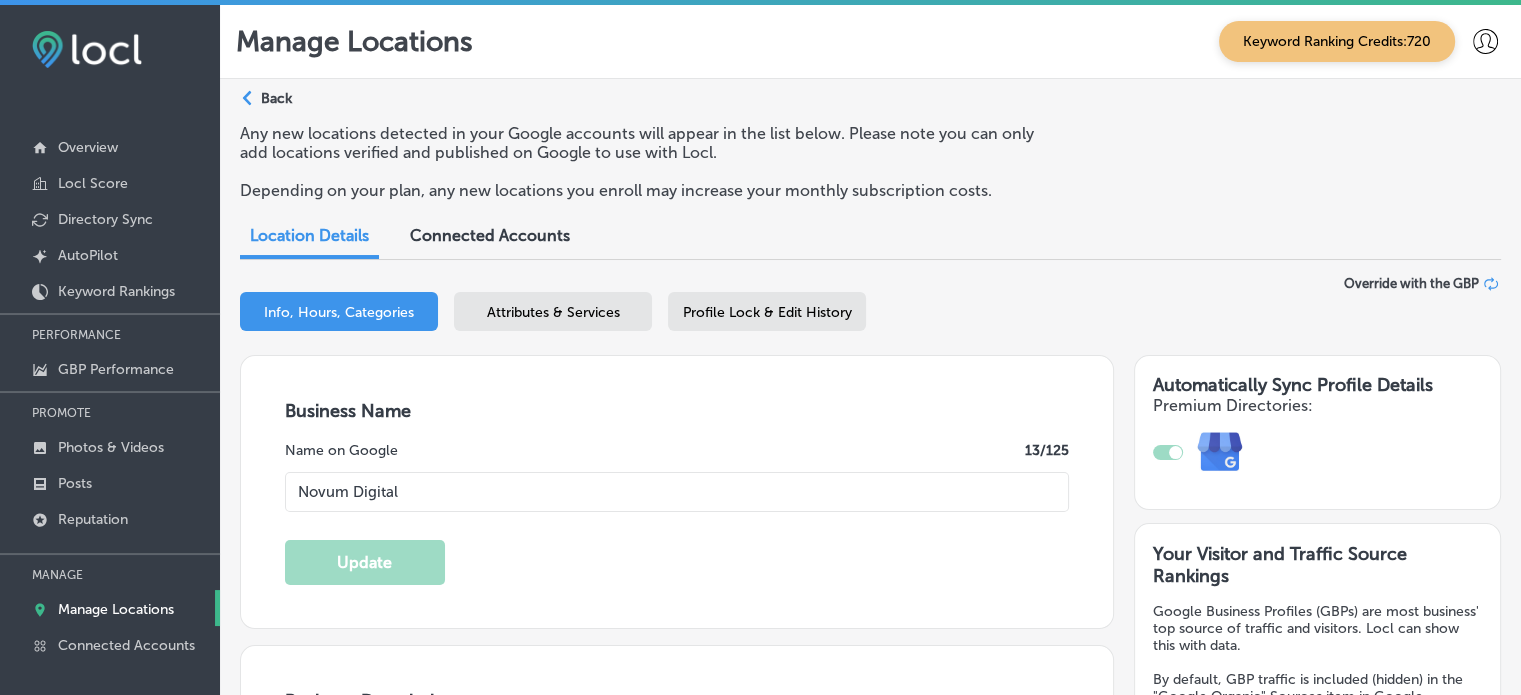 click on "Attributes & Services" at bounding box center [553, 312] 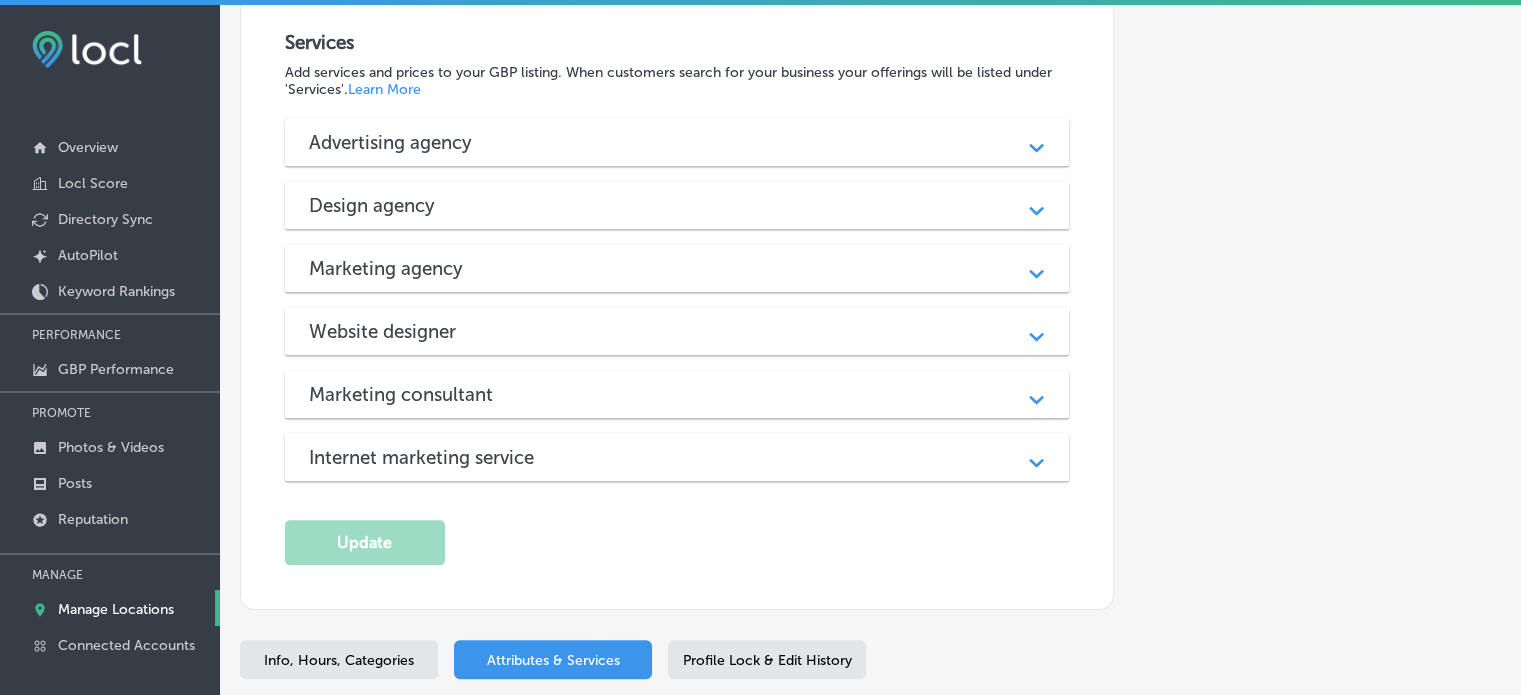 scroll, scrollTop: 1048, scrollLeft: 0, axis: vertical 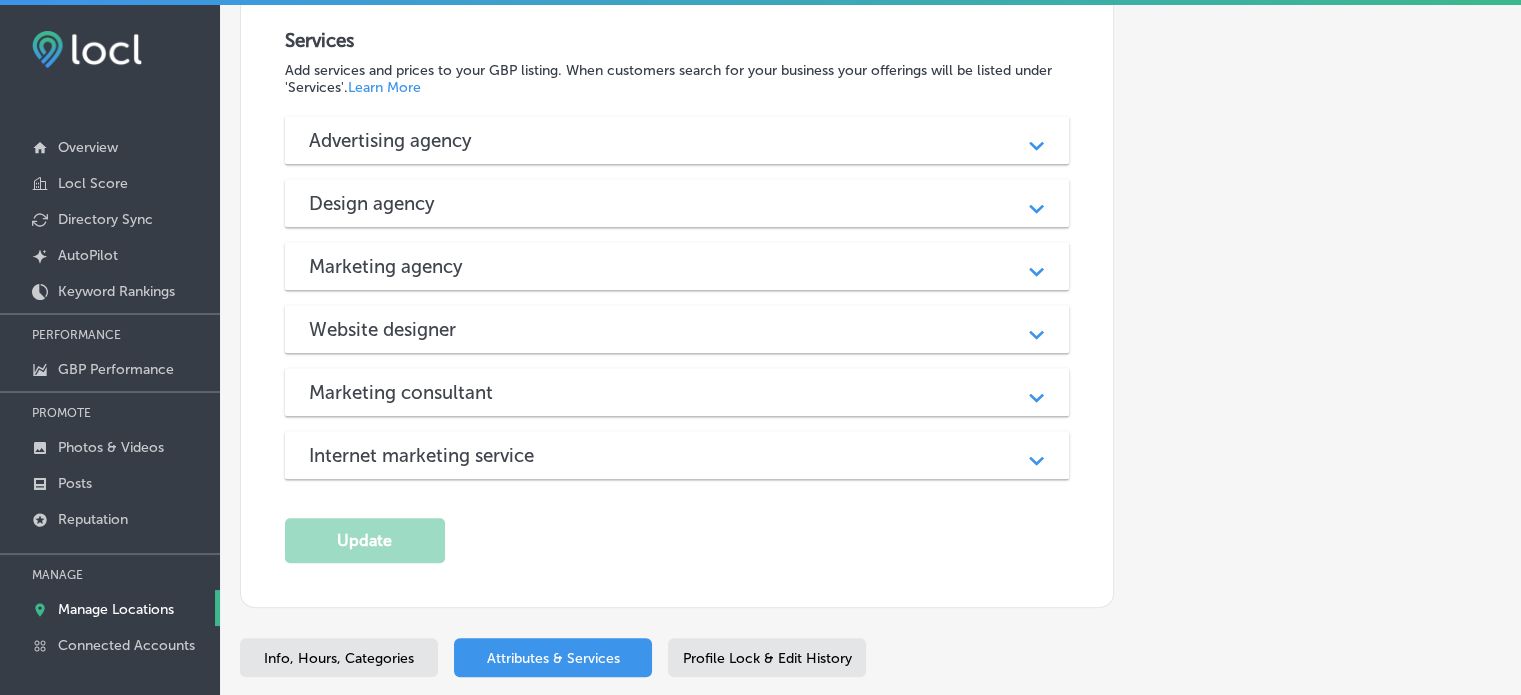 click on "Internet marketing service" at bounding box center [677, 455] 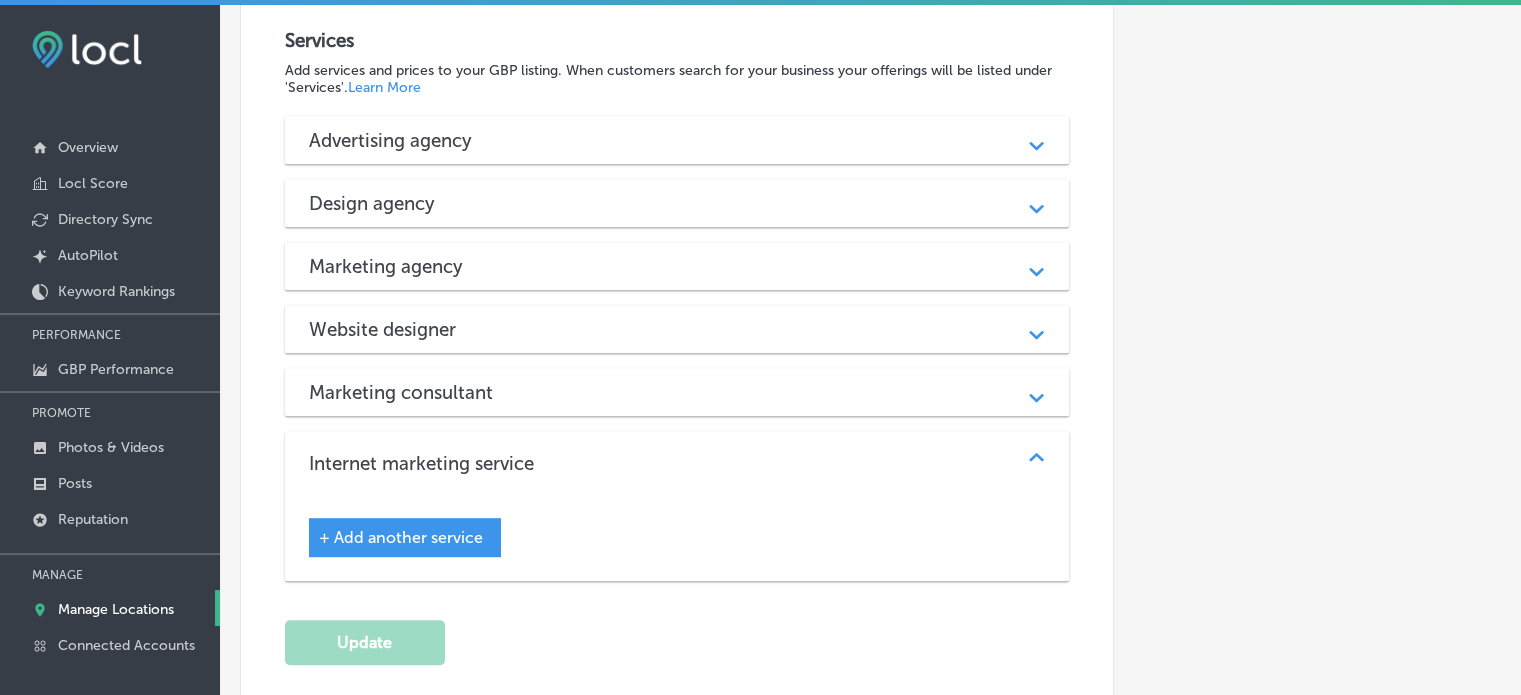 click on "Marketing consultant
Path
Created with Sketch." at bounding box center (677, 392) 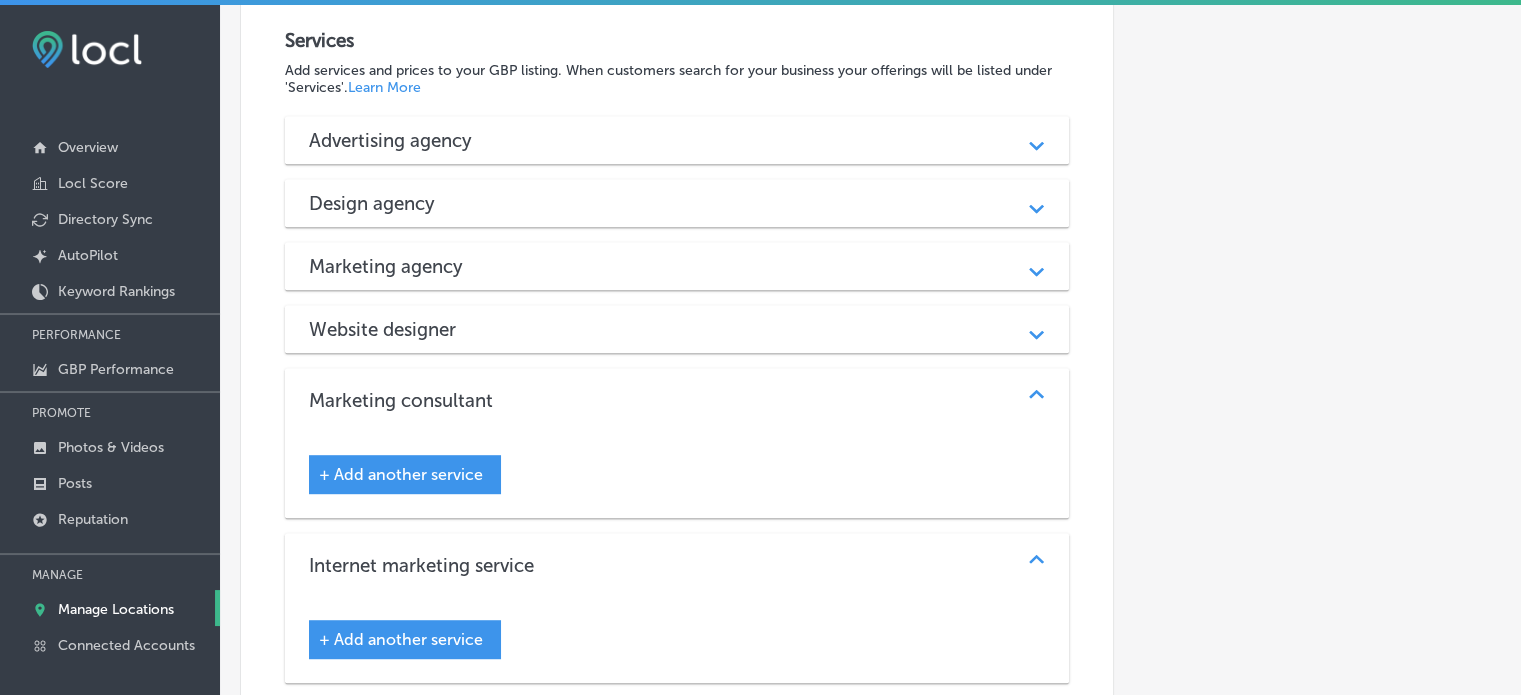 click on "Website designer" at bounding box center (677, 329) 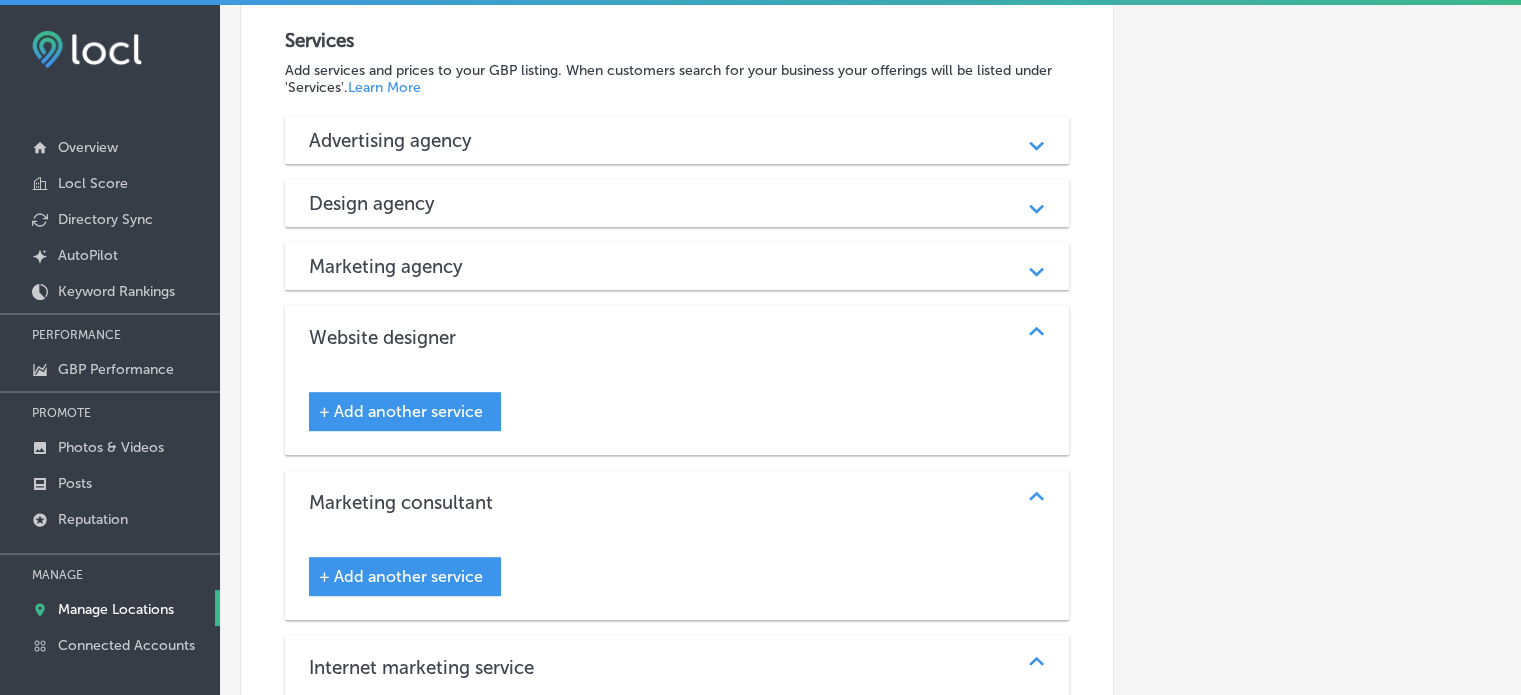 click on "Marketing agency" at bounding box center [677, 266] 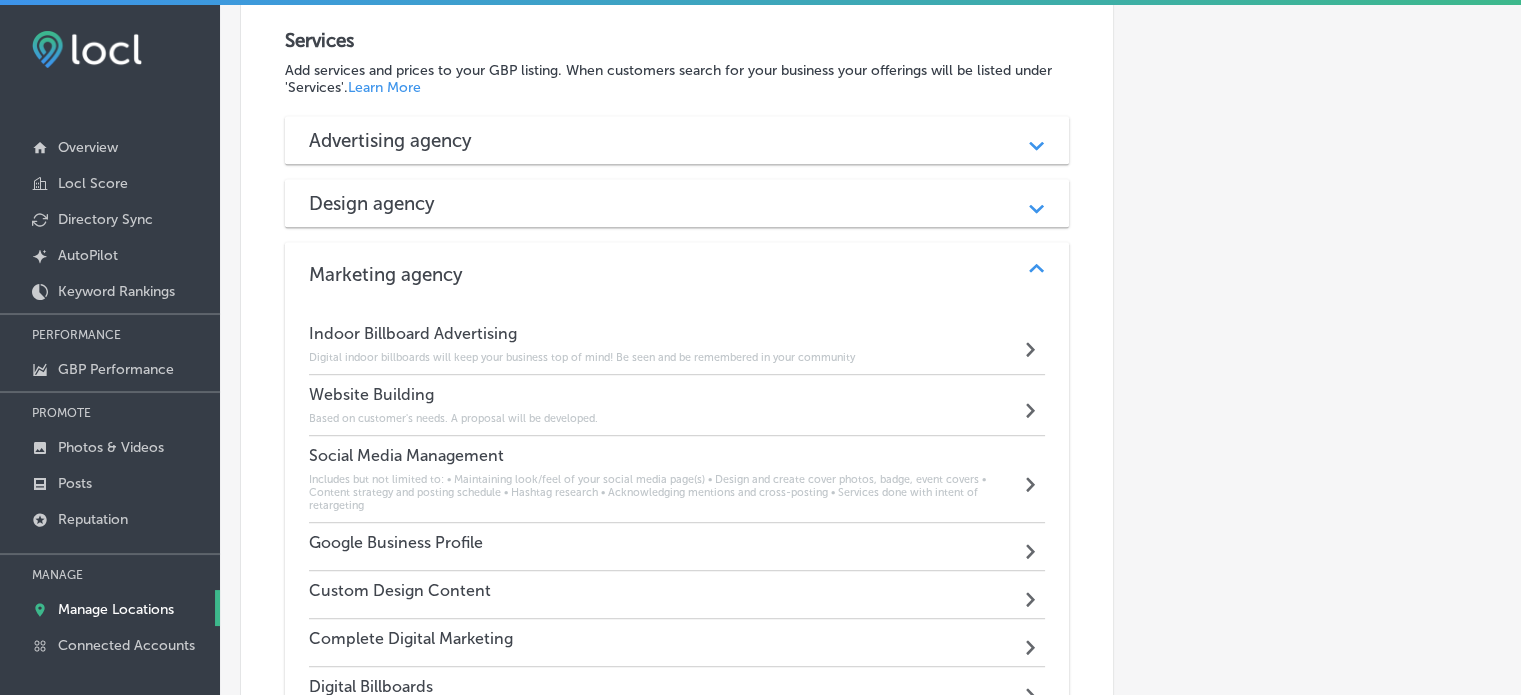 click on "Design agency" at bounding box center [677, 203] 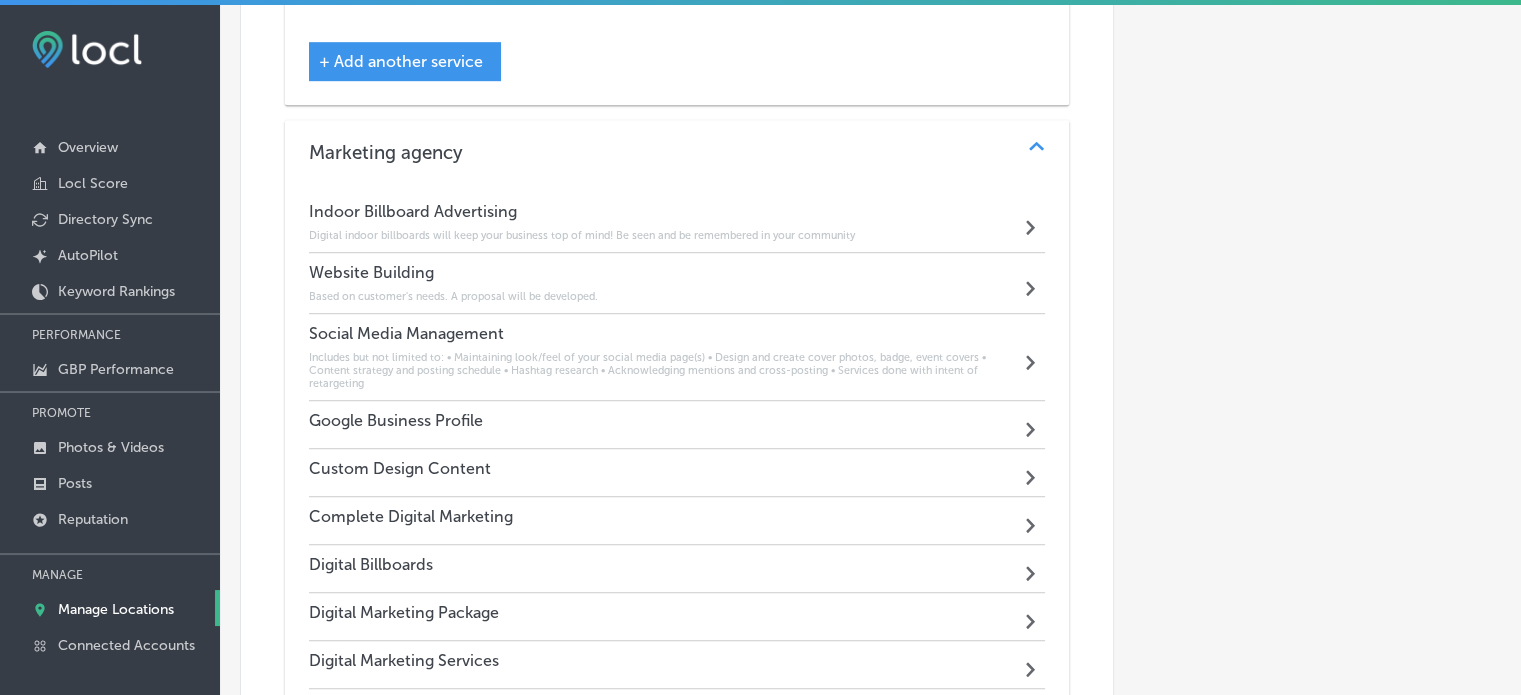 scroll, scrollTop: 1271, scrollLeft: 0, axis: vertical 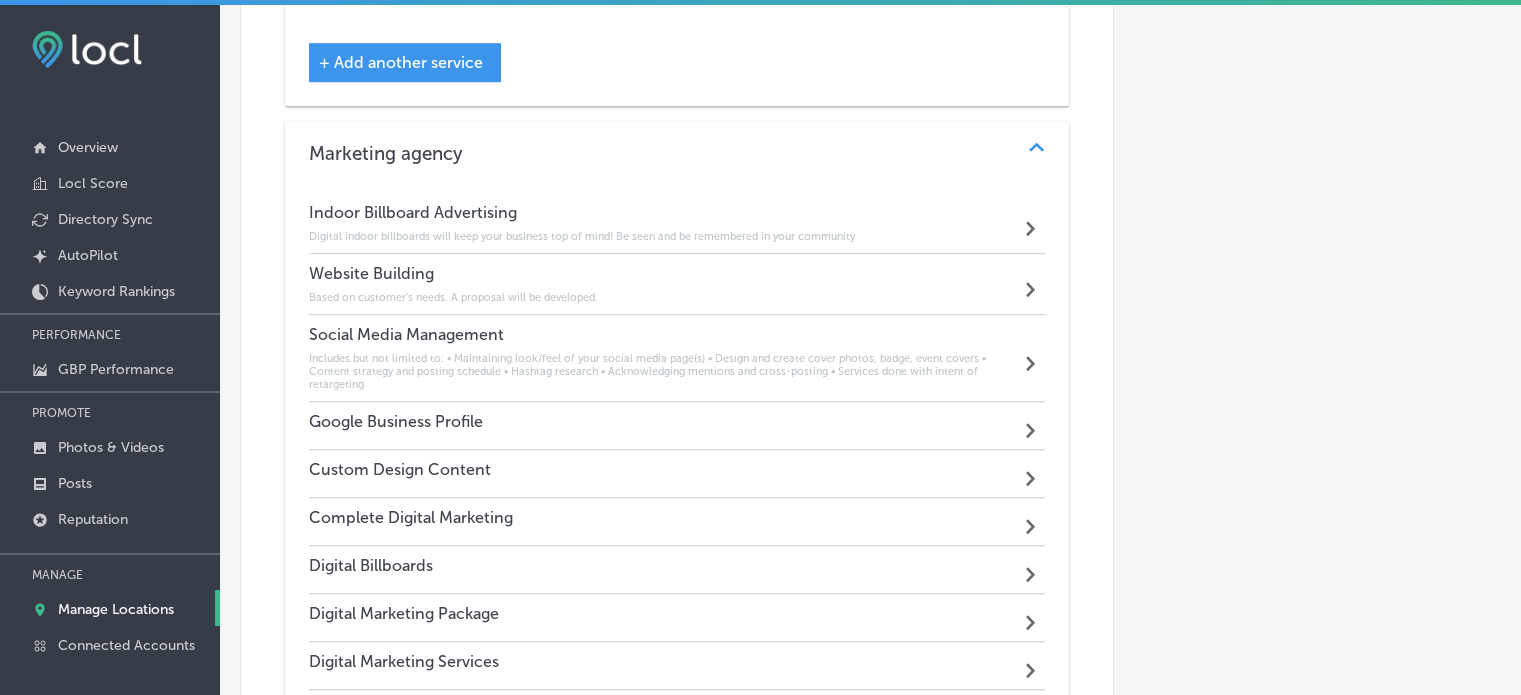 click on "Google Business Profile
Path
Created with Sketch." at bounding box center [677, 426] 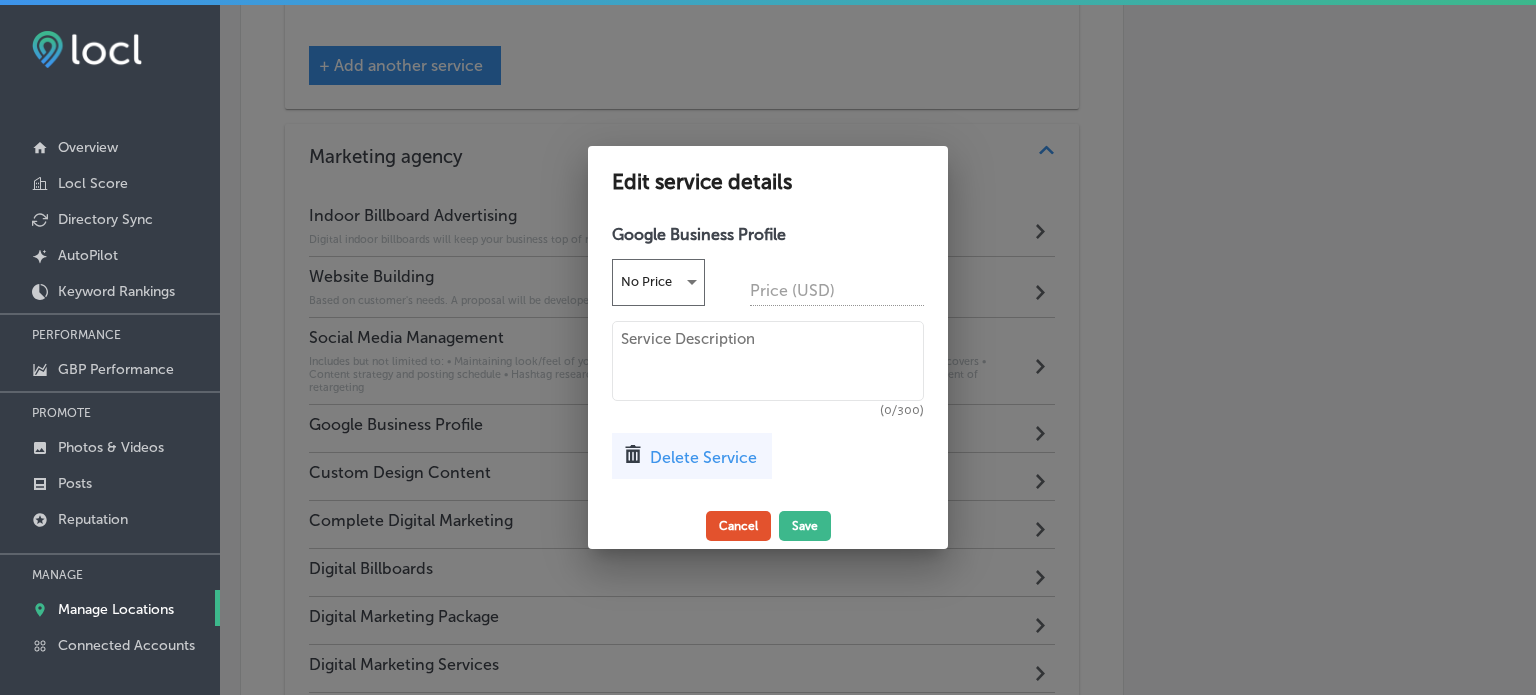 click on "Cancel" at bounding box center [738, 526] 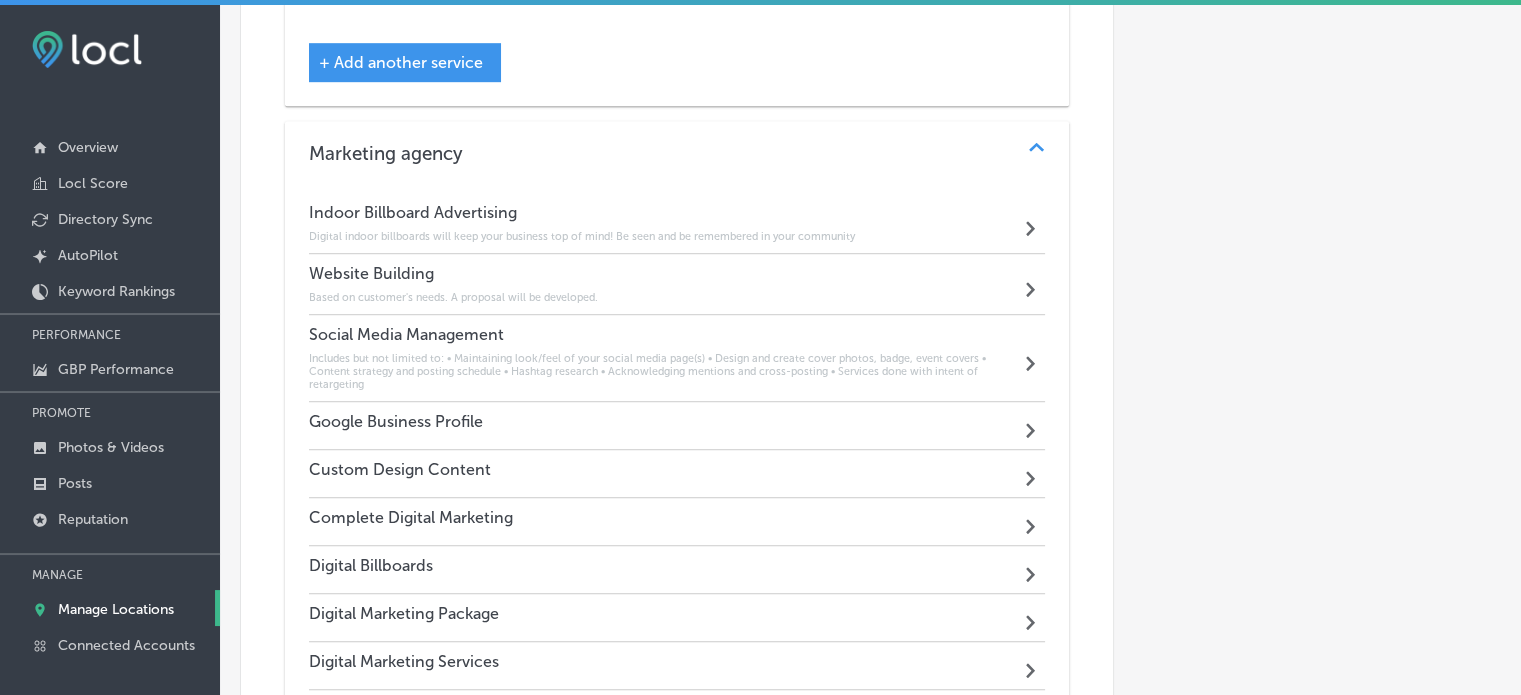 click on "Includes but not limited to: • Maintaining look/feel of your social media page(s) • Design and create cover photos, badge, event covers • Content strategy and posting schedule • Hashtag research • Acknowledging mentions and cross-posting • Services done with intent of retargeting" at bounding box center (665, 371) 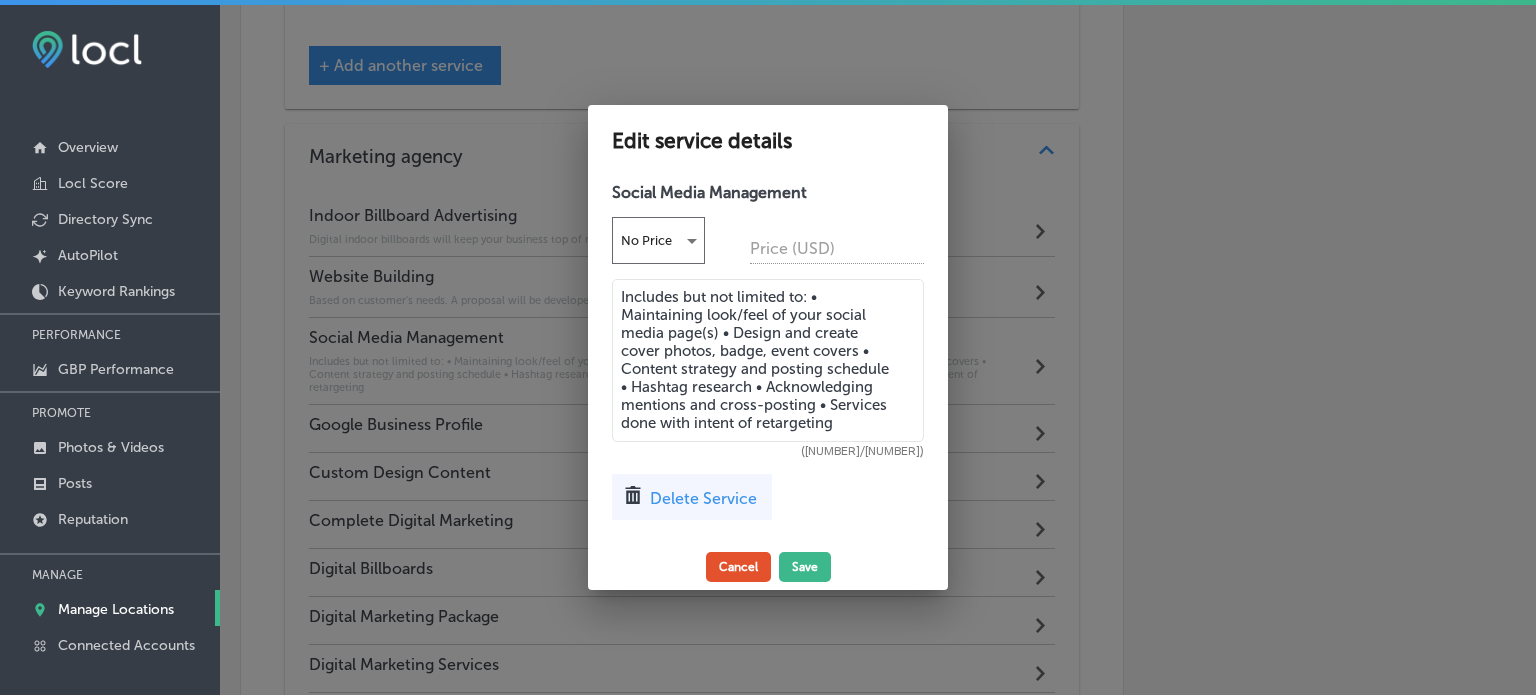 click on "Cancel" at bounding box center (738, 567) 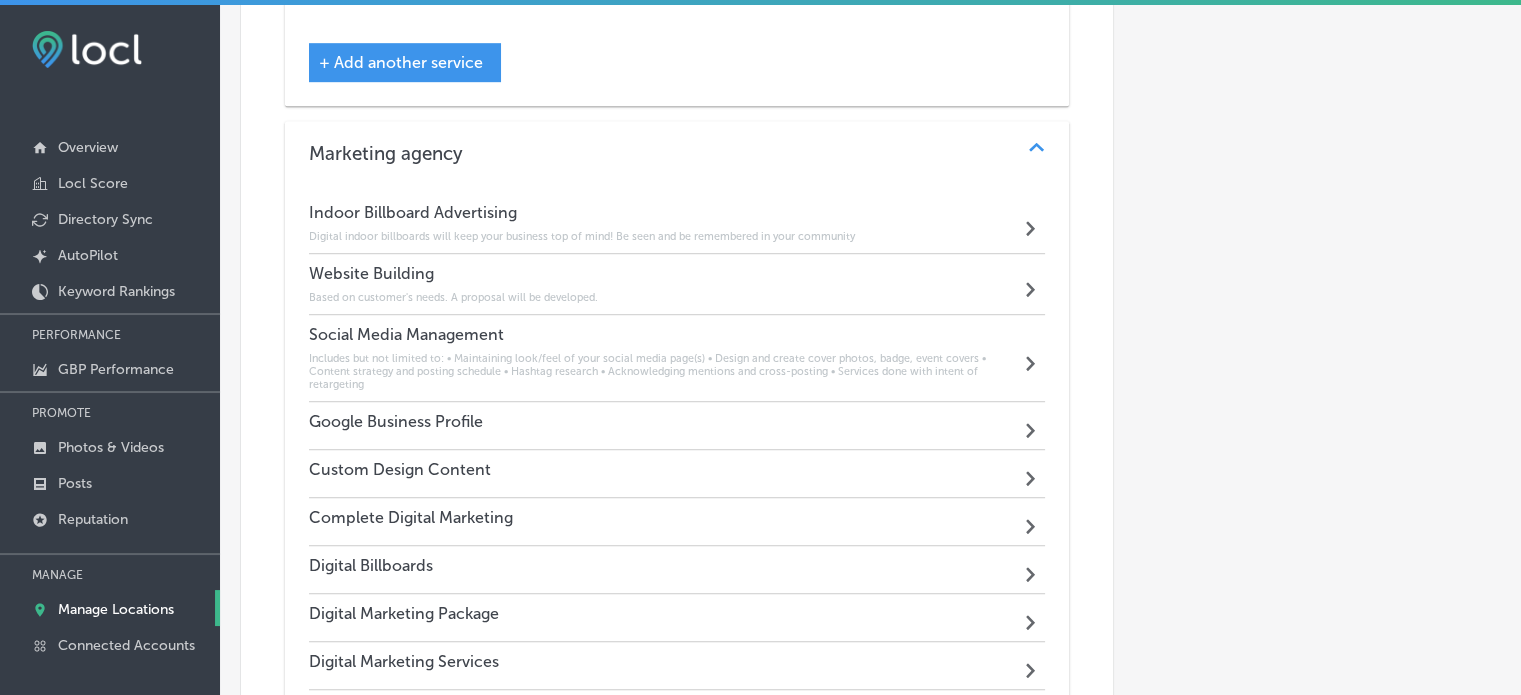 scroll, scrollTop: 1111, scrollLeft: 0, axis: vertical 